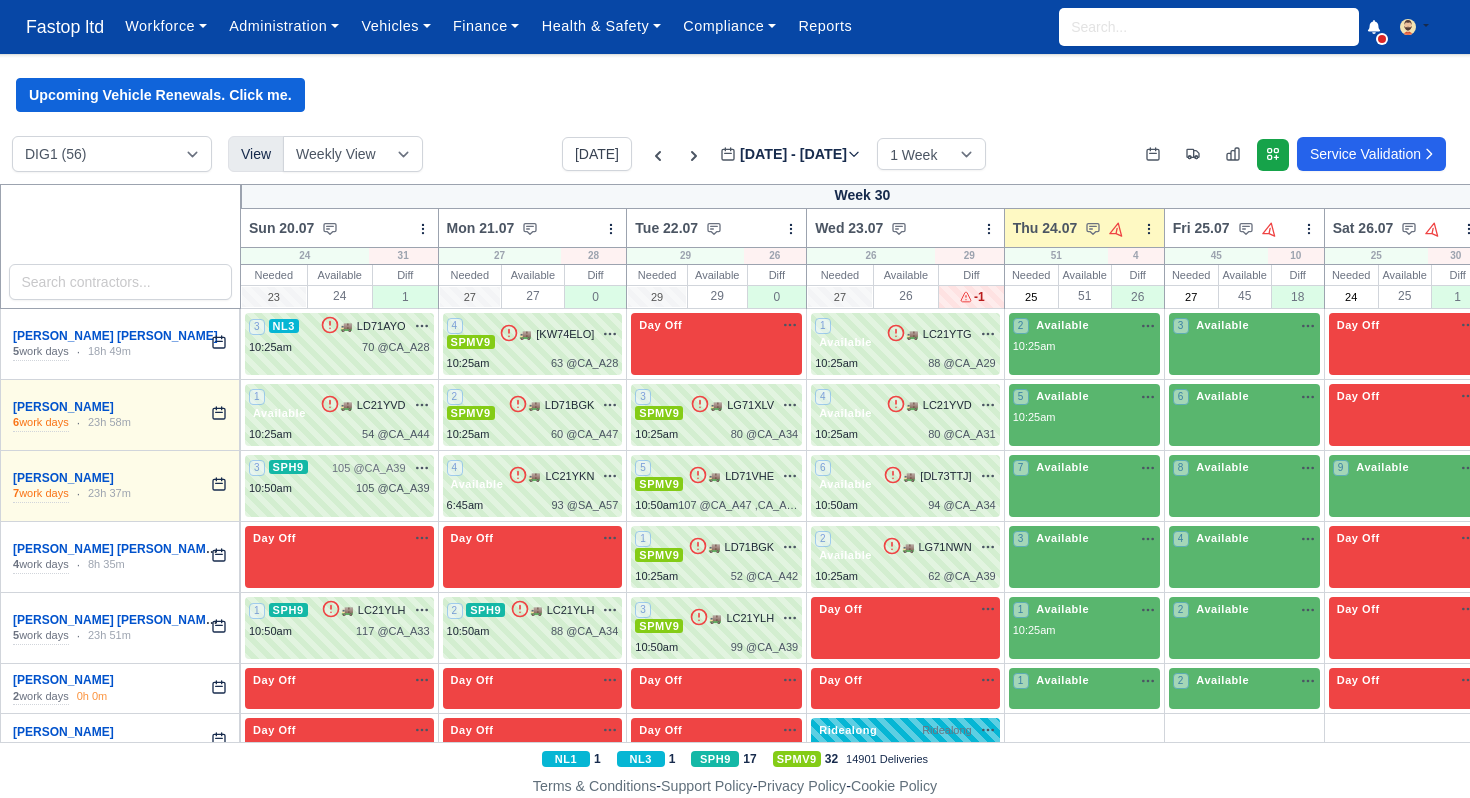 scroll, scrollTop: 0, scrollLeft: 0, axis: both 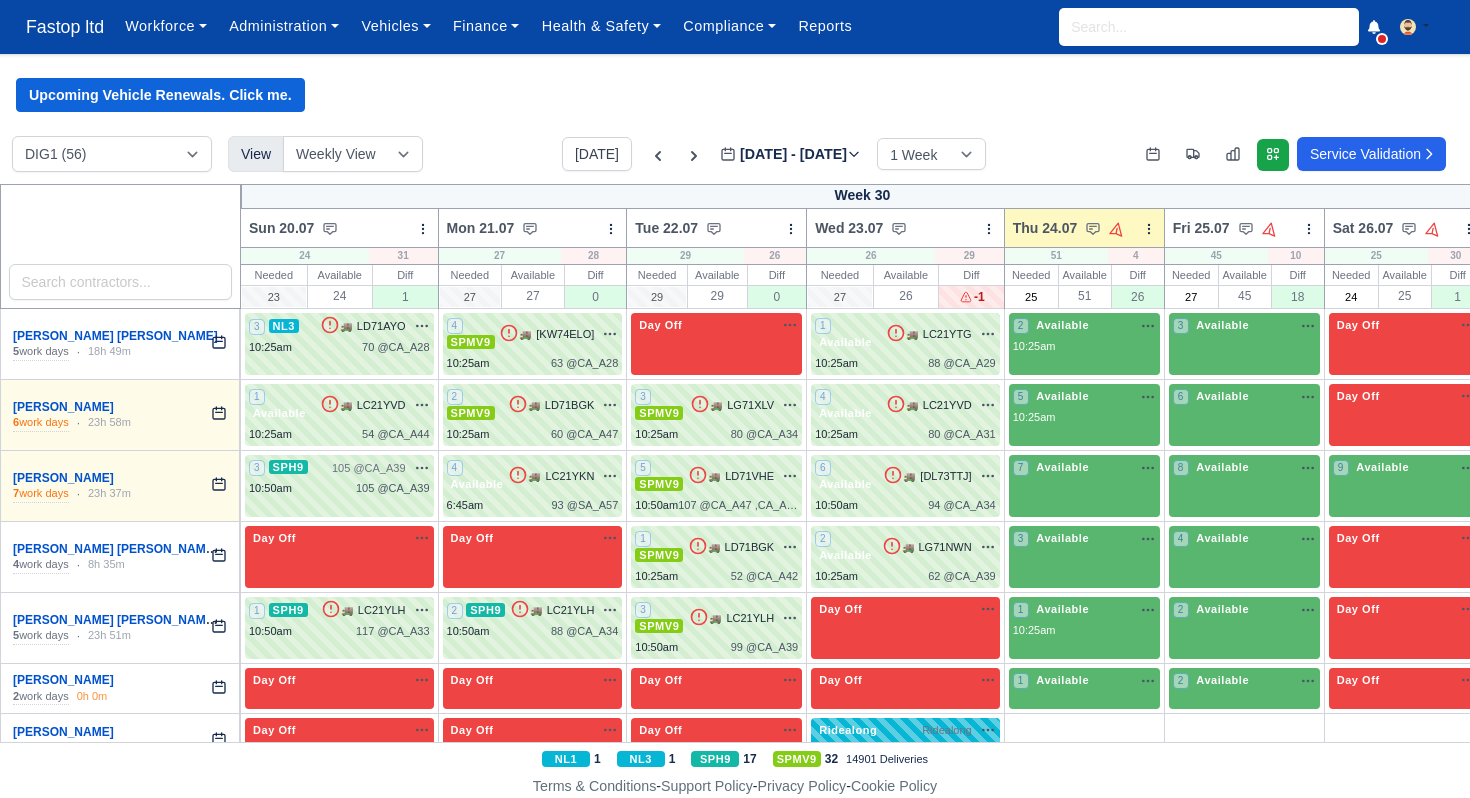 type 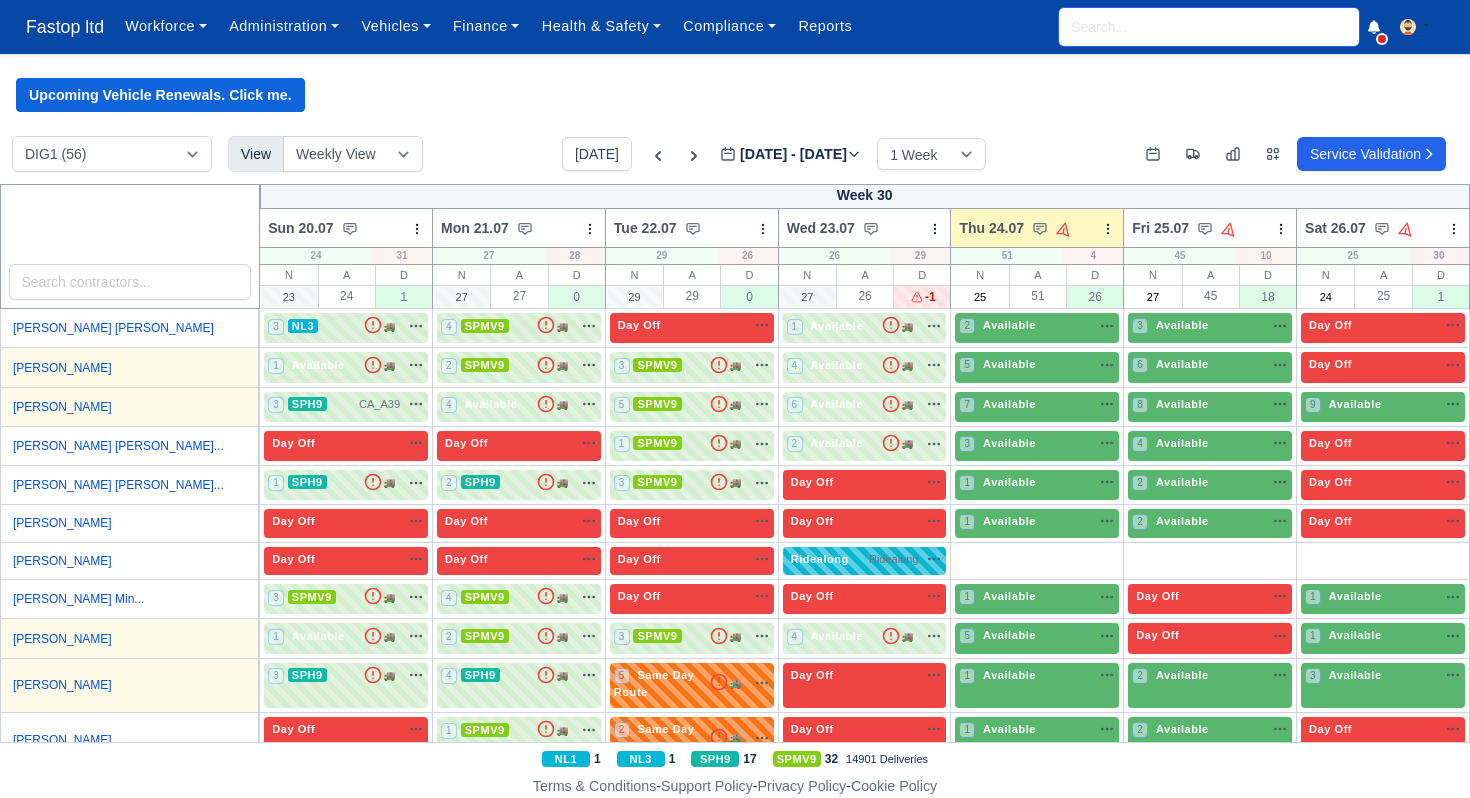click at bounding box center [1209, 27] 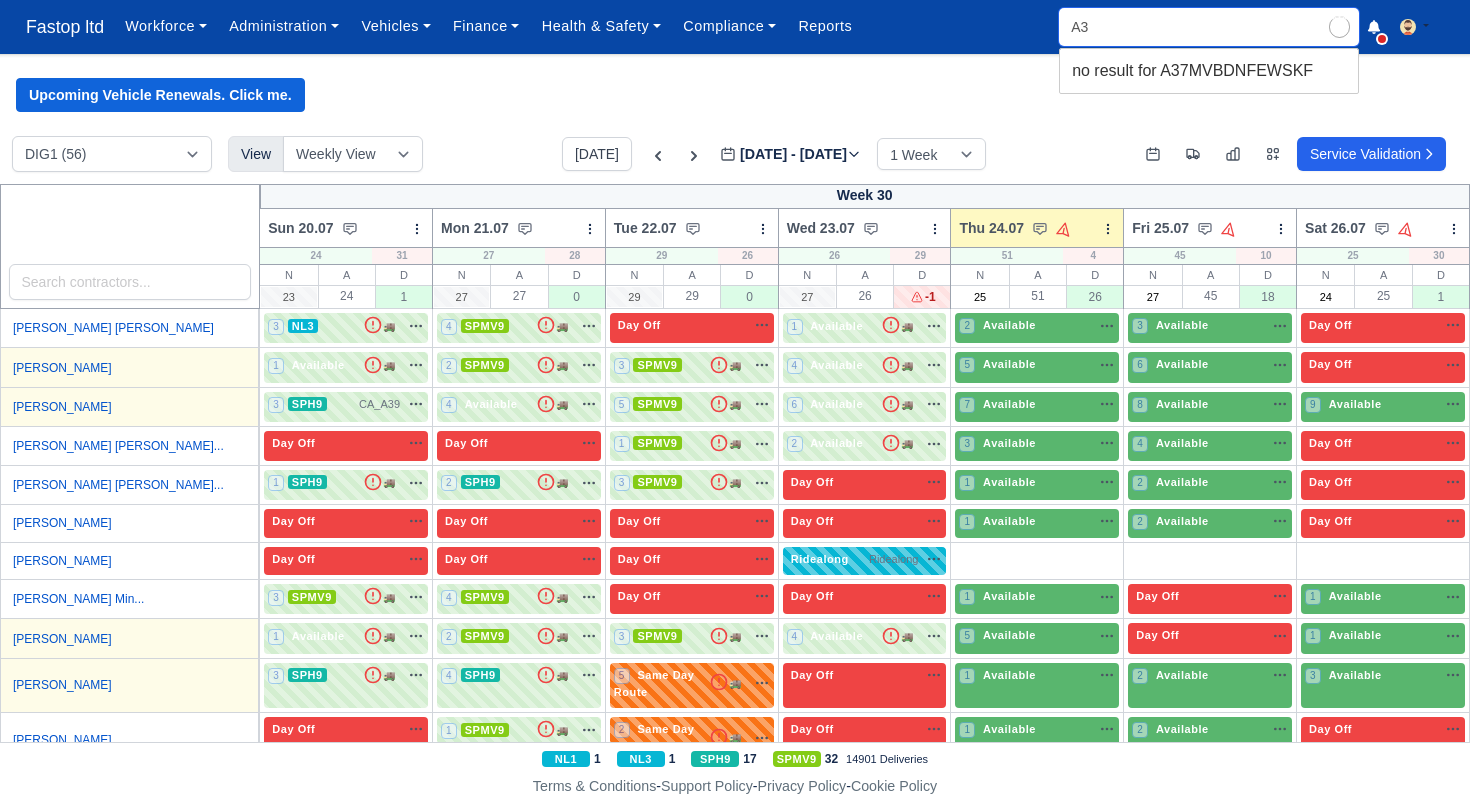 type on "A" 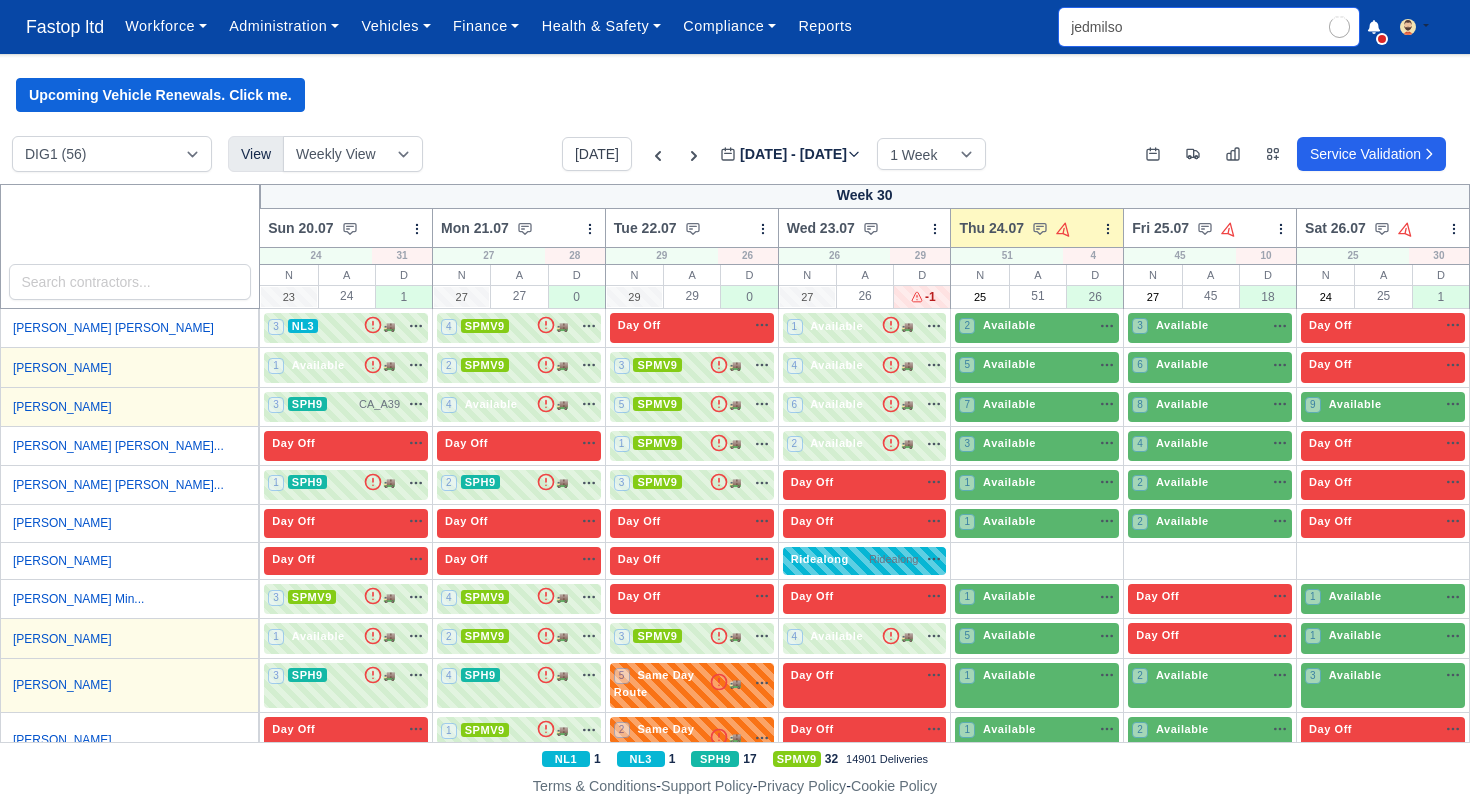 type on "jedmilson" 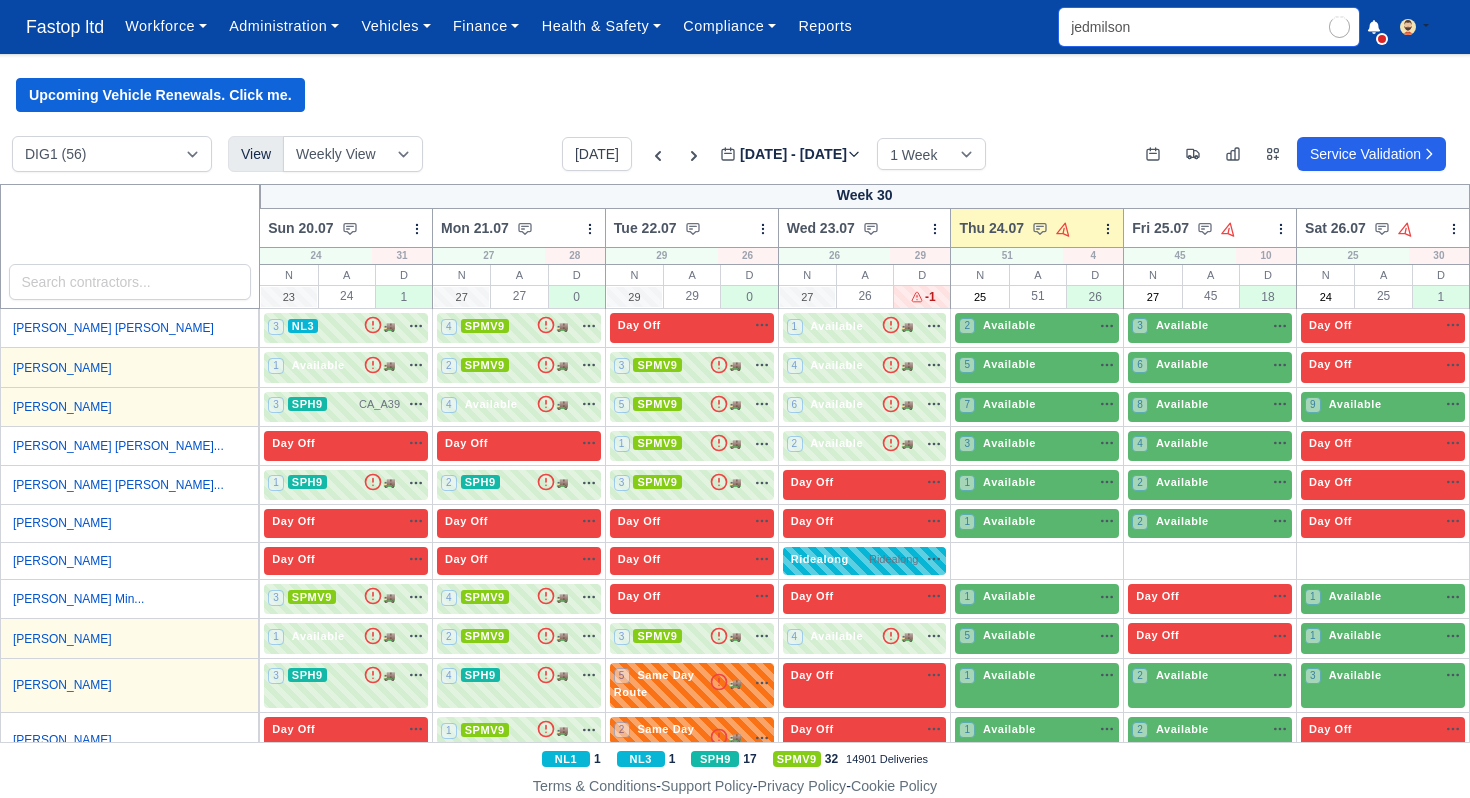 type on "jedmilson Bandeira" 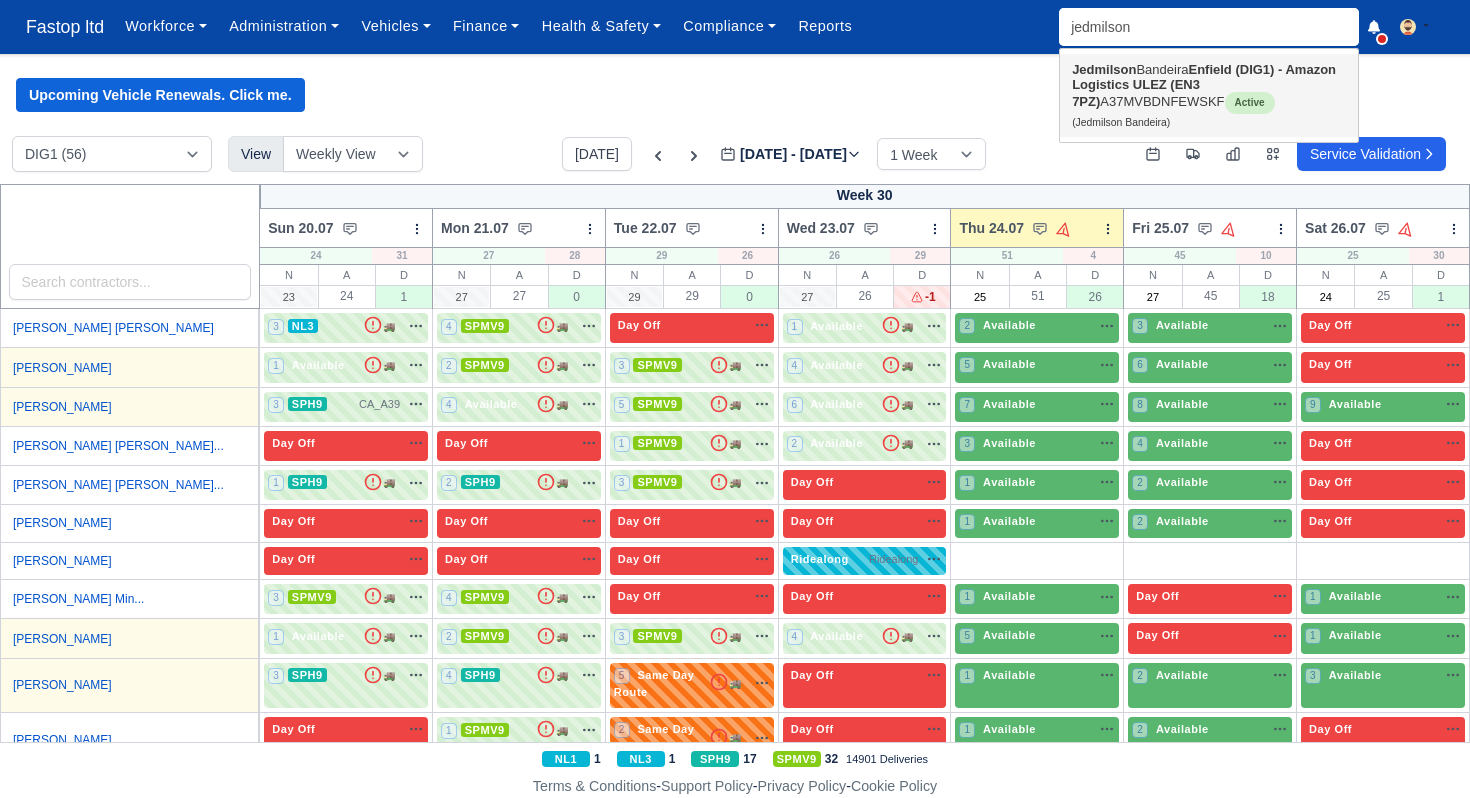 click on "Jedmilson" at bounding box center [1104, 69] 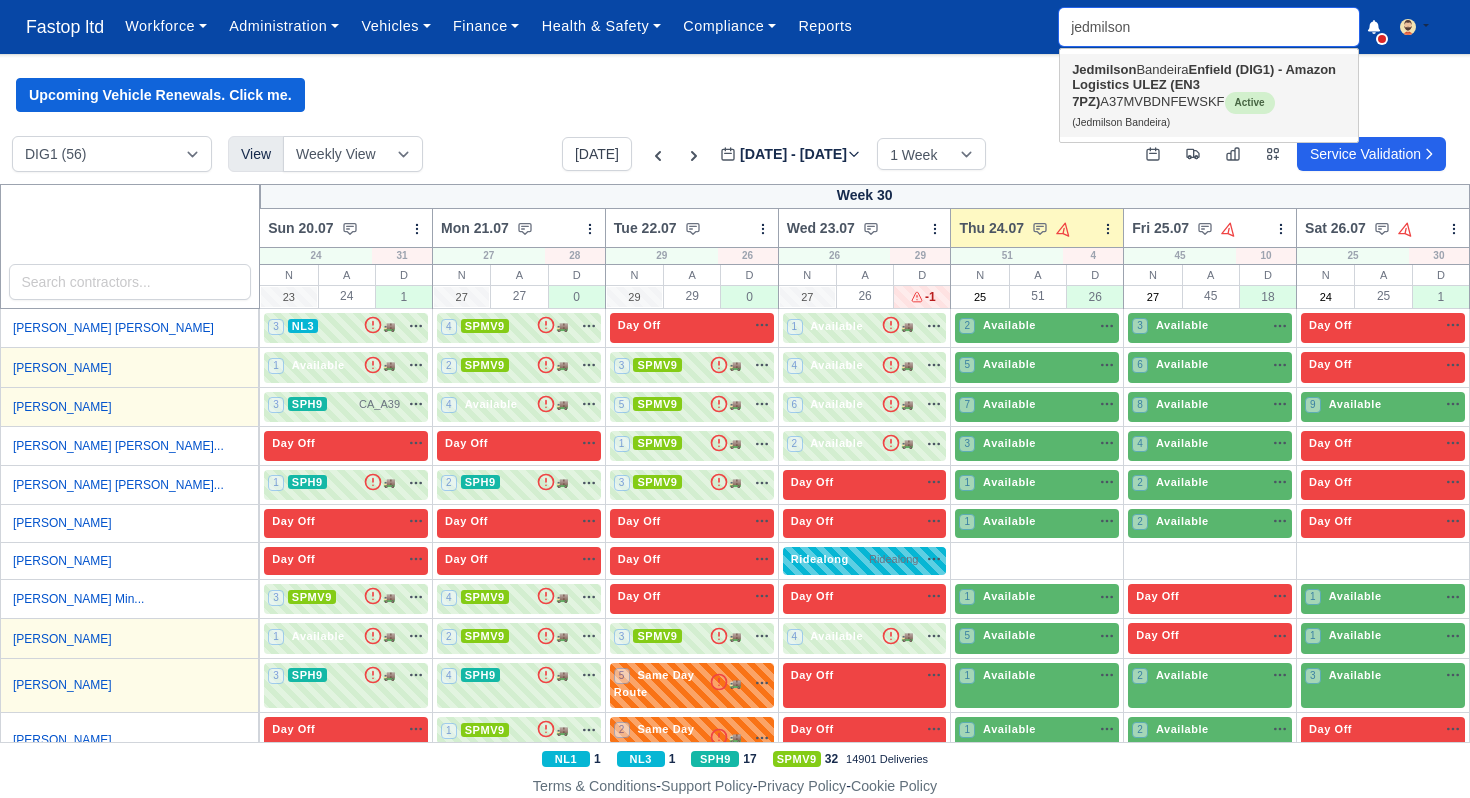 type on "Jedmilson Bandeira" 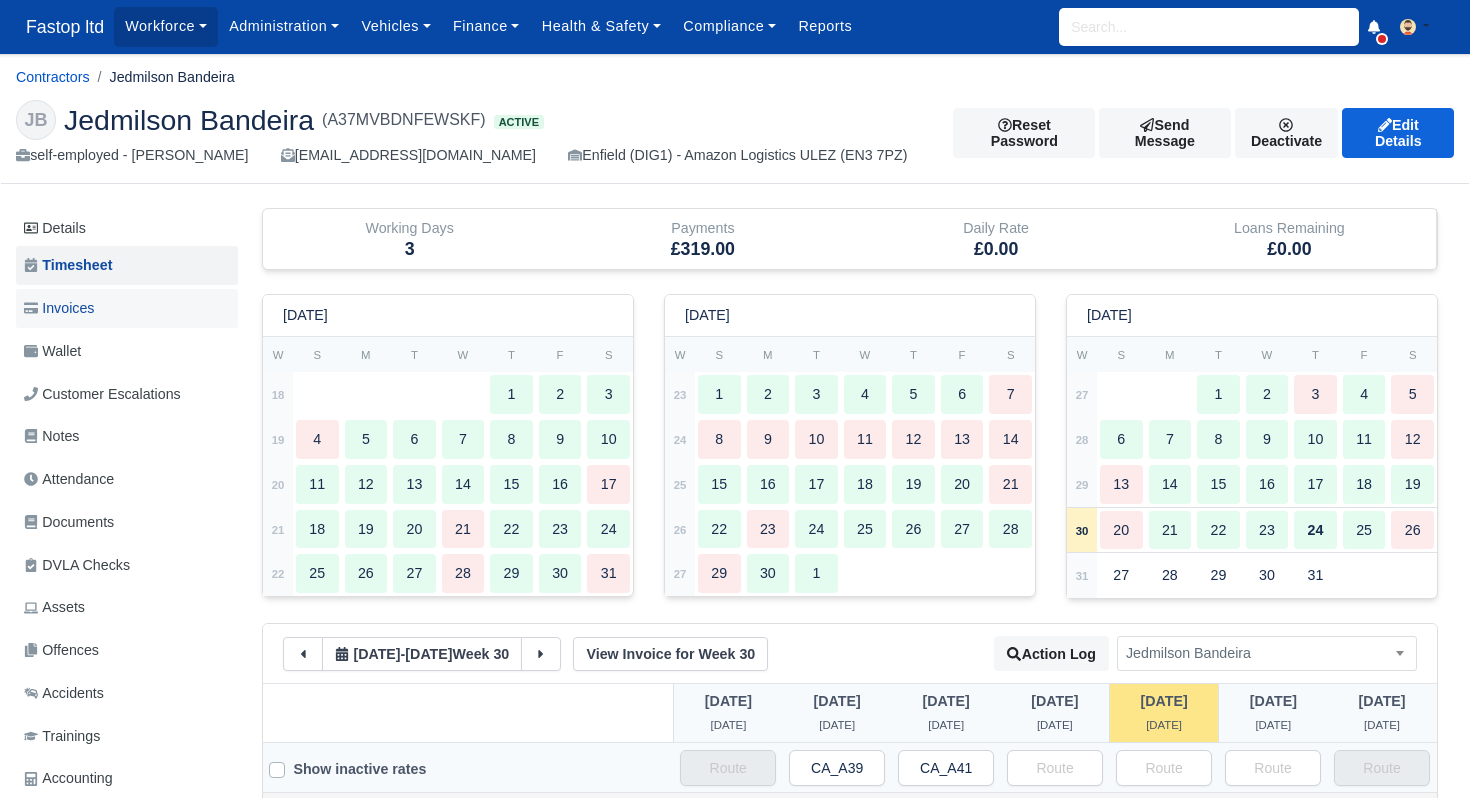 scroll, scrollTop: 0, scrollLeft: 0, axis: both 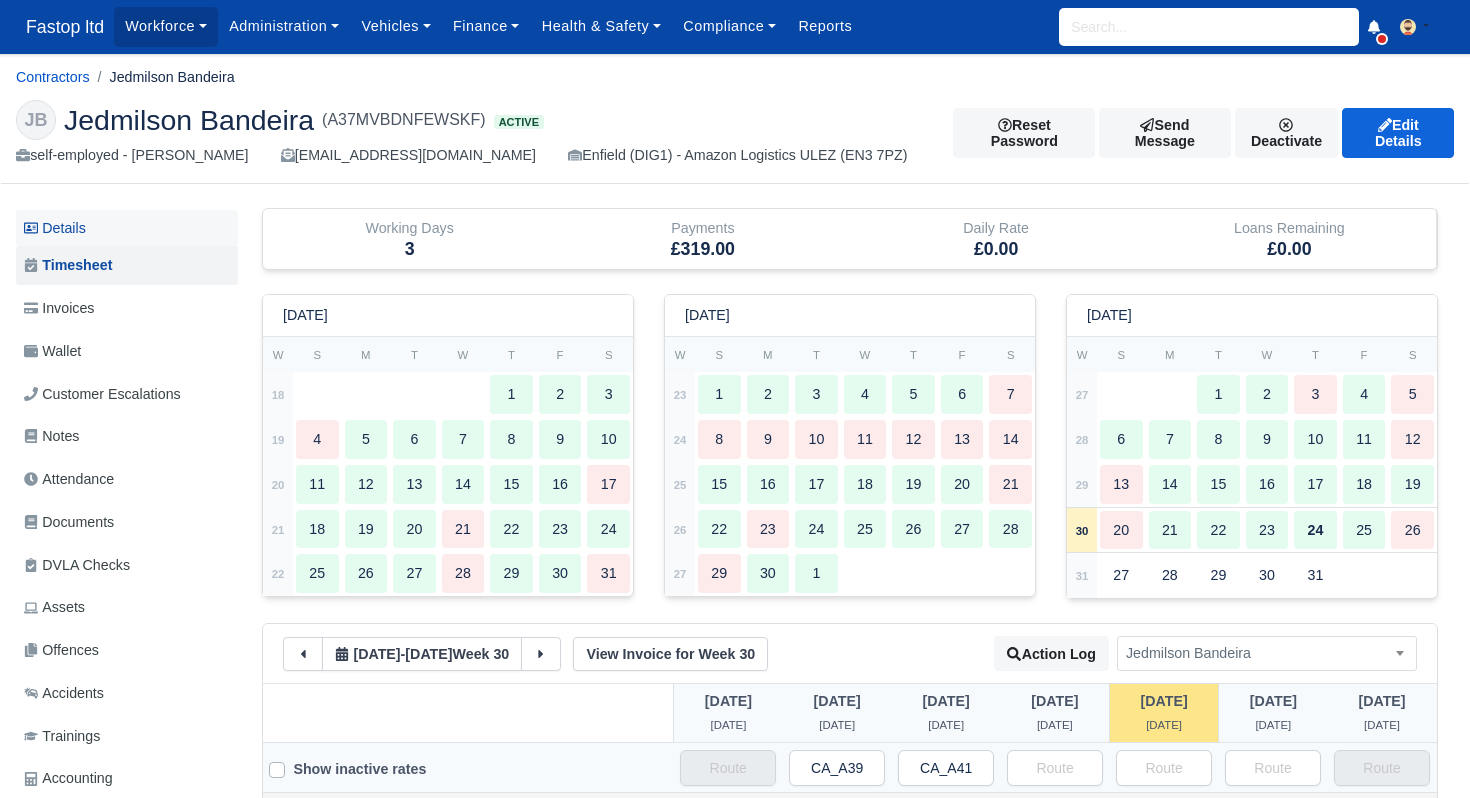 click on "Details" at bounding box center (127, 228) 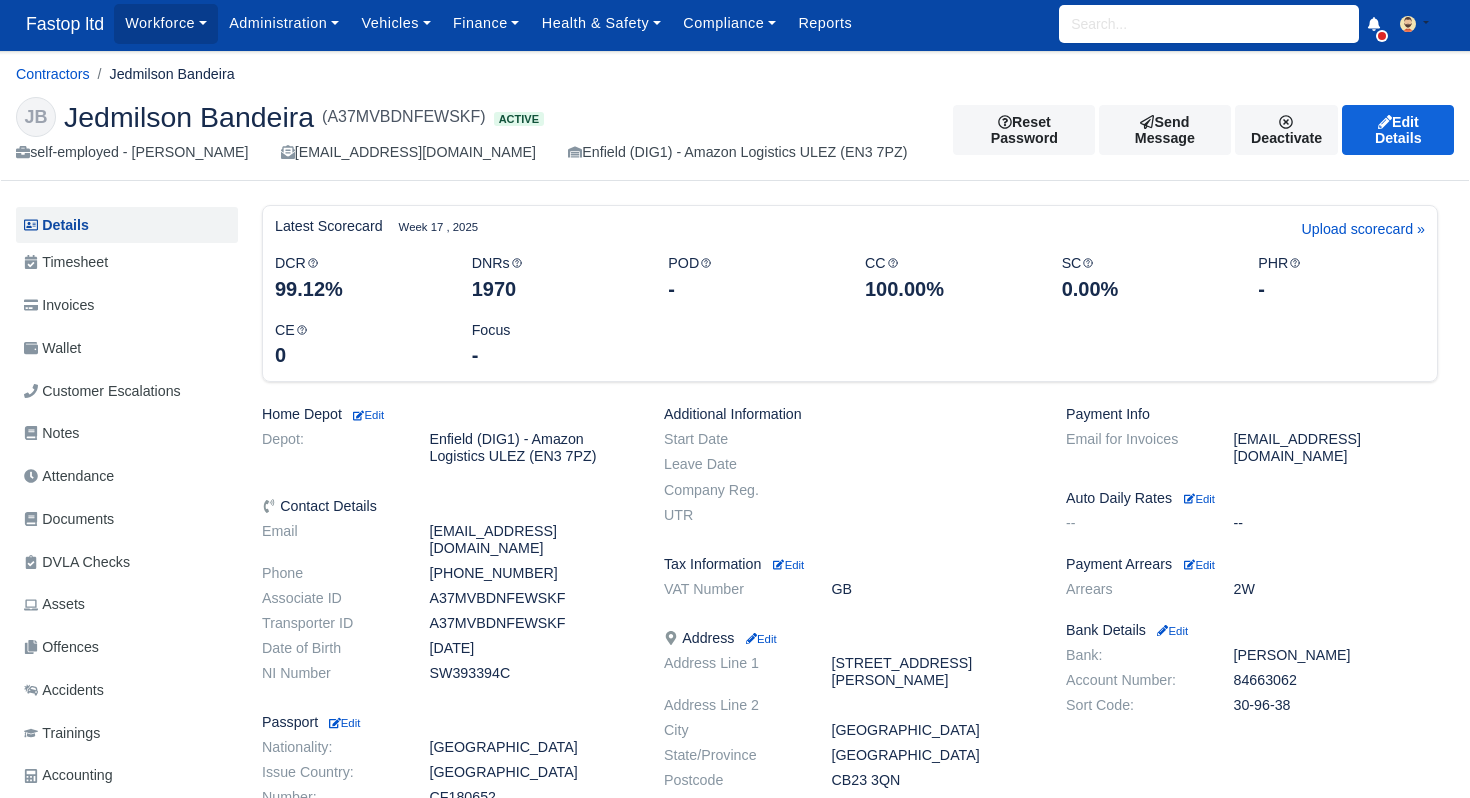 scroll, scrollTop: 0, scrollLeft: 0, axis: both 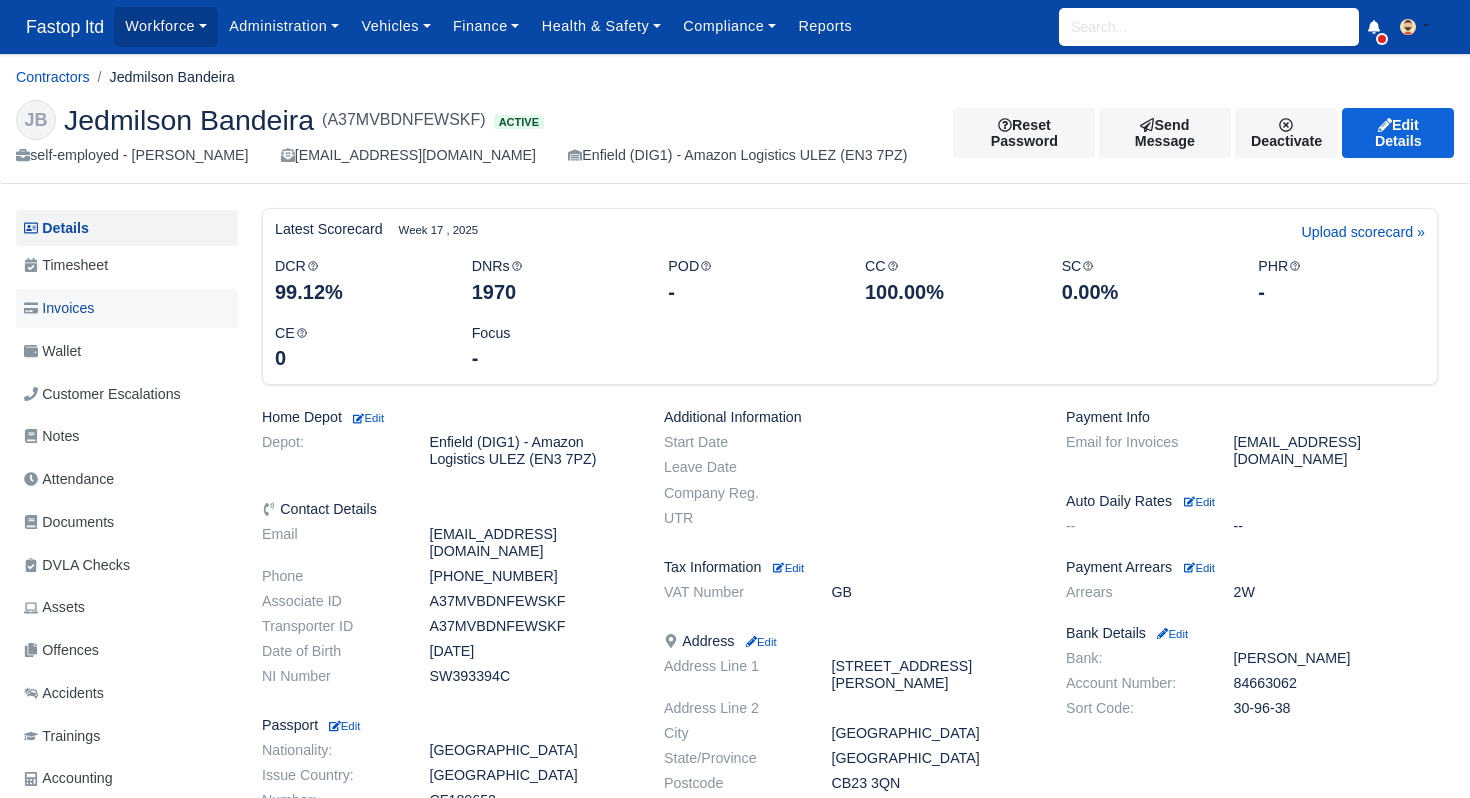 click on "Invoices" at bounding box center (59, 308) 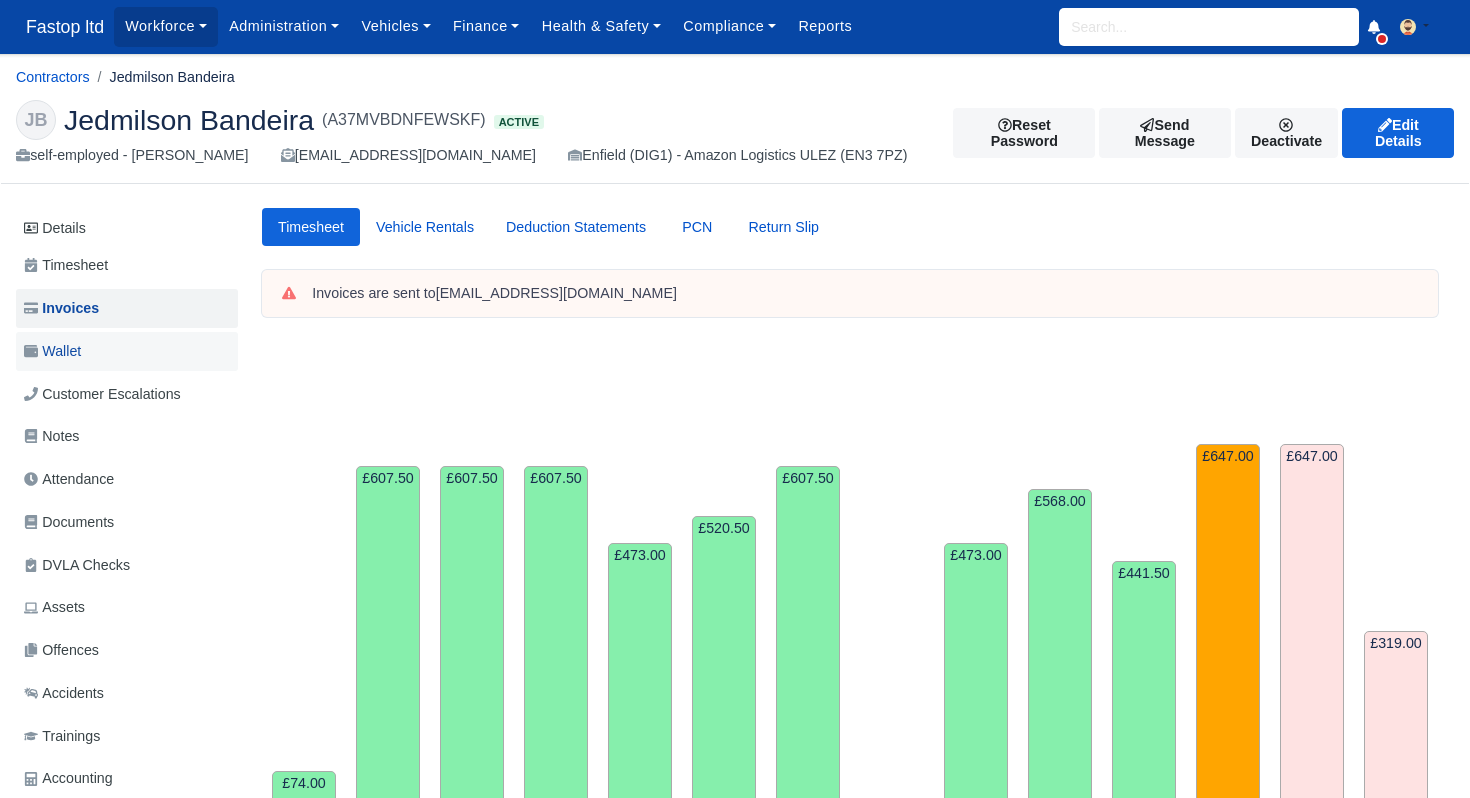 scroll, scrollTop: 0, scrollLeft: 0, axis: both 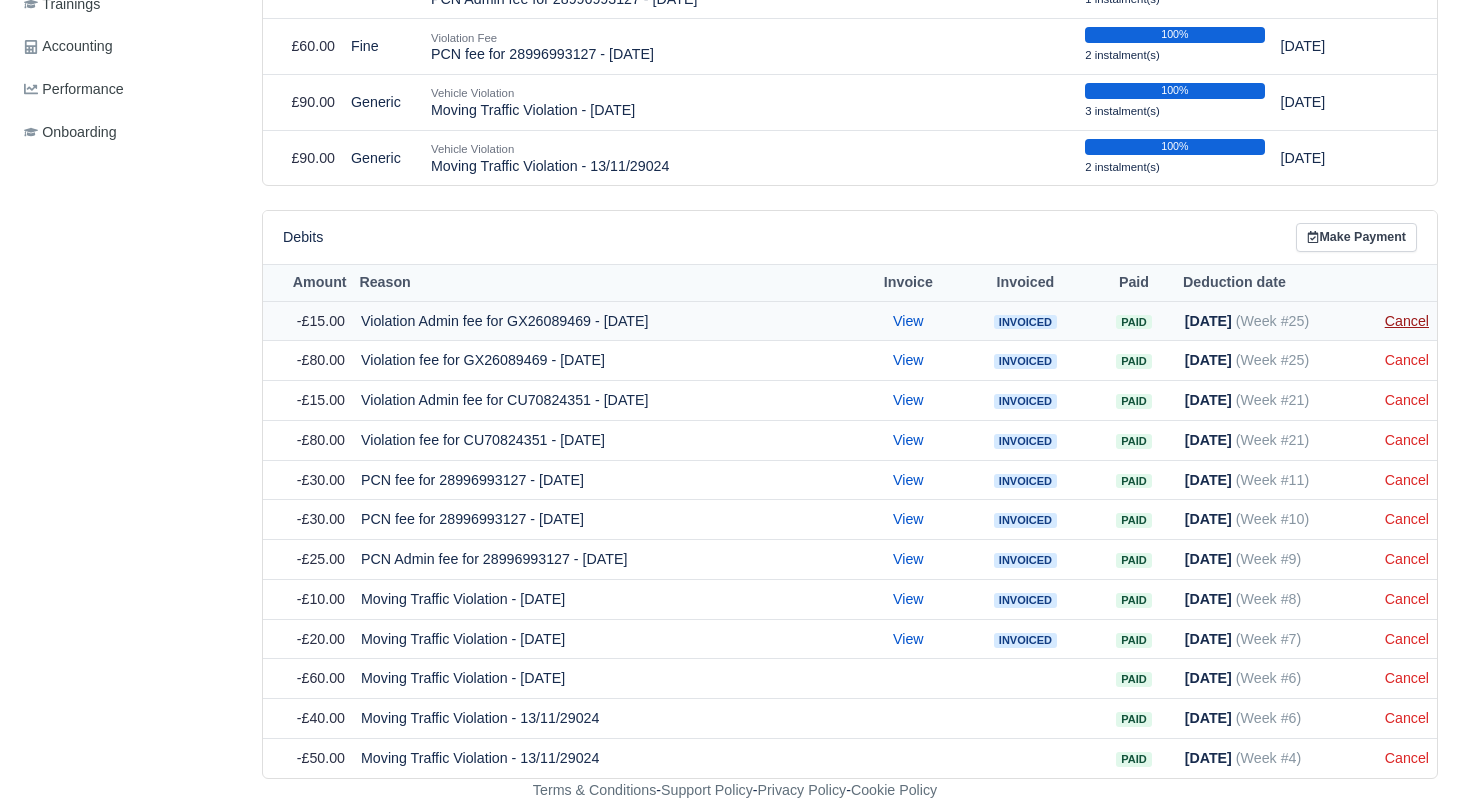 click on "Cancel" at bounding box center [1407, 321] 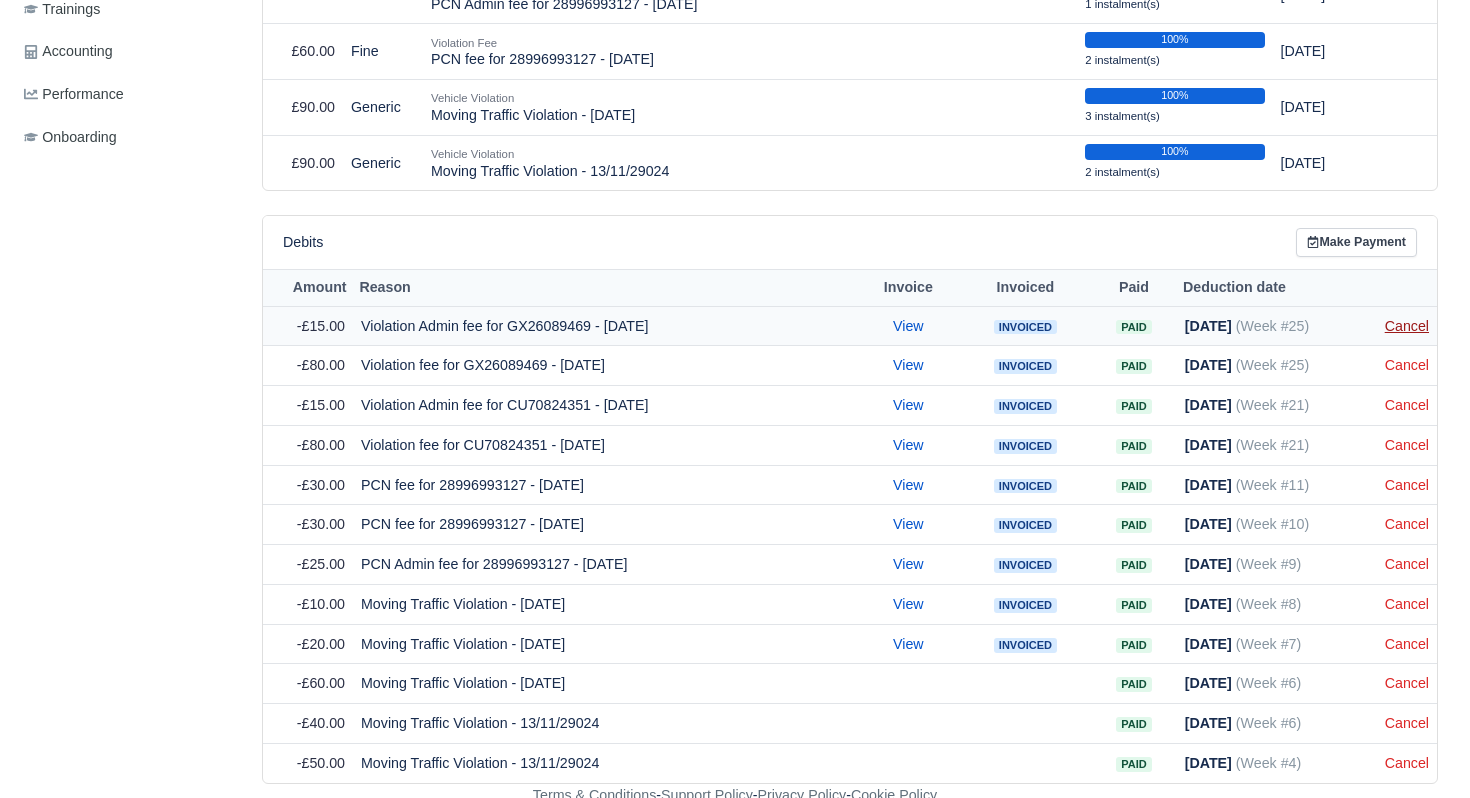 scroll, scrollTop: 728, scrollLeft: 0, axis: vertical 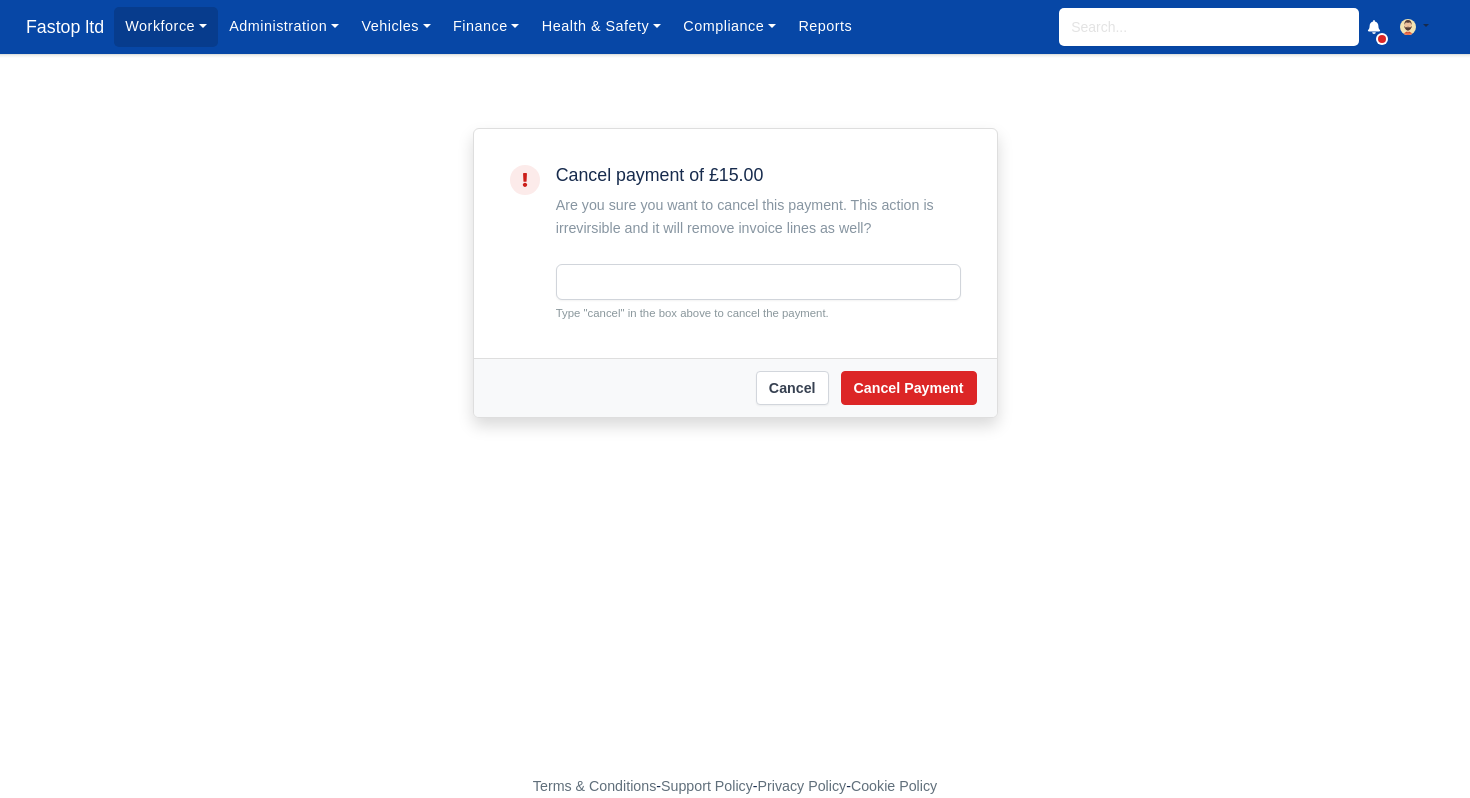 click on "Cancel" at bounding box center [792, 388] 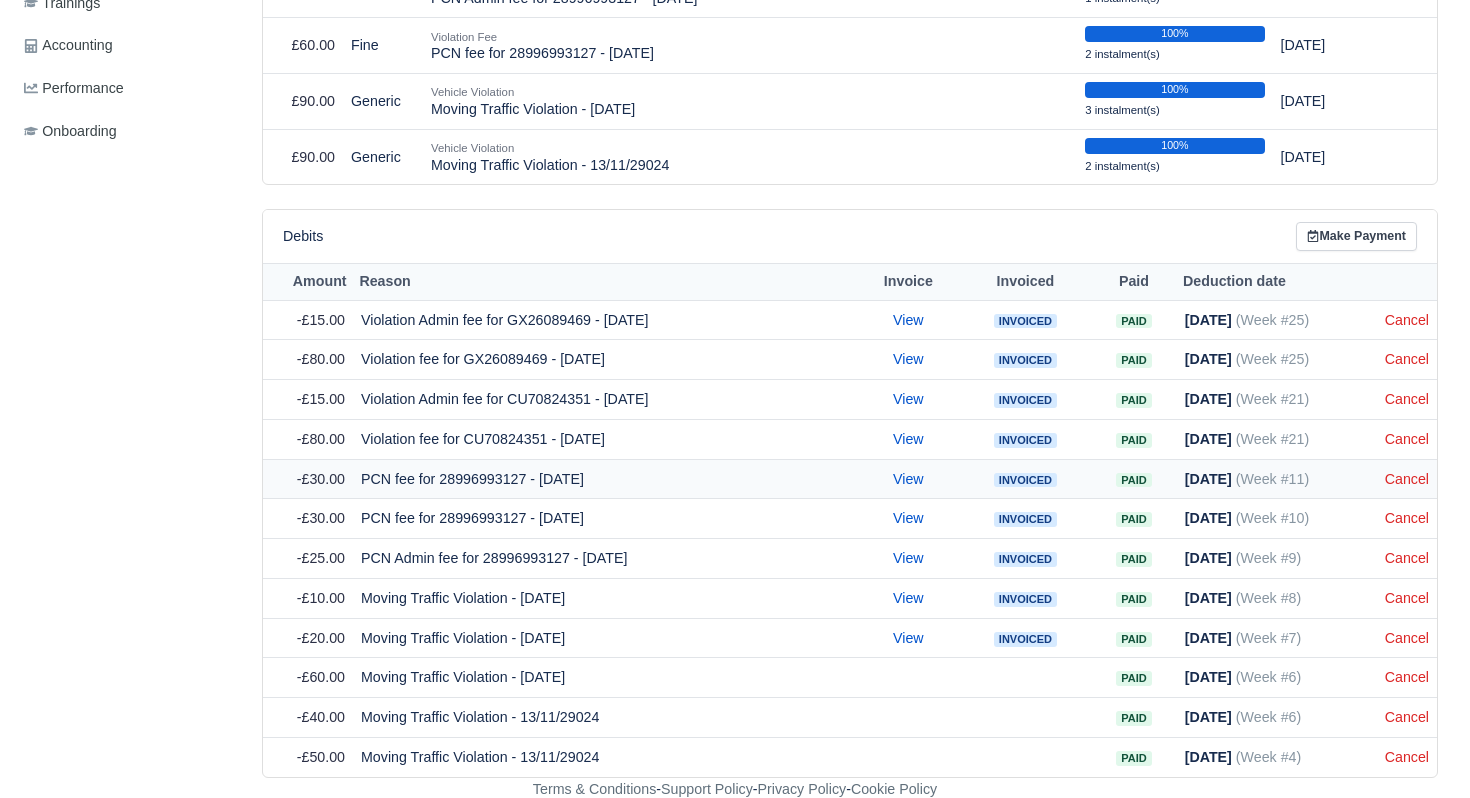 scroll, scrollTop: 736, scrollLeft: 0, axis: vertical 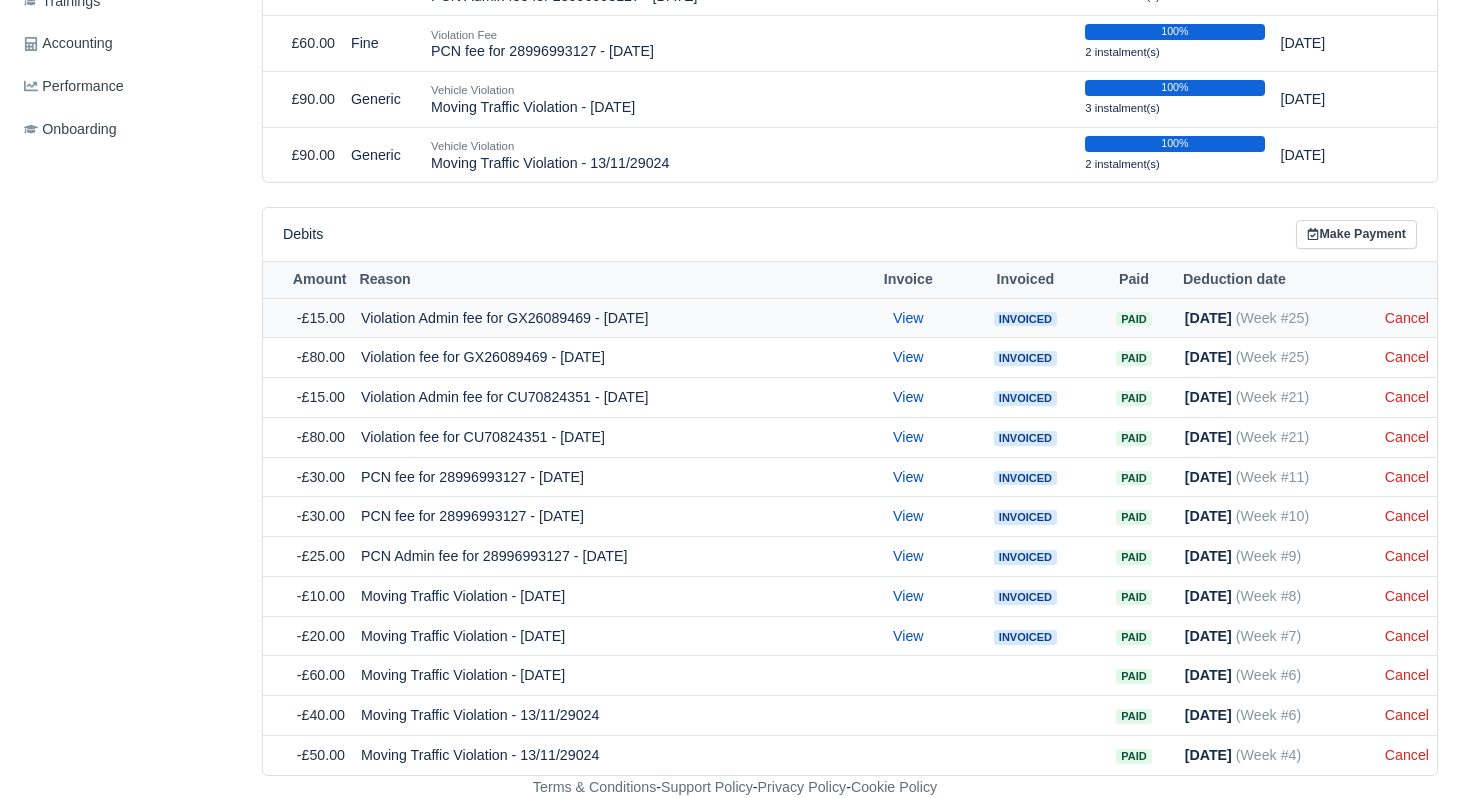 click on "Cancel" at bounding box center (1407, 318) 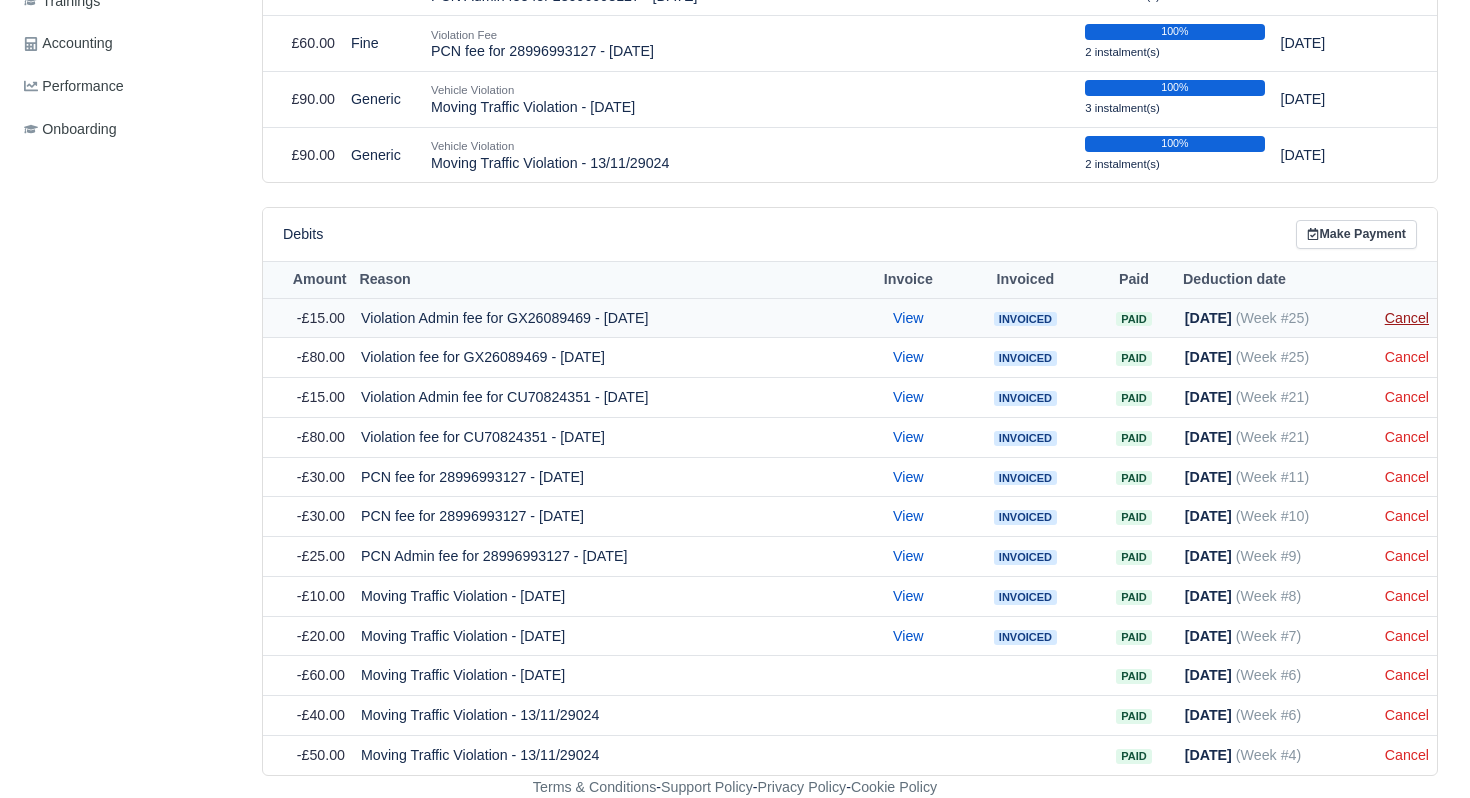 click on "Cancel" at bounding box center (1407, 318) 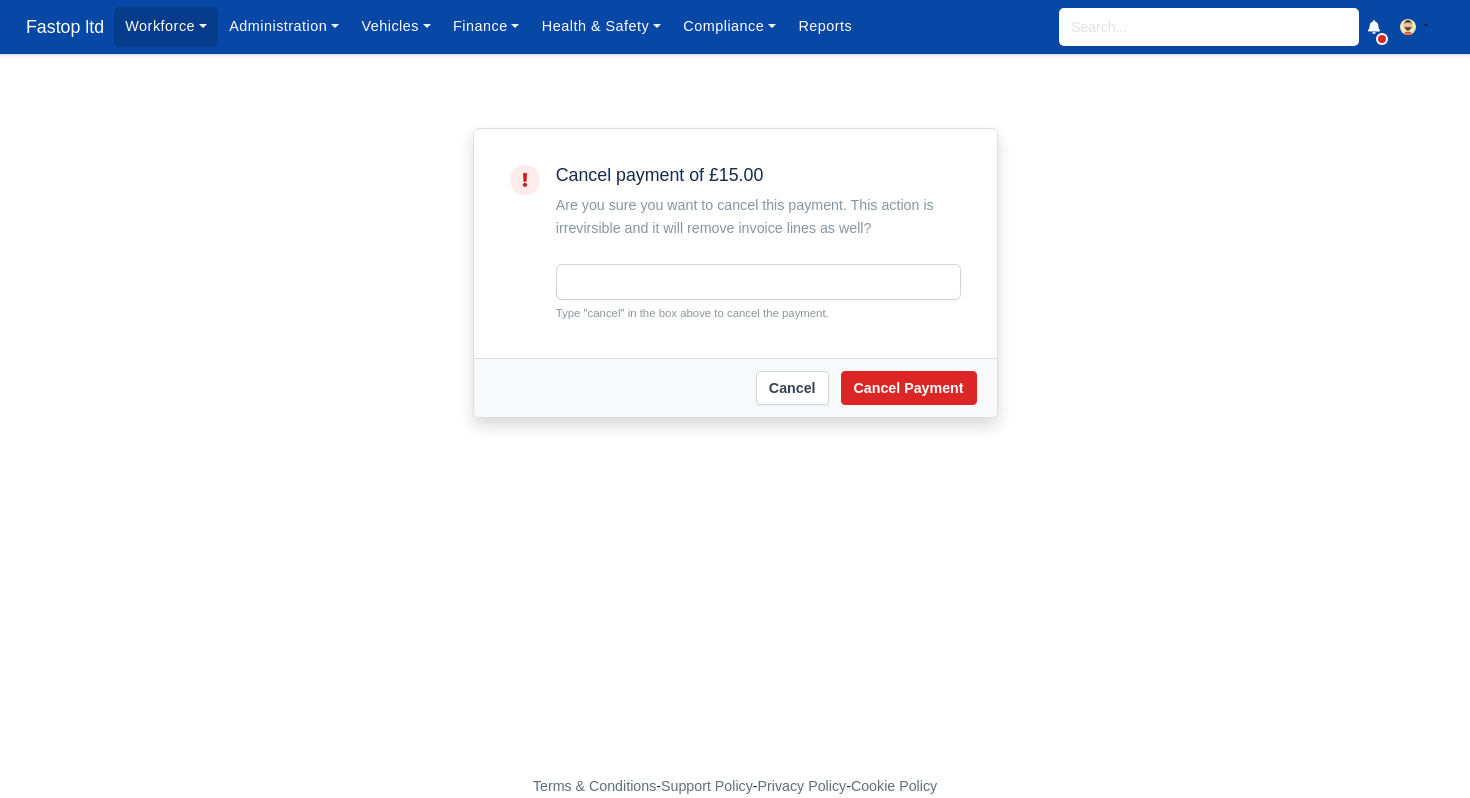 scroll, scrollTop: 0, scrollLeft: 0, axis: both 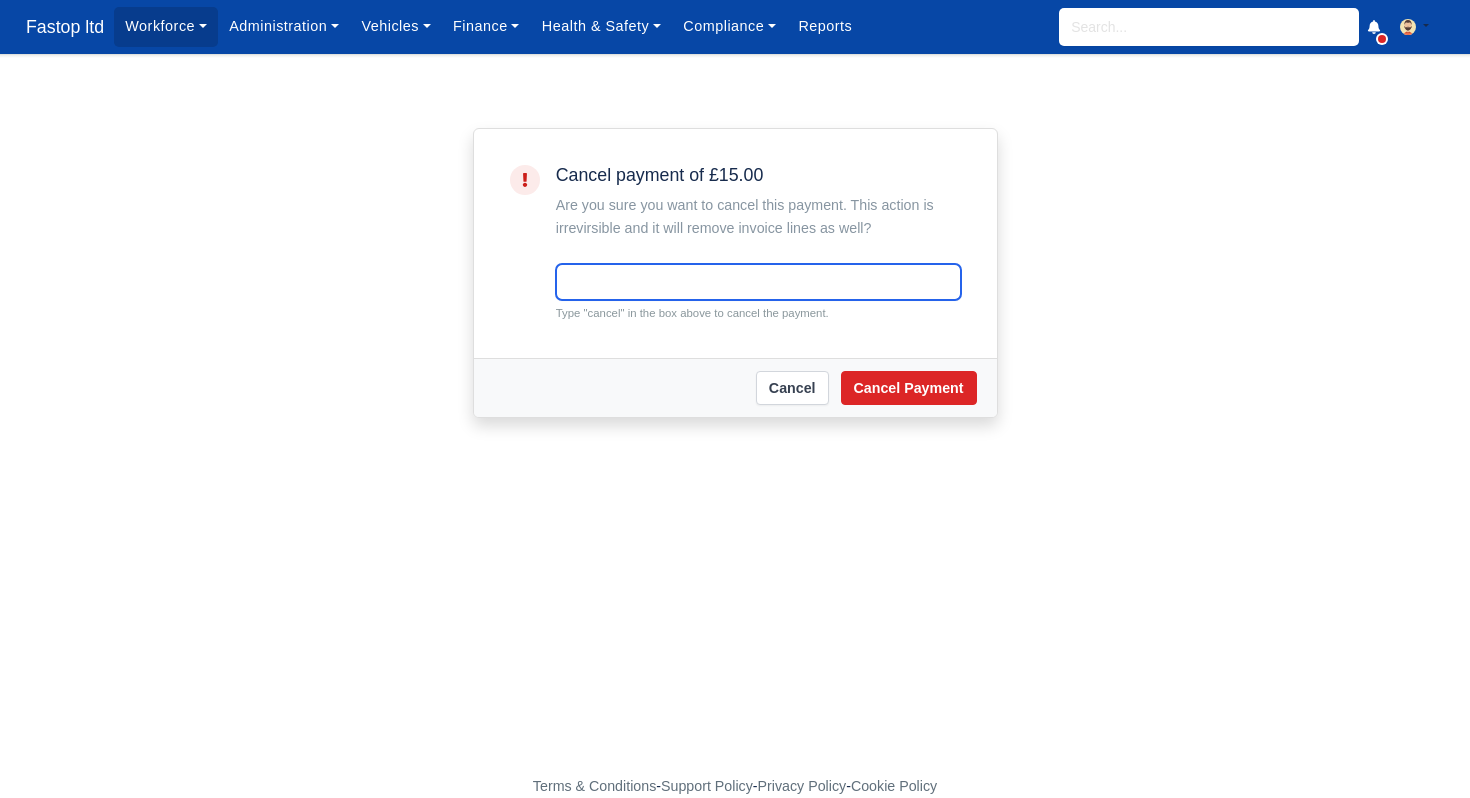 click at bounding box center [758, 282] 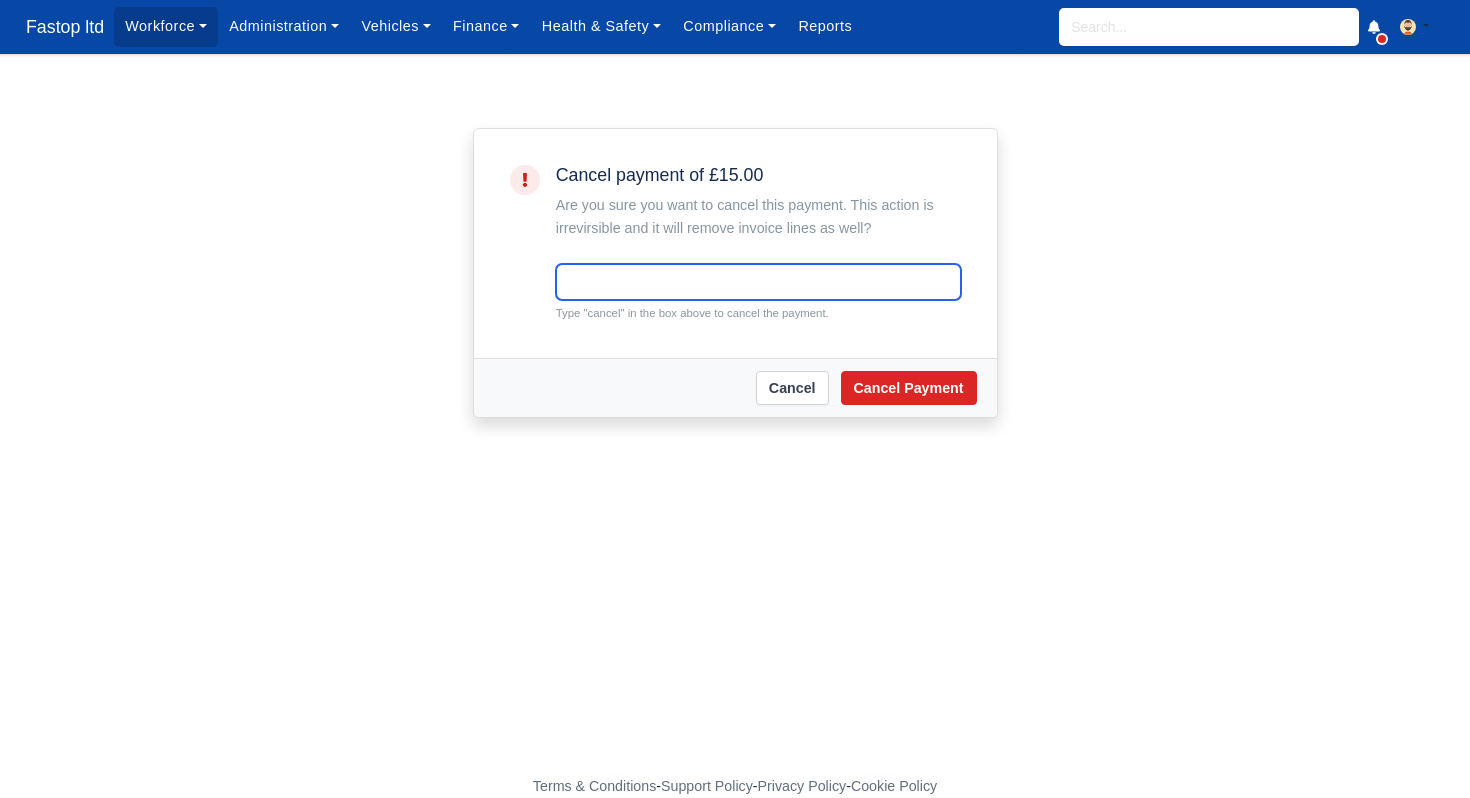 type on "cancel" 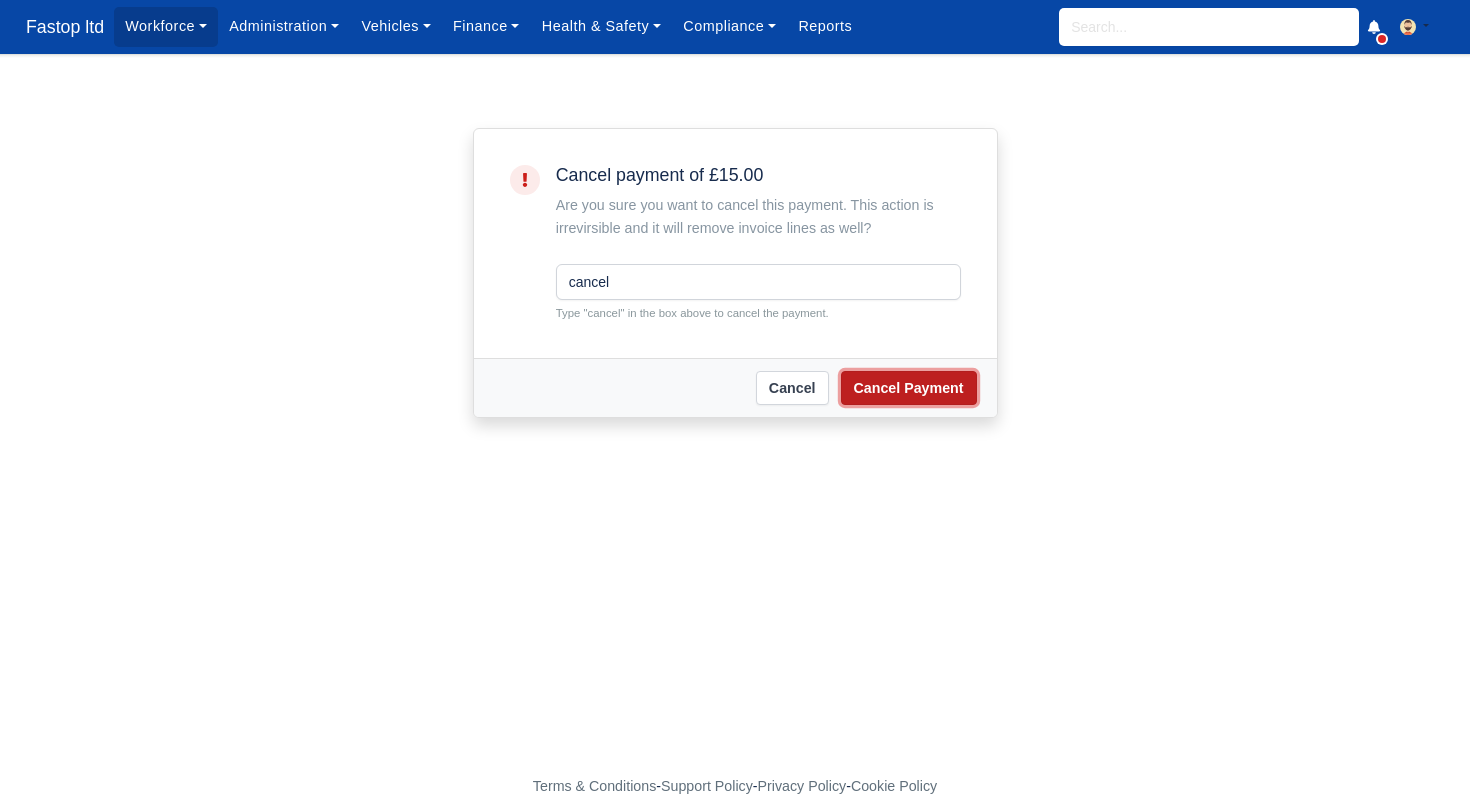 click on "Cancel Payment" at bounding box center (909, 388) 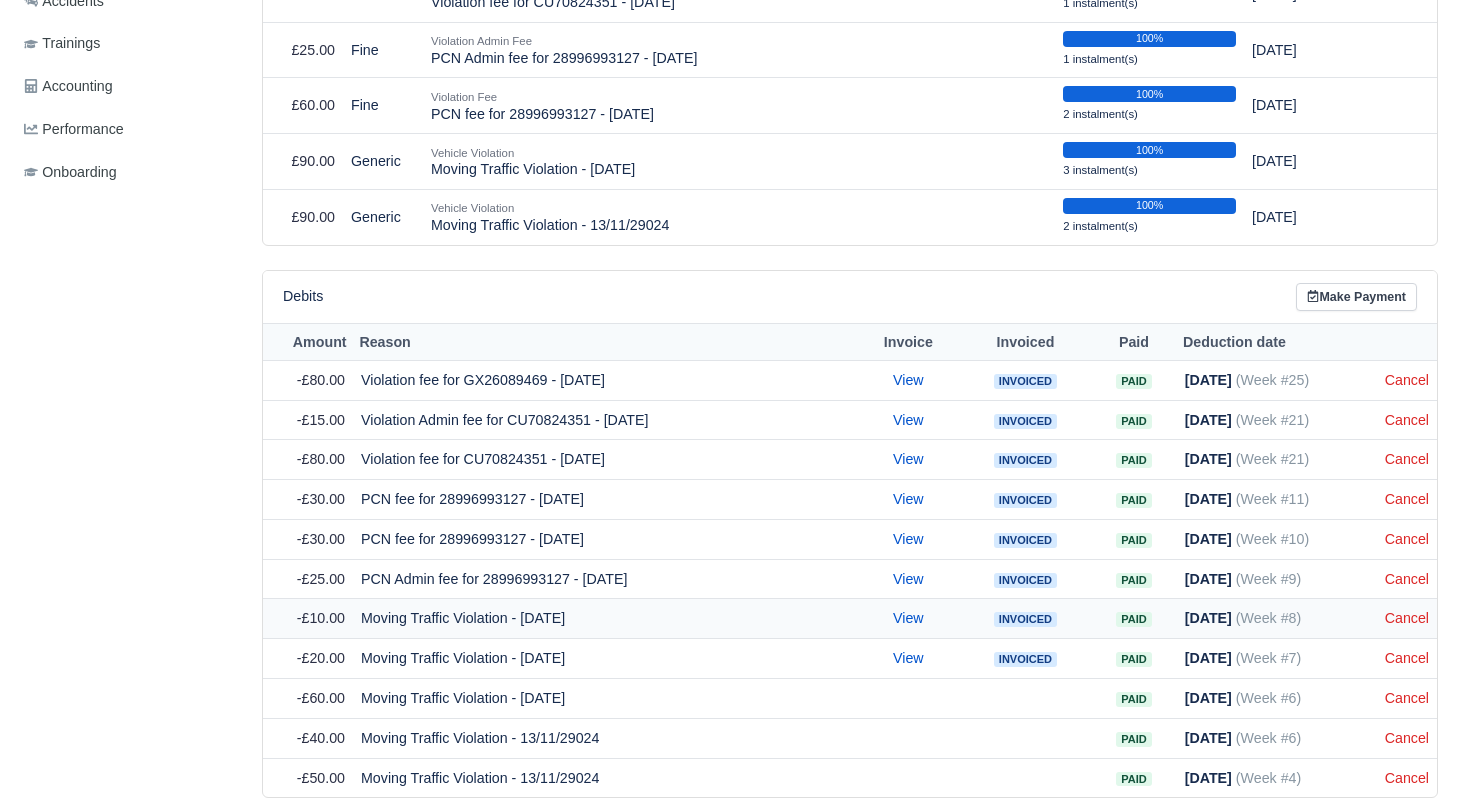 scroll, scrollTop: 754, scrollLeft: 0, axis: vertical 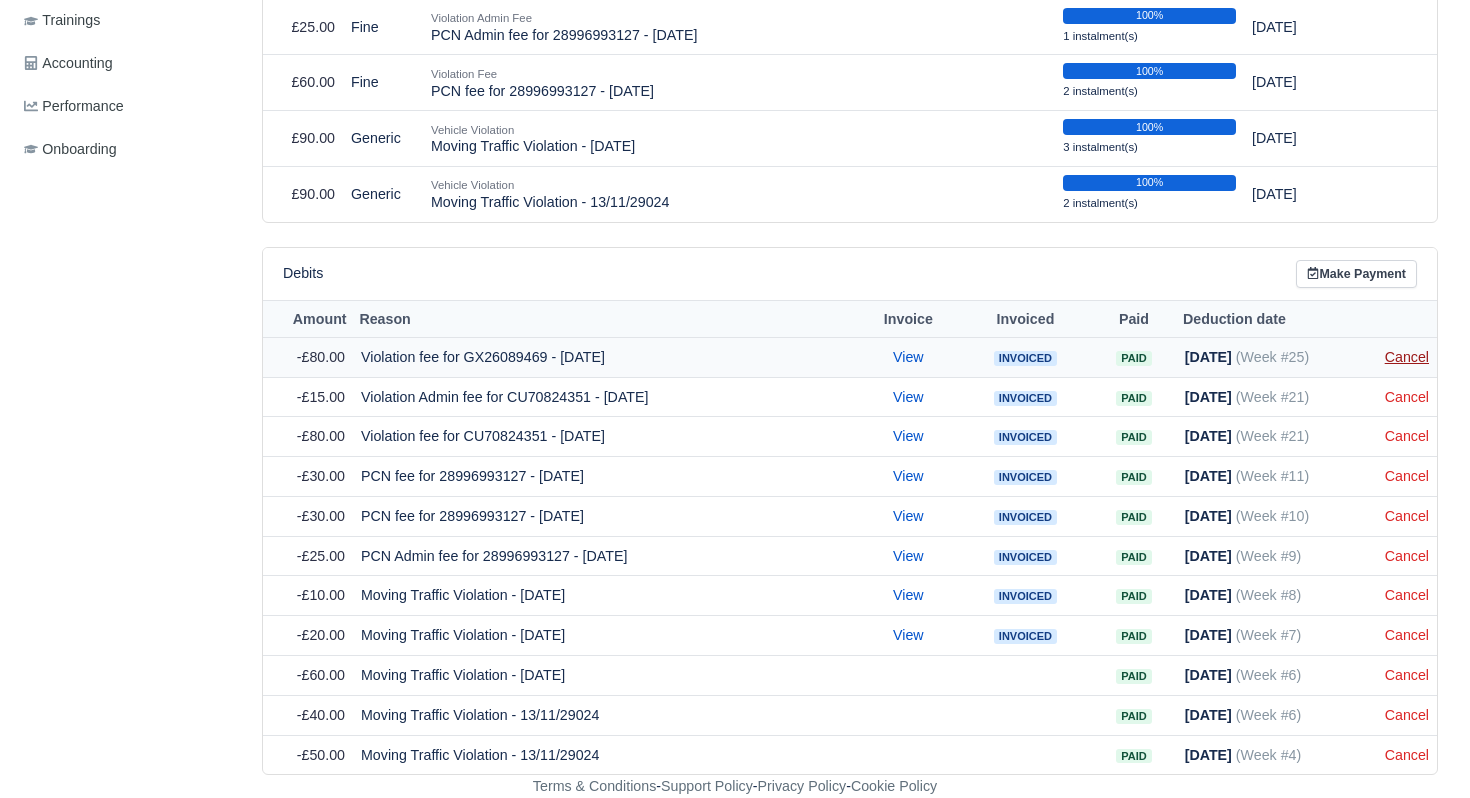 click on "Cancel" at bounding box center (1407, 357) 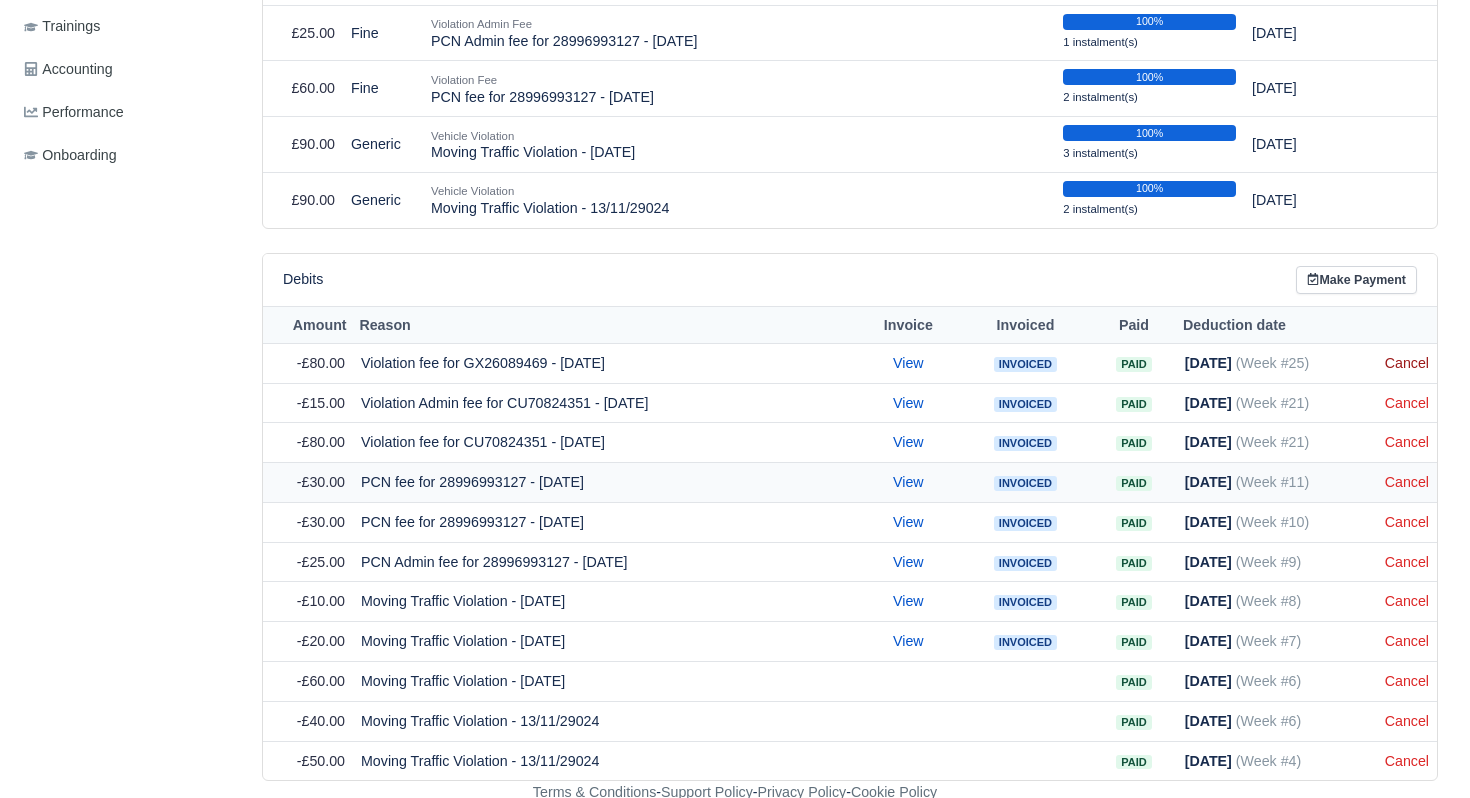 scroll, scrollTop: 751, scrollLeft: 0, axis: vertical 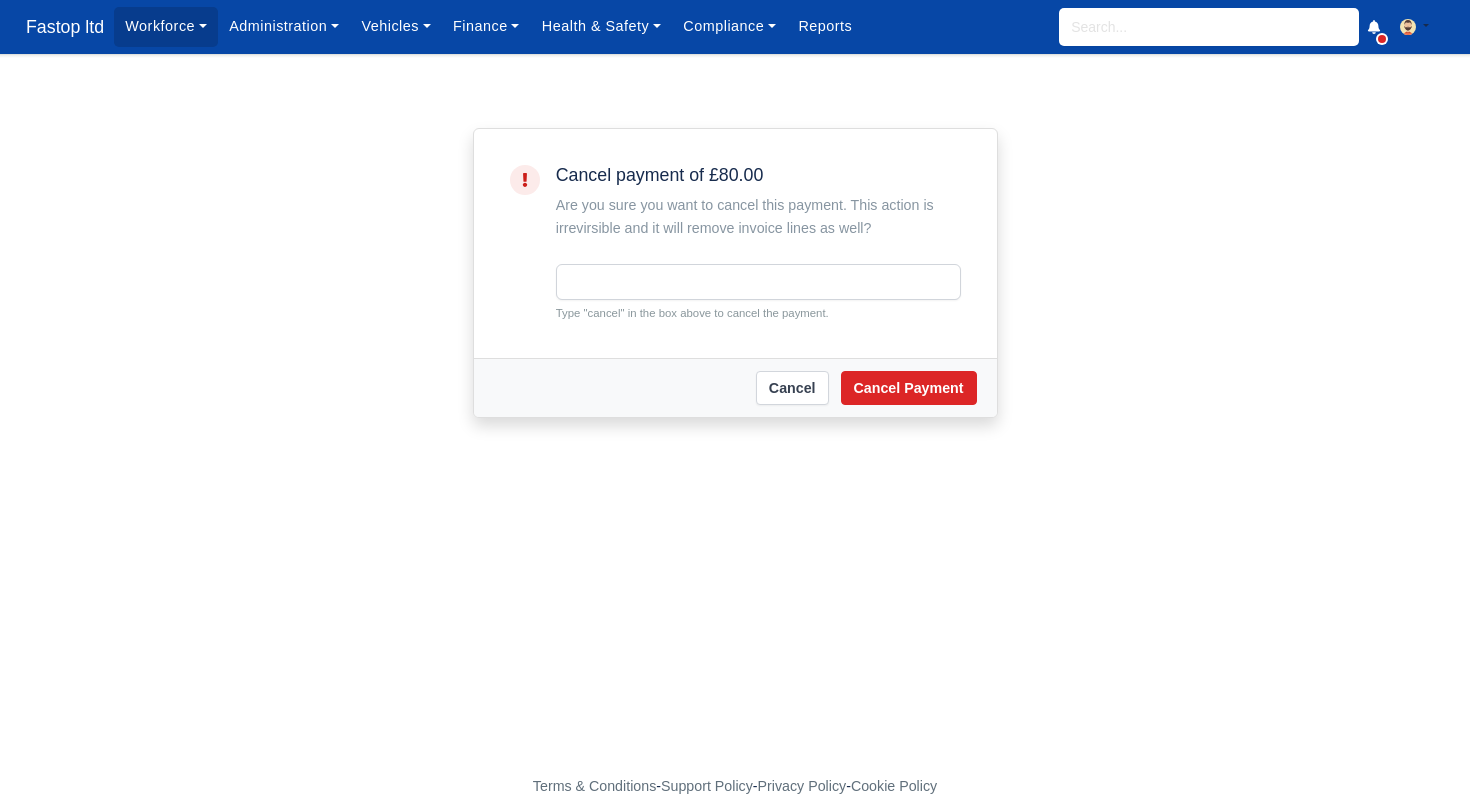 drag, startPoint x: 0, startPoint y: 0, endPoint x: 679, endPoint y: 258, distance: 726.36426 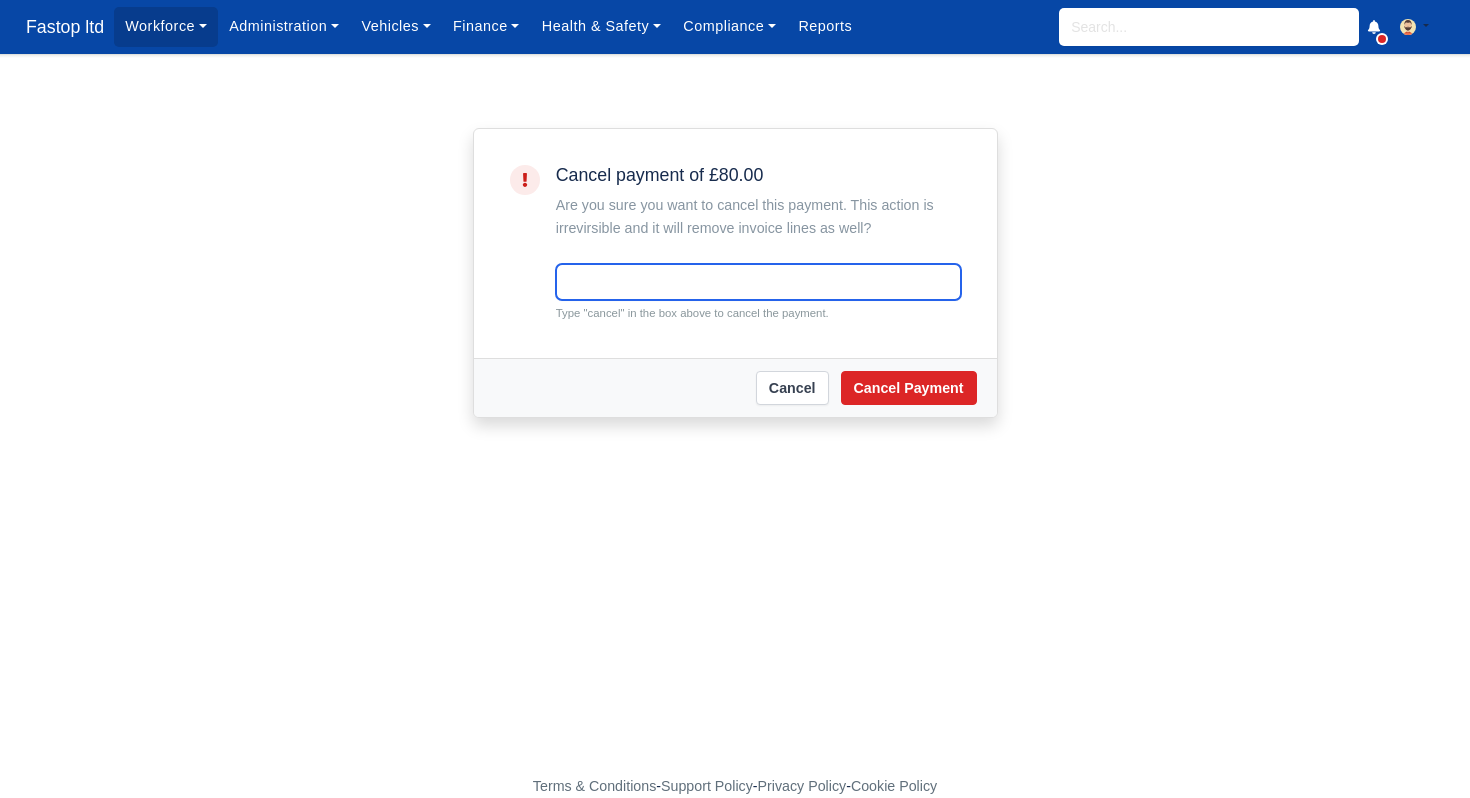click at bounding box center (758, 282) 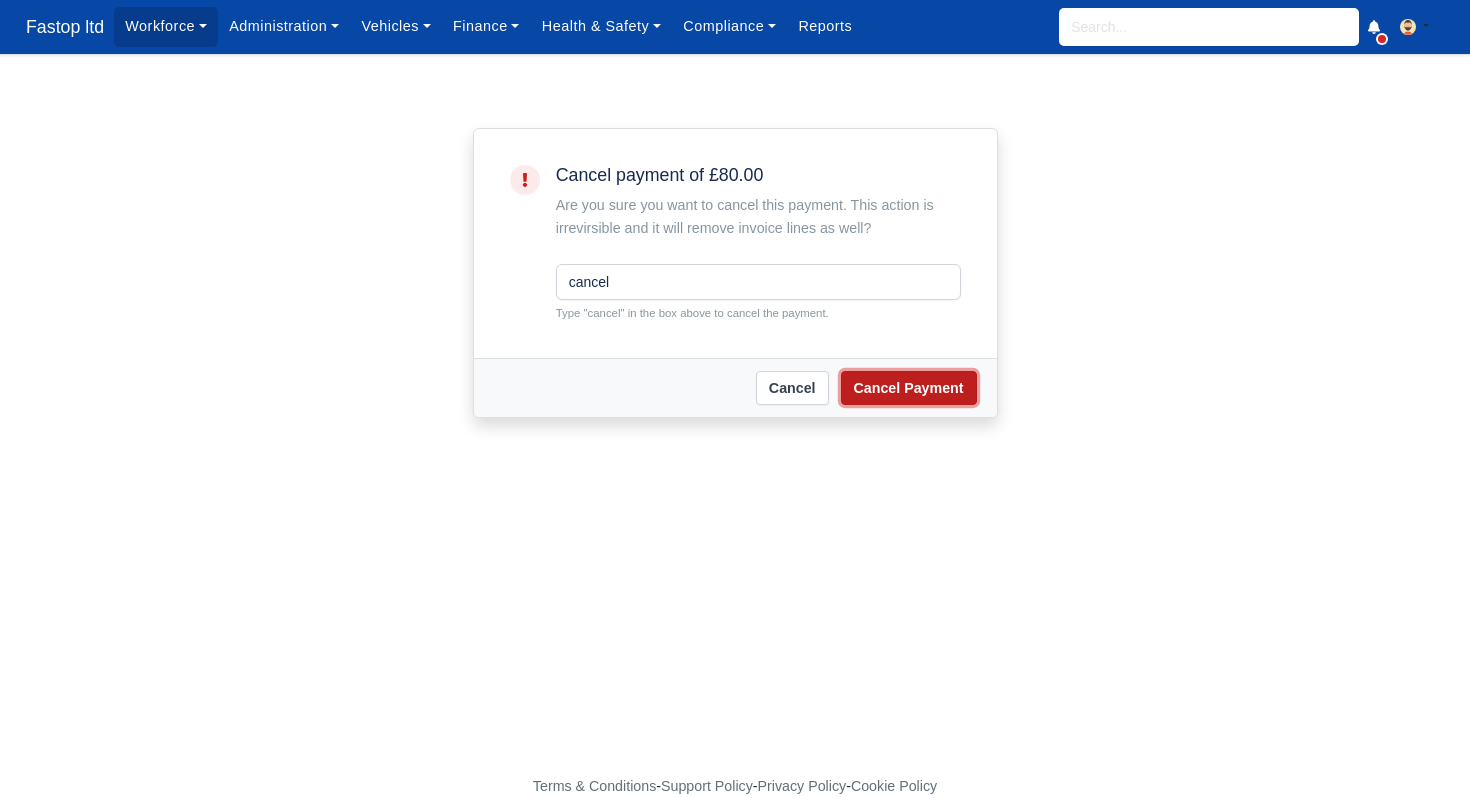 click on "Cancel Payment" at bounding box center [909, 388] 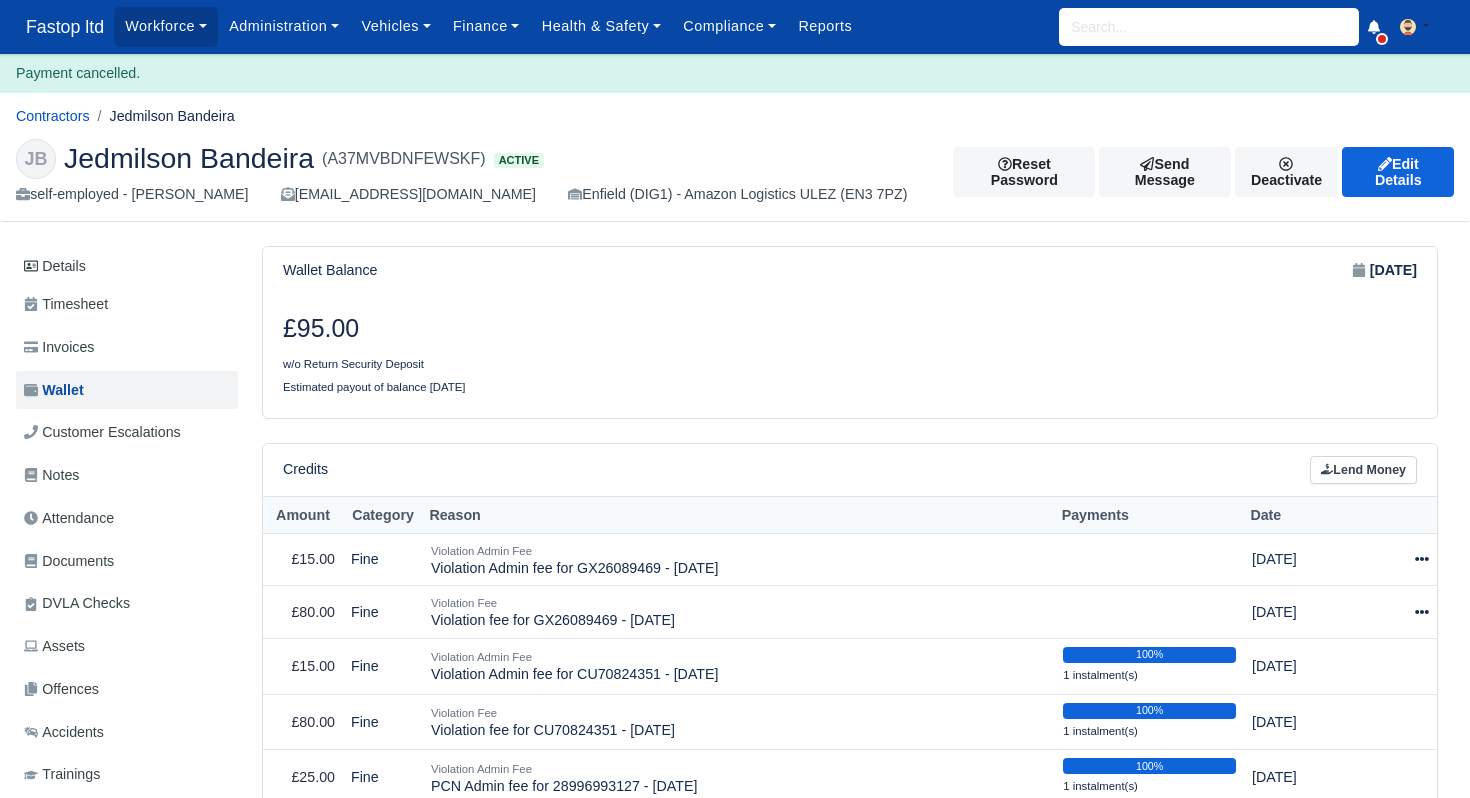 scroll, scrollTop: 0, scrollLeft: 0, axis: both 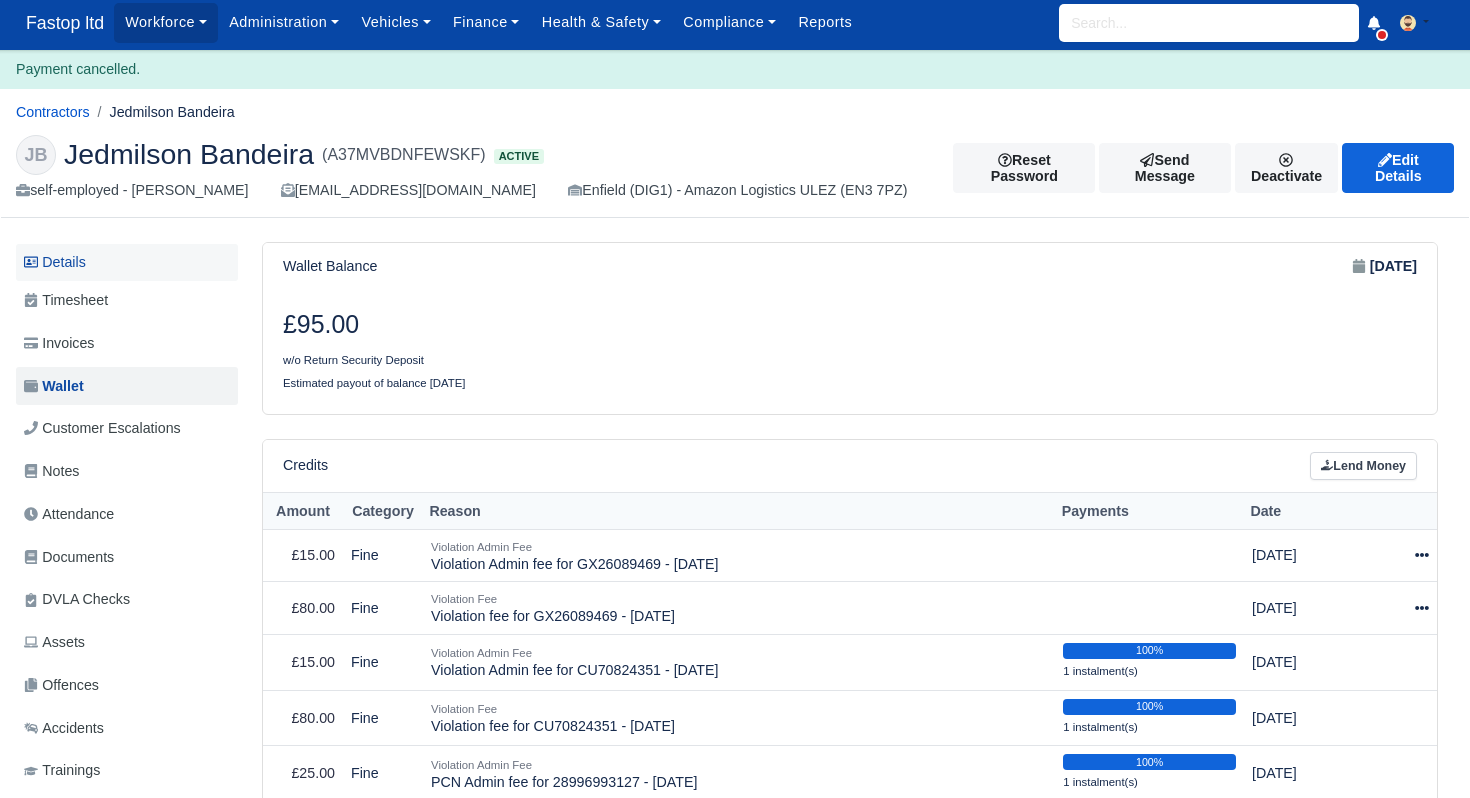 click on "Details" at bounding box center (127, 262) 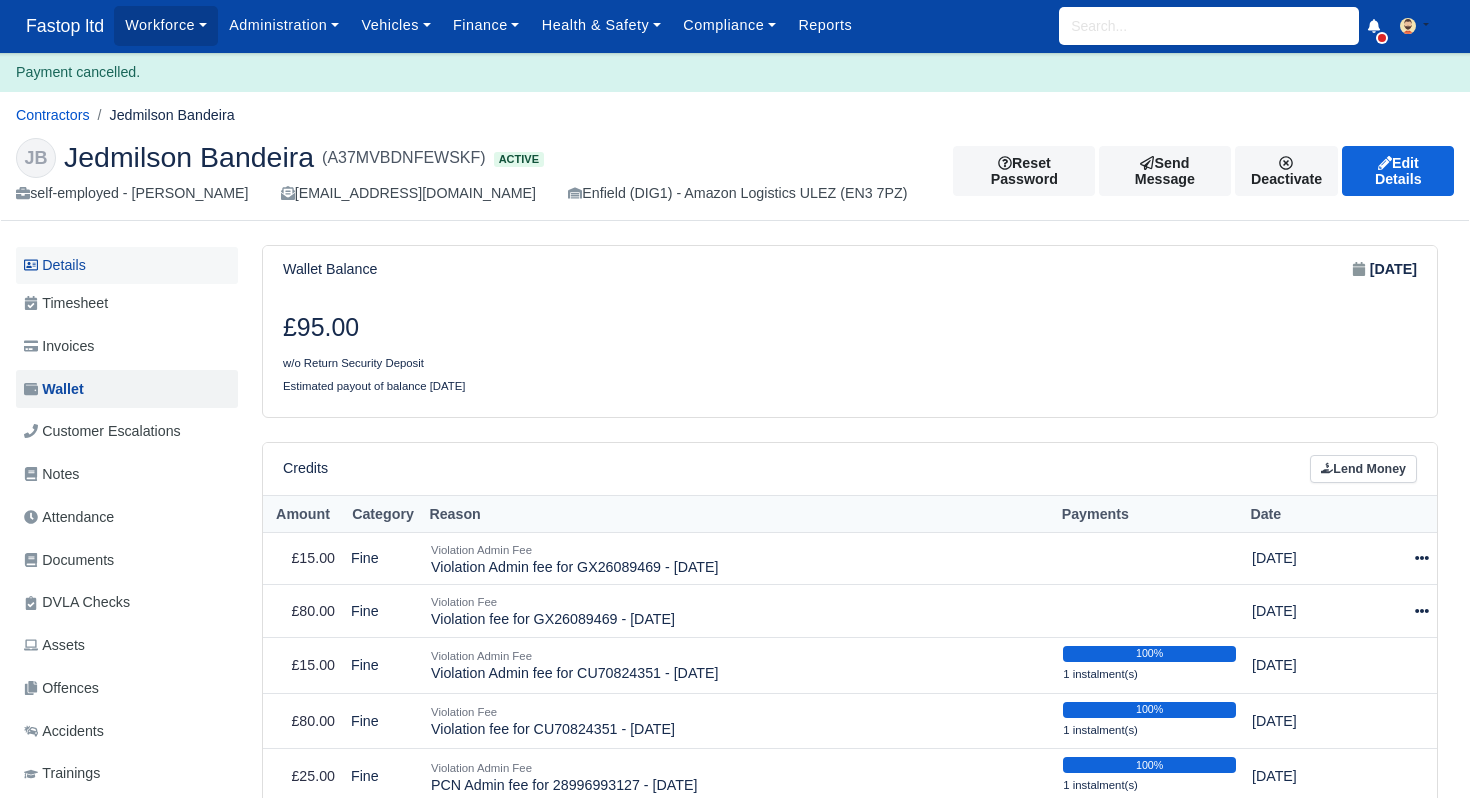 scroll, scrollTop: 6, scrollLeft: 0, axis: vertical 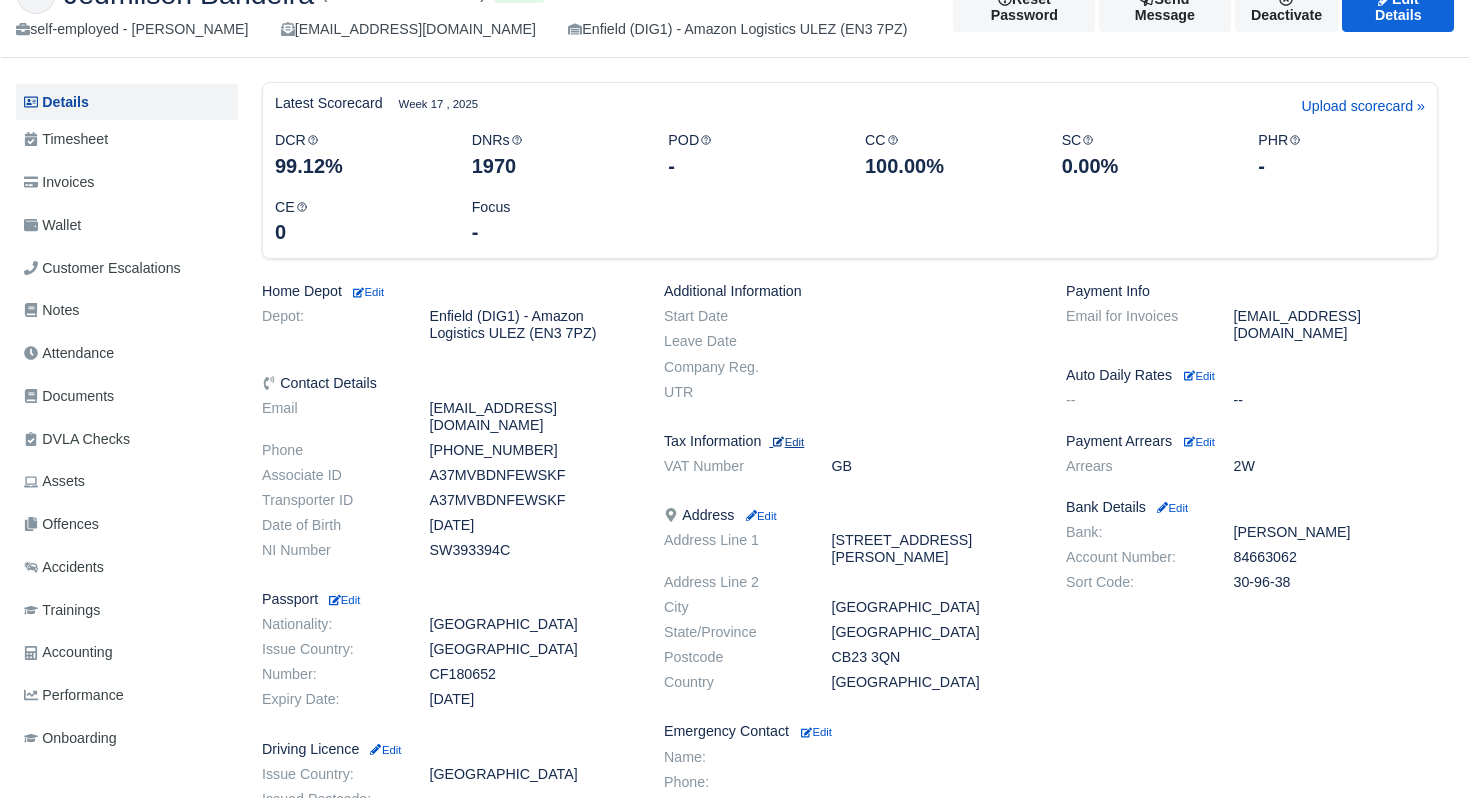 click on "Edit" at bounding box center (788, 442) 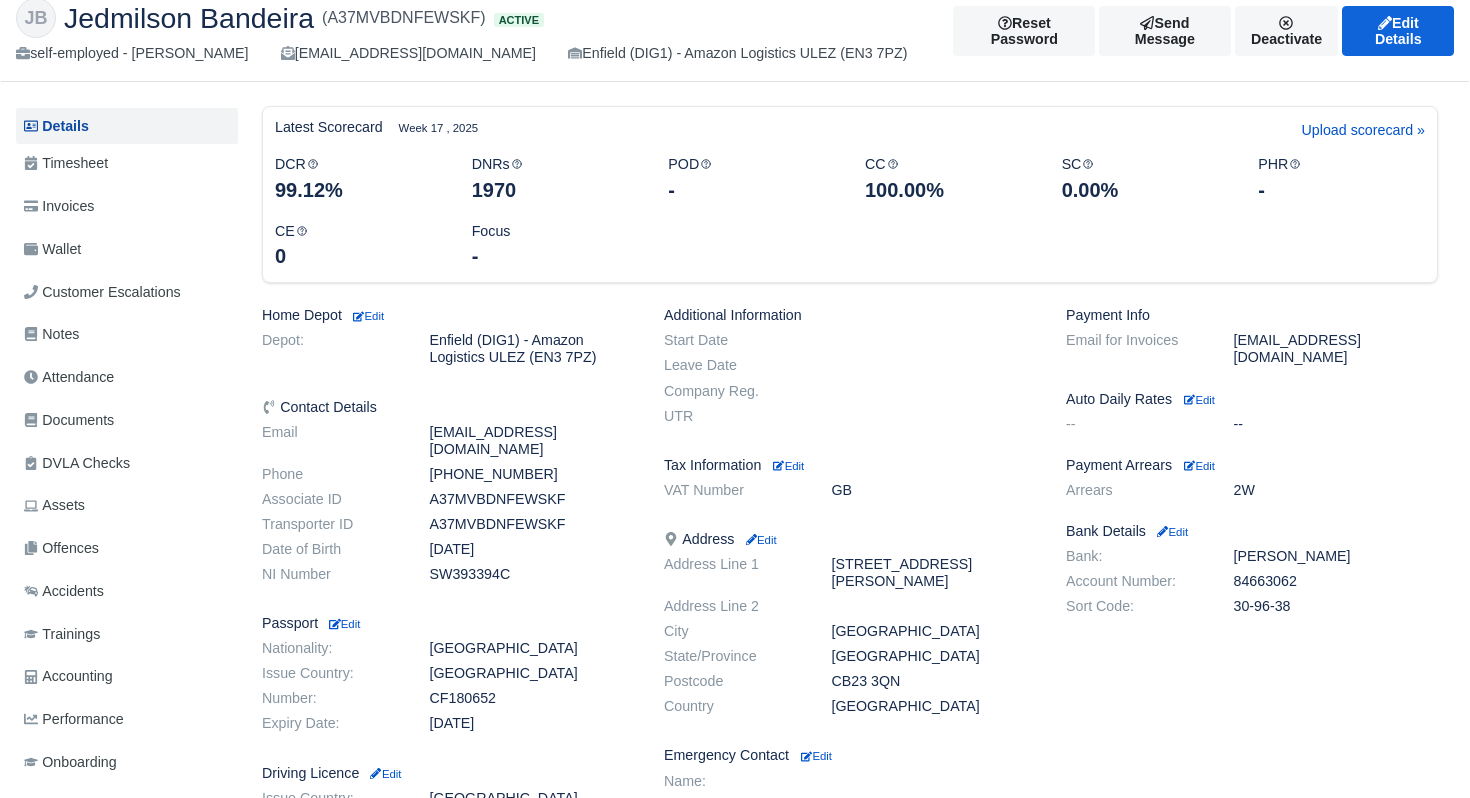 scroll, scrollTop: 0, scrollLeft: 0, axis: both 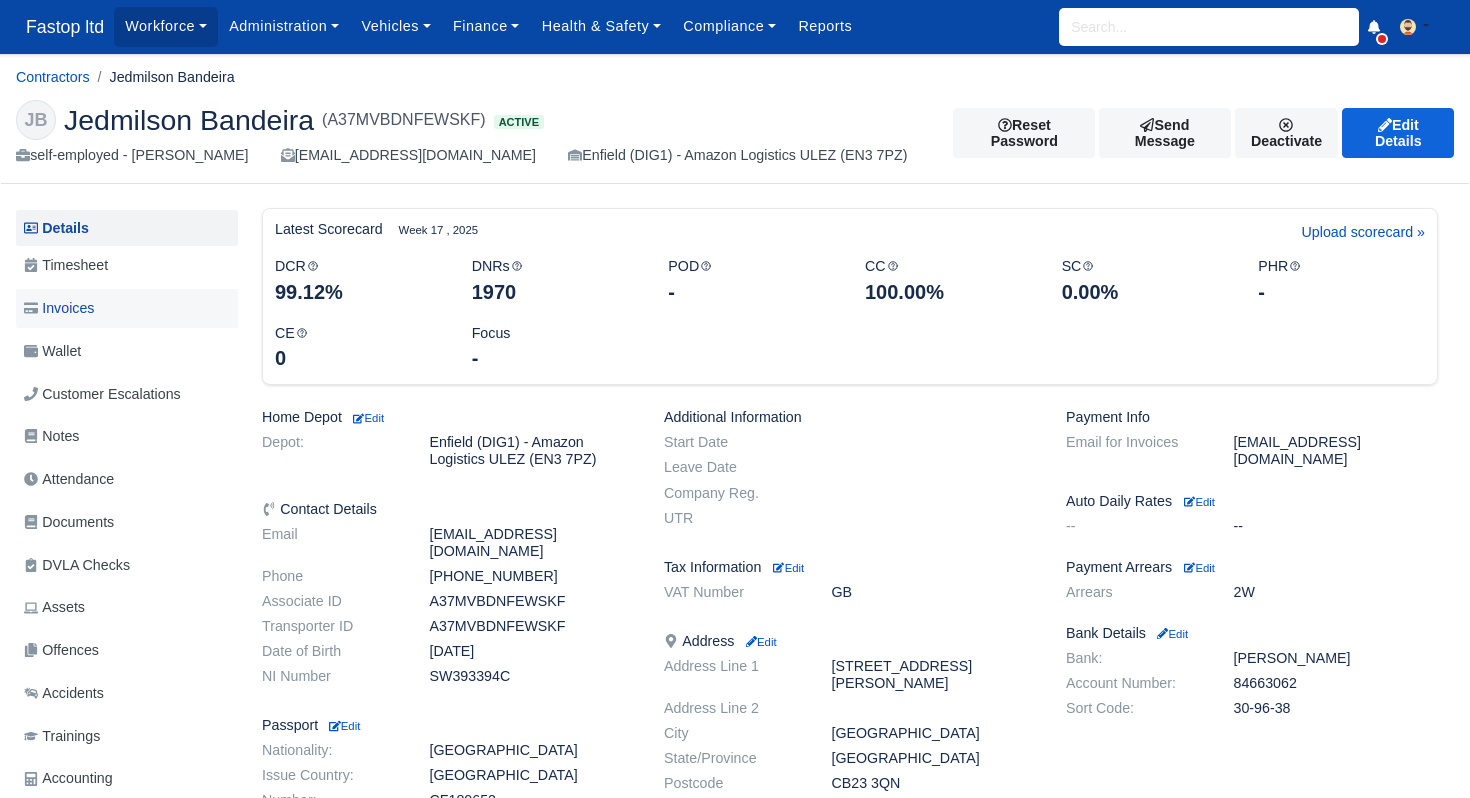 click on "Invoices" at bounding box center (59, 308) 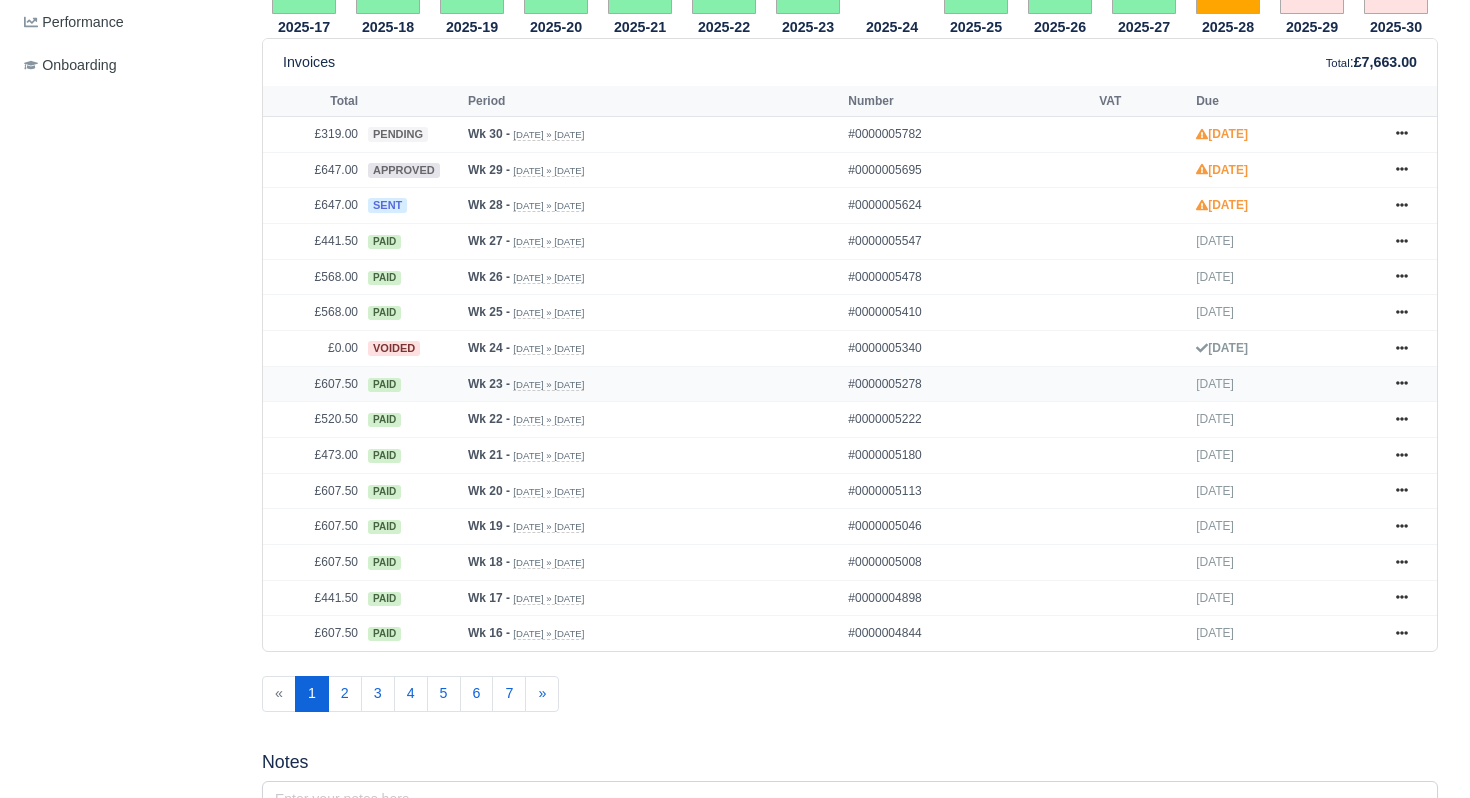 scroll, scrollTop: 801, scrollLeft: 0, axis: vertical 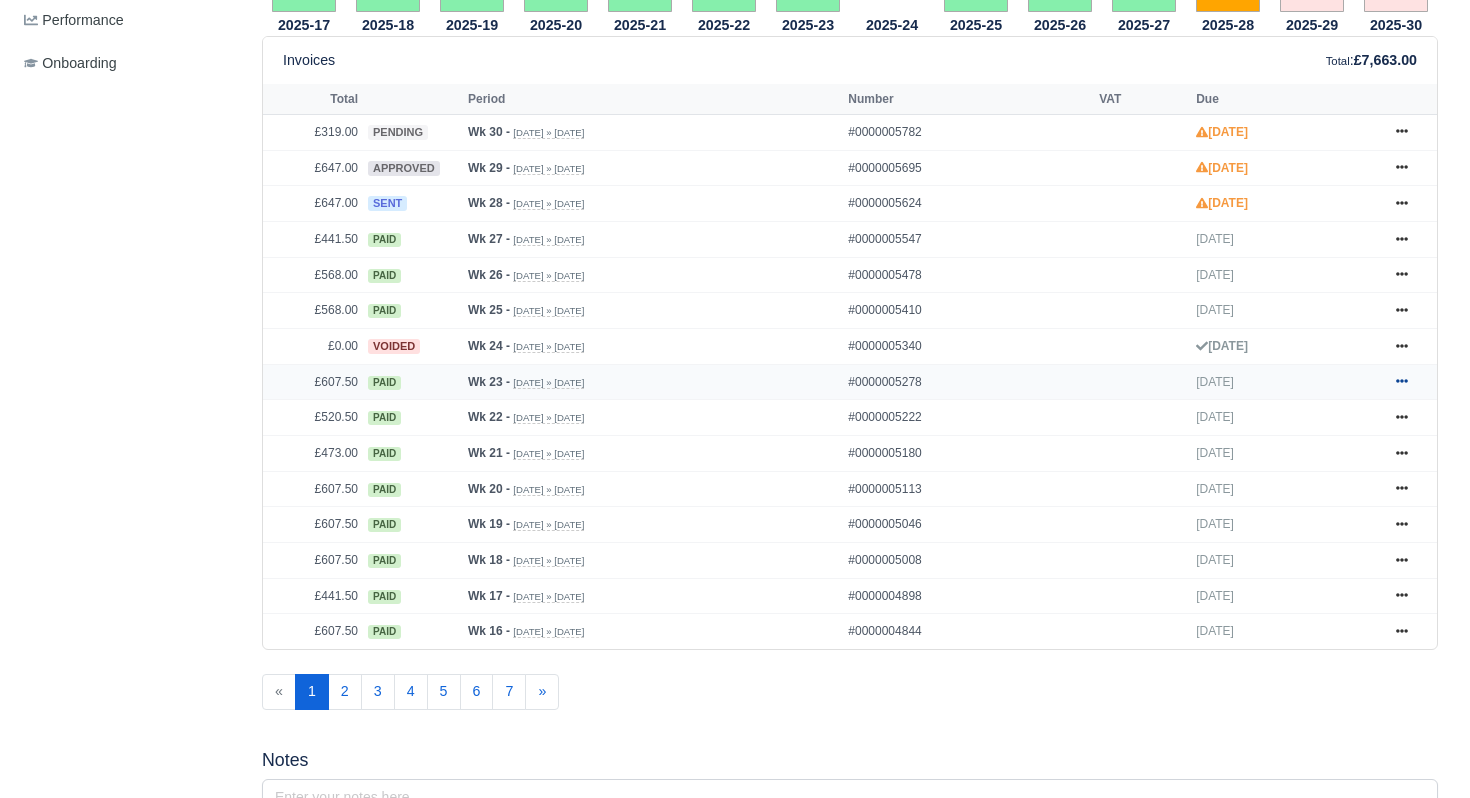 click at bounding box center (1402, 382) 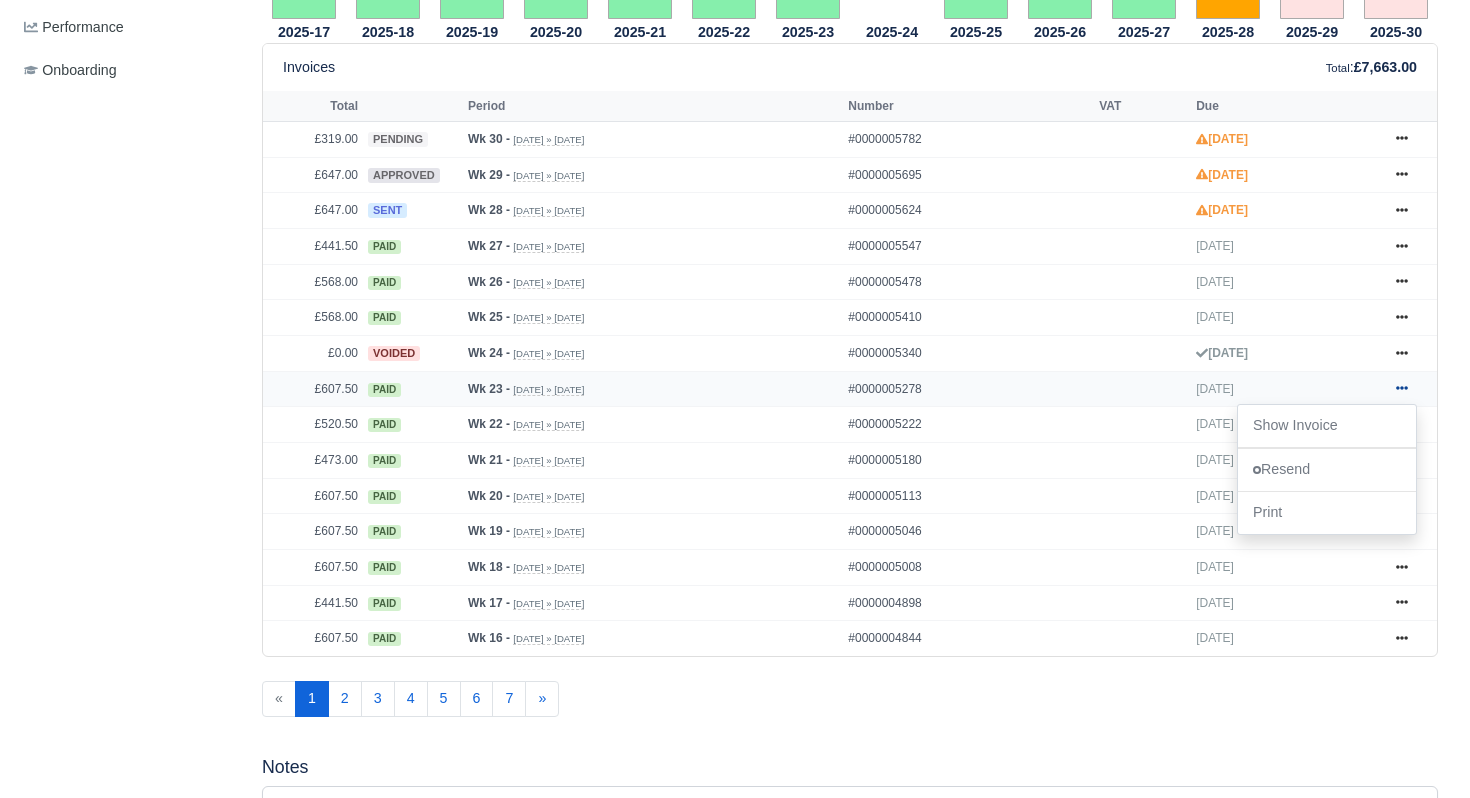 scroll, scrollTop: 792, scrollLeft: 0, axis: vertical 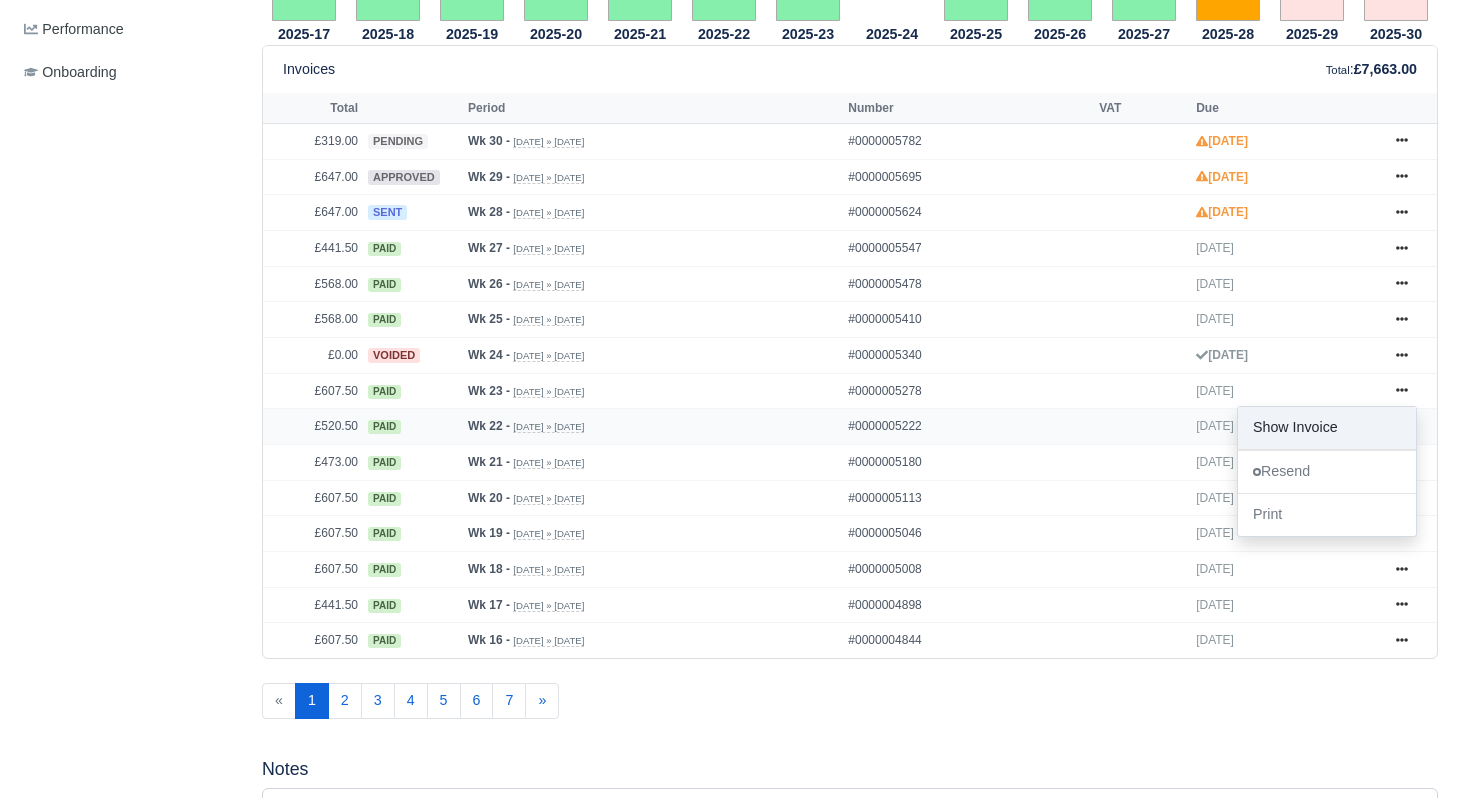 click on "Show Invoice" at bounding box center [1327, 428] 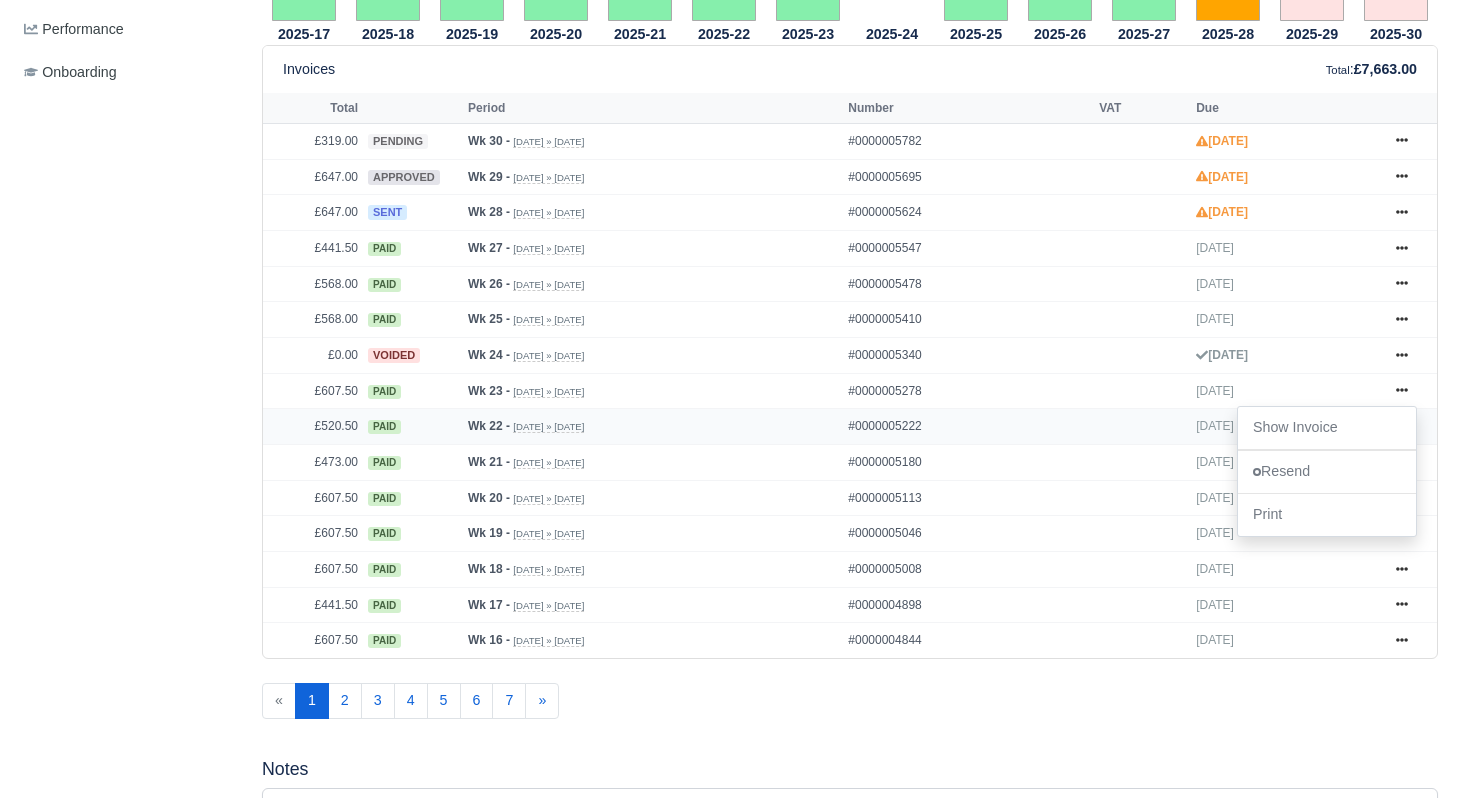 scroll, scrollTop: 794, scrollLeft: 0, axis: vertical 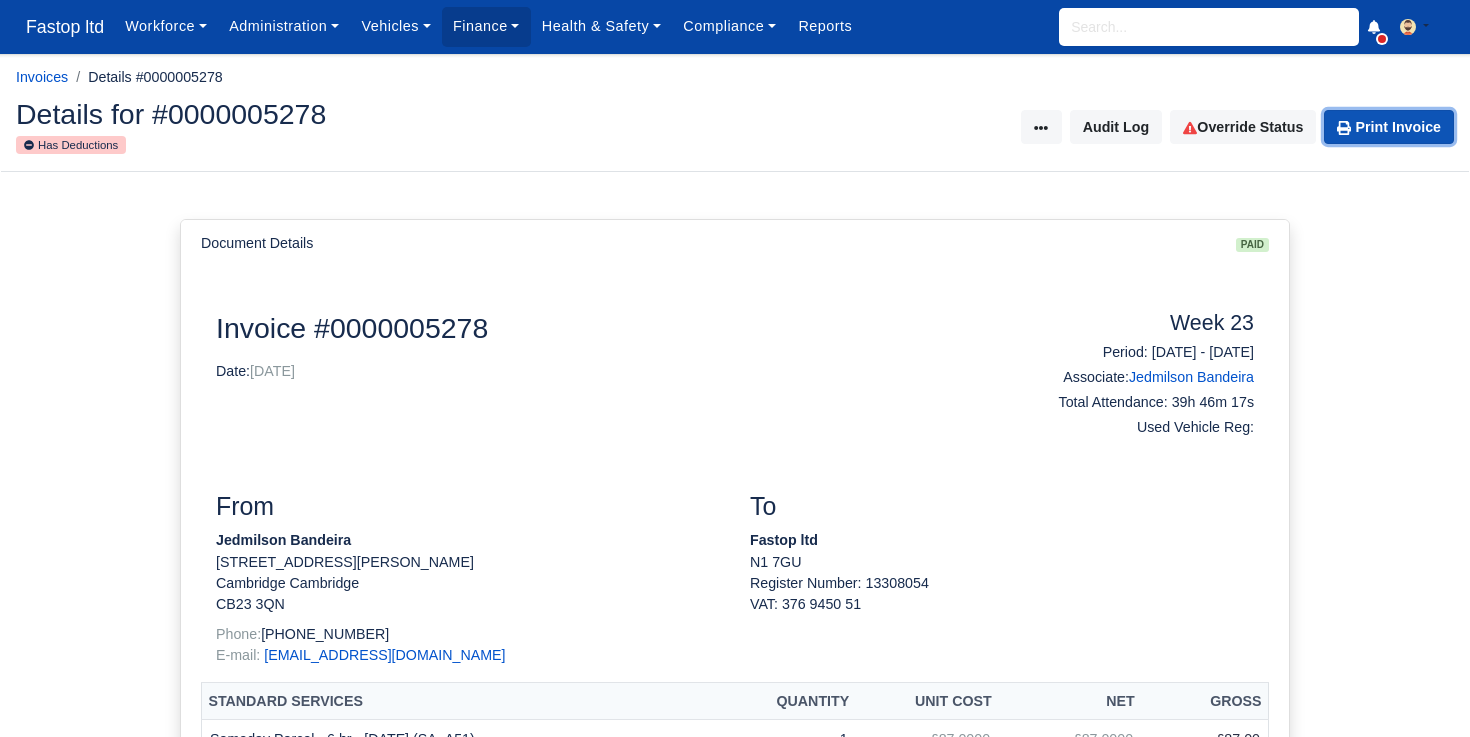 click on "Print Invoice" at bounding box center [1389, 127] 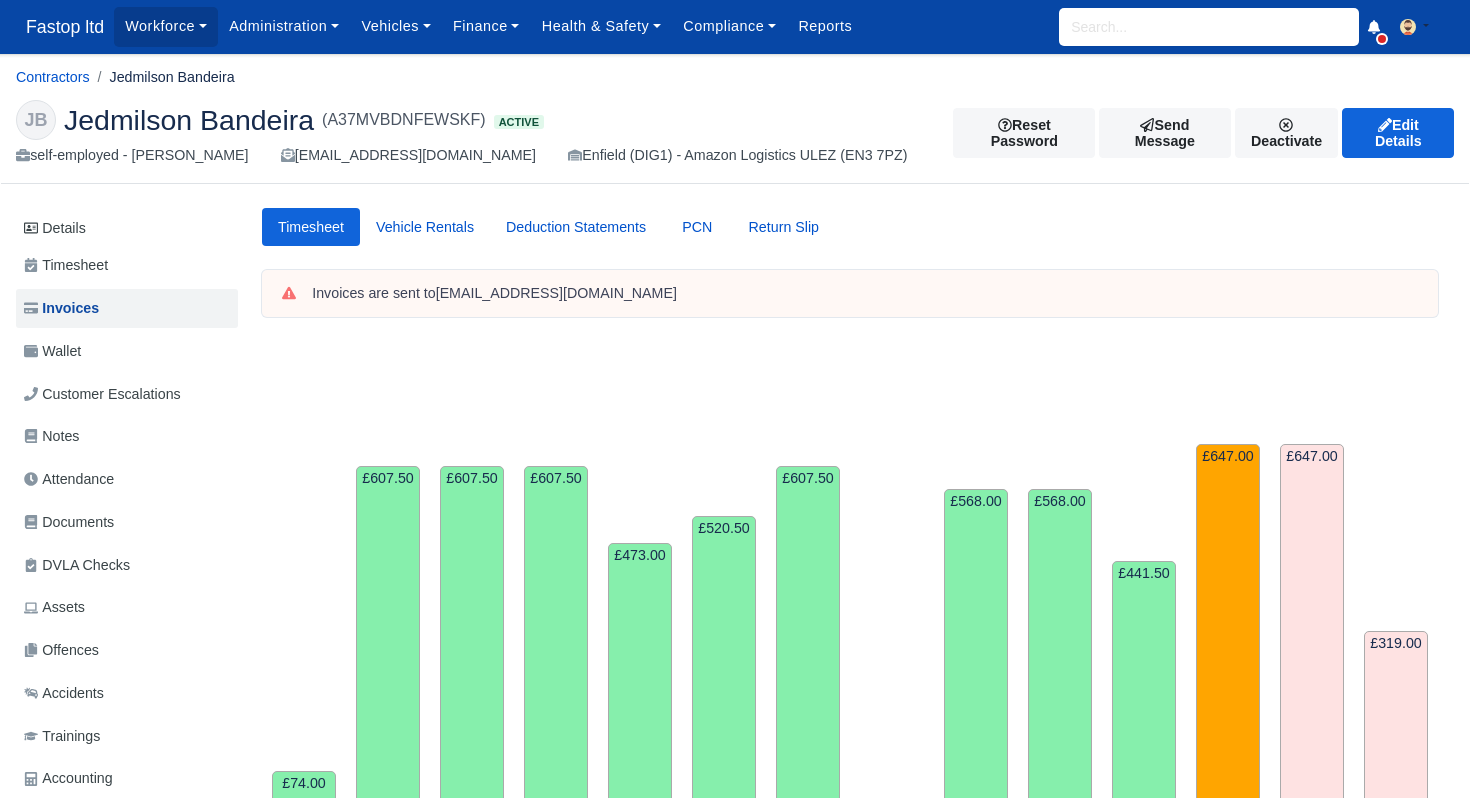 scroll, scrollTop: 794, scrollLeft: 0, axis: vertical 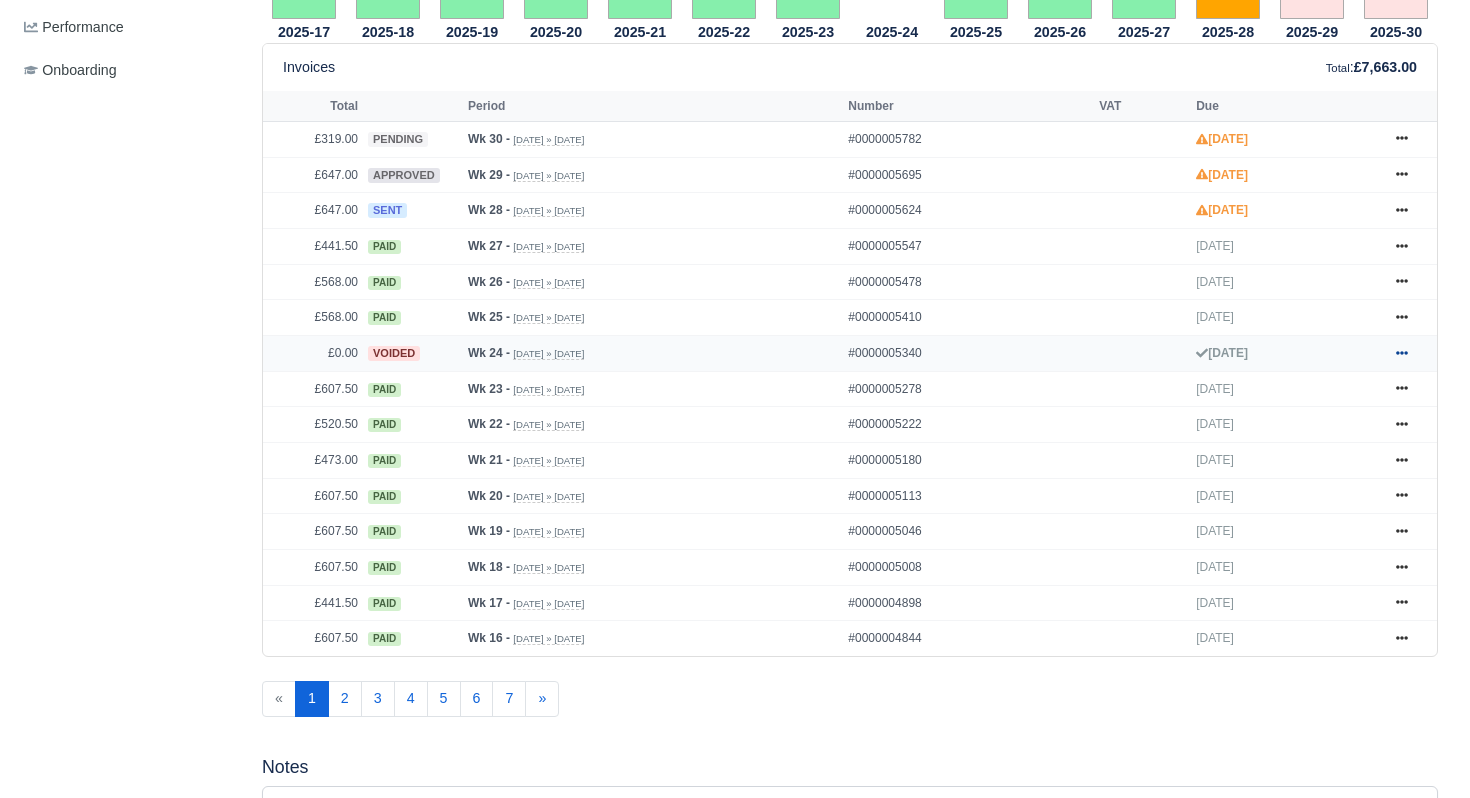 click 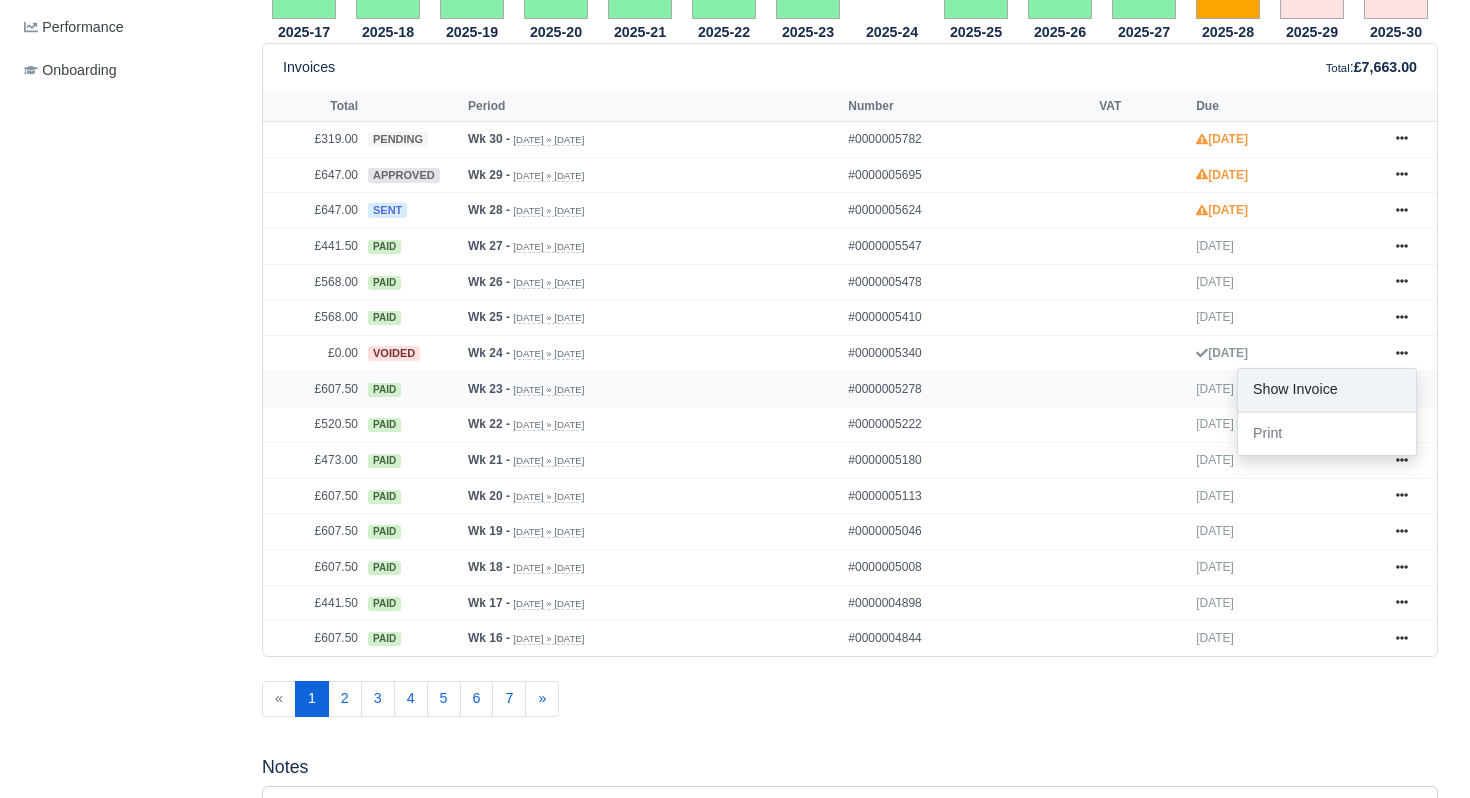 click on "Show Invoice" at bounding box center (1327, 390) 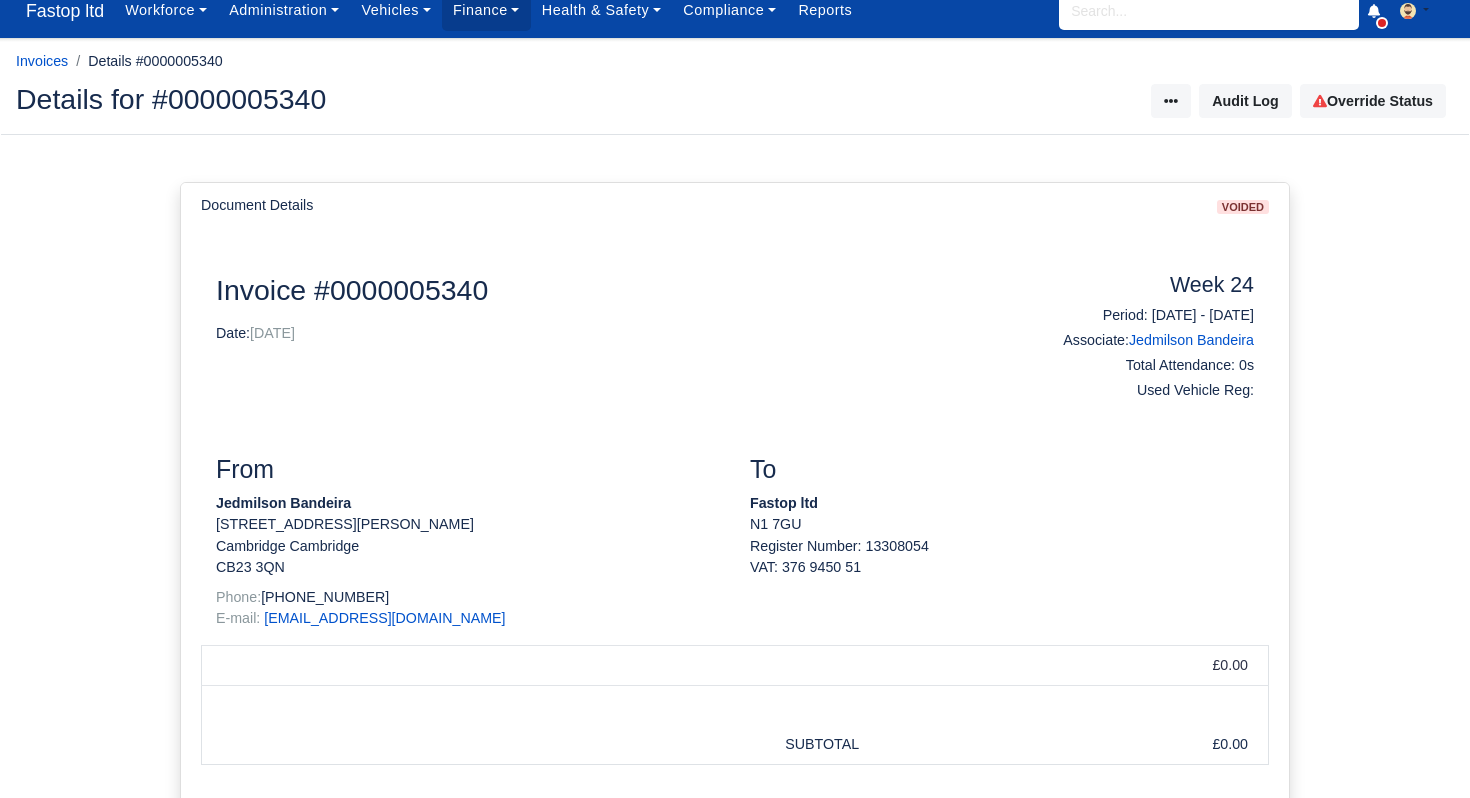 scroll, scrollTop: 0, scrollLeft: 0, axis: both 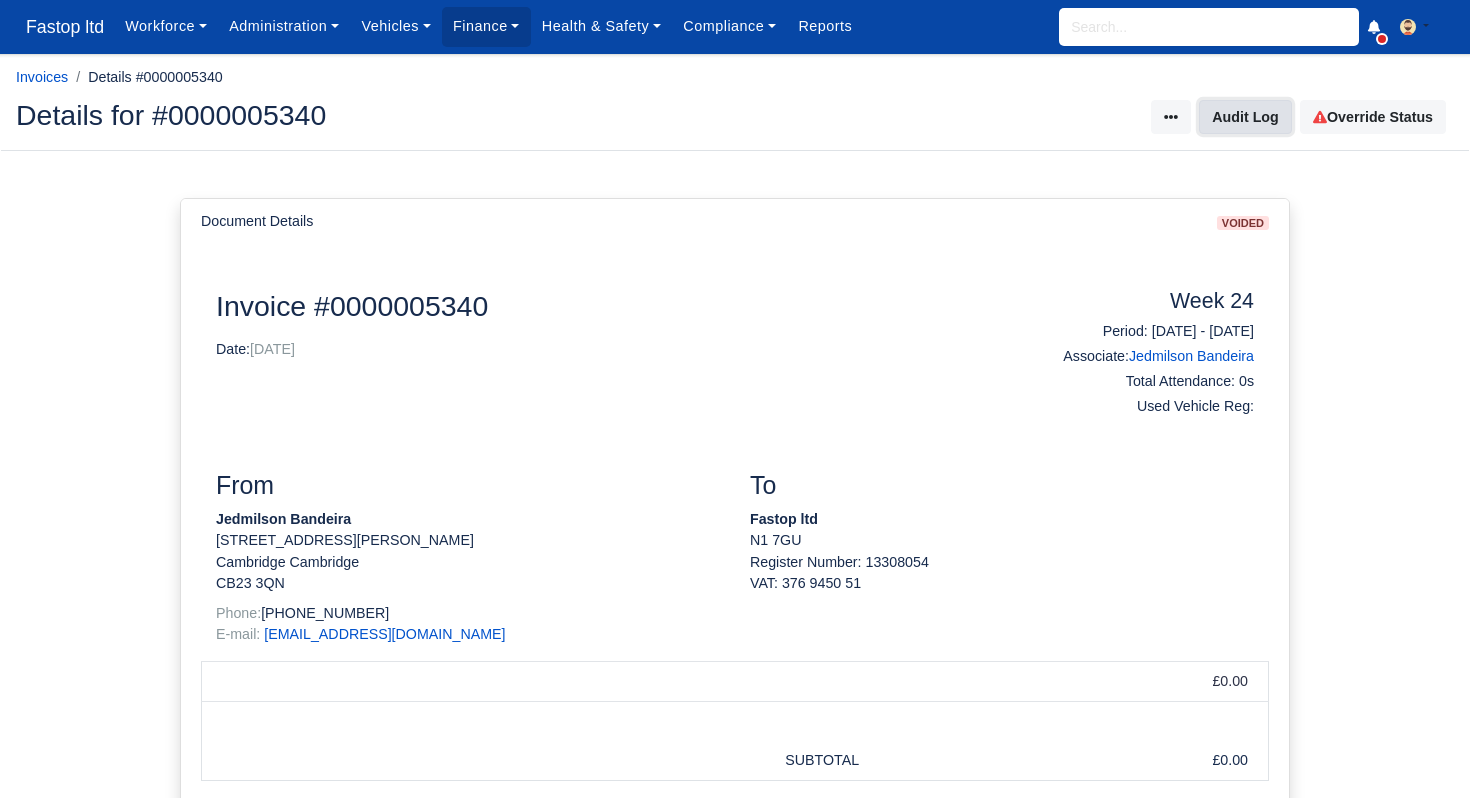 click on "Audit Log" at bounding box center [1245, 117] 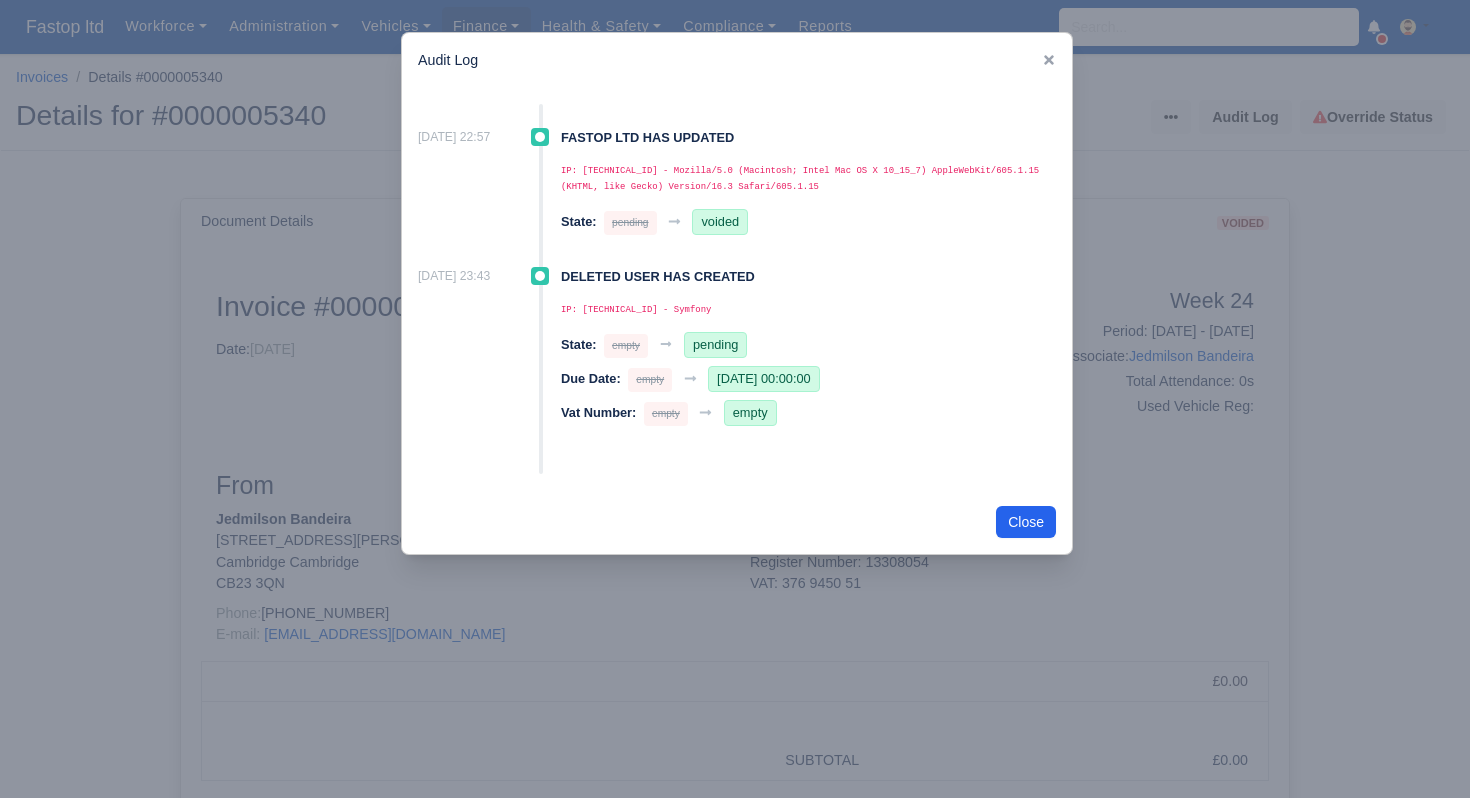 click on "Audit Log" at bounding box center (737, 60) 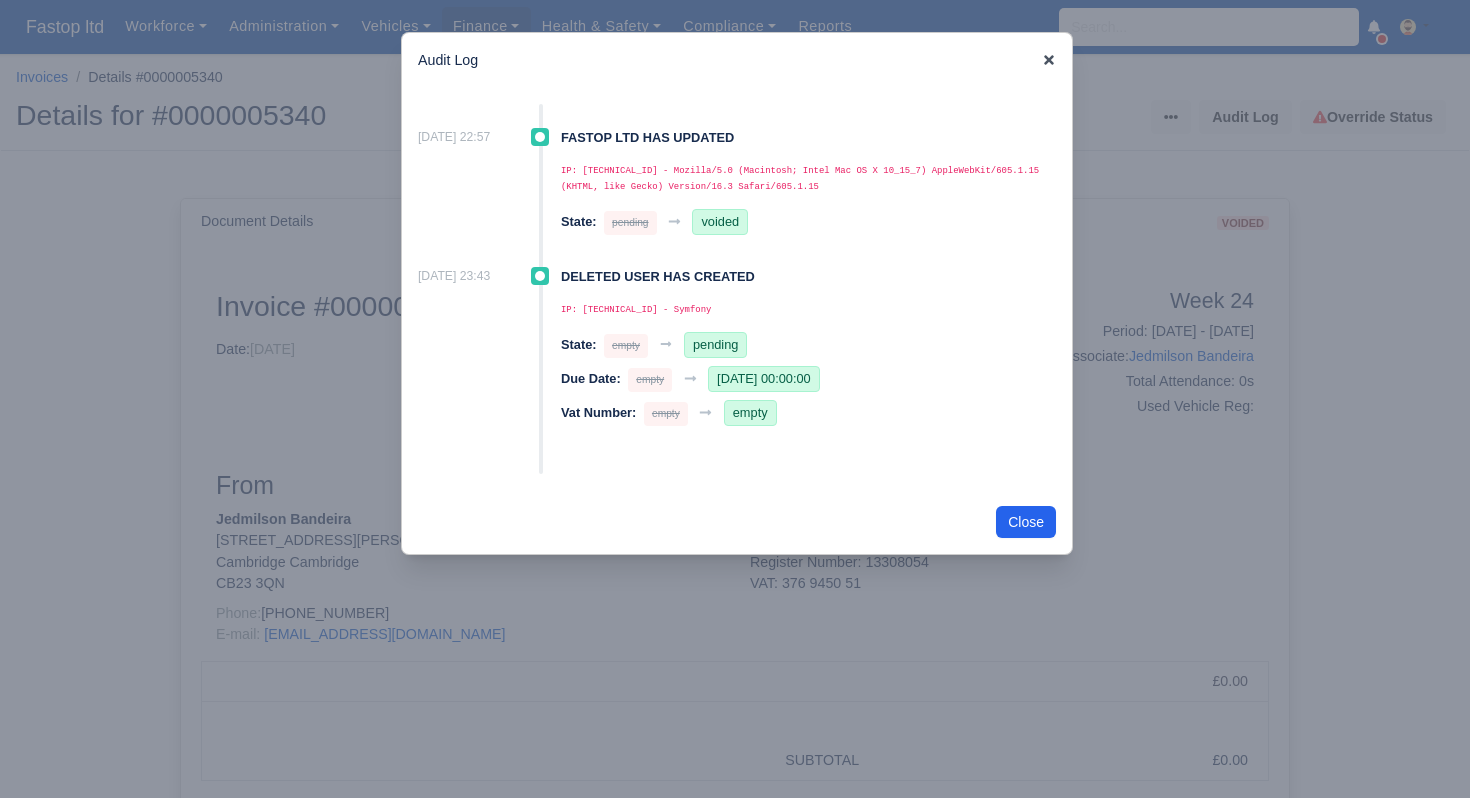 click 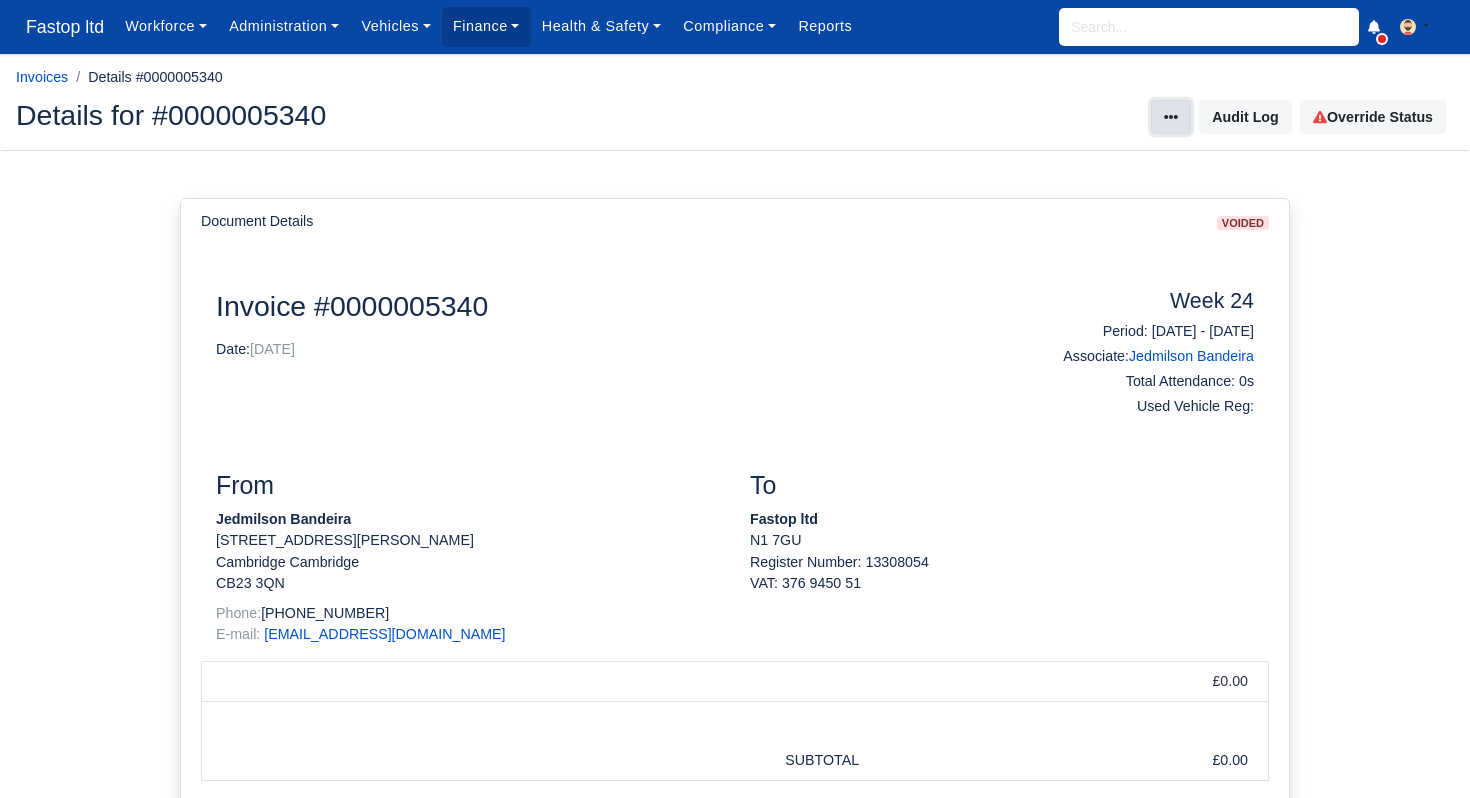 click at bounding box center (1171, 117) 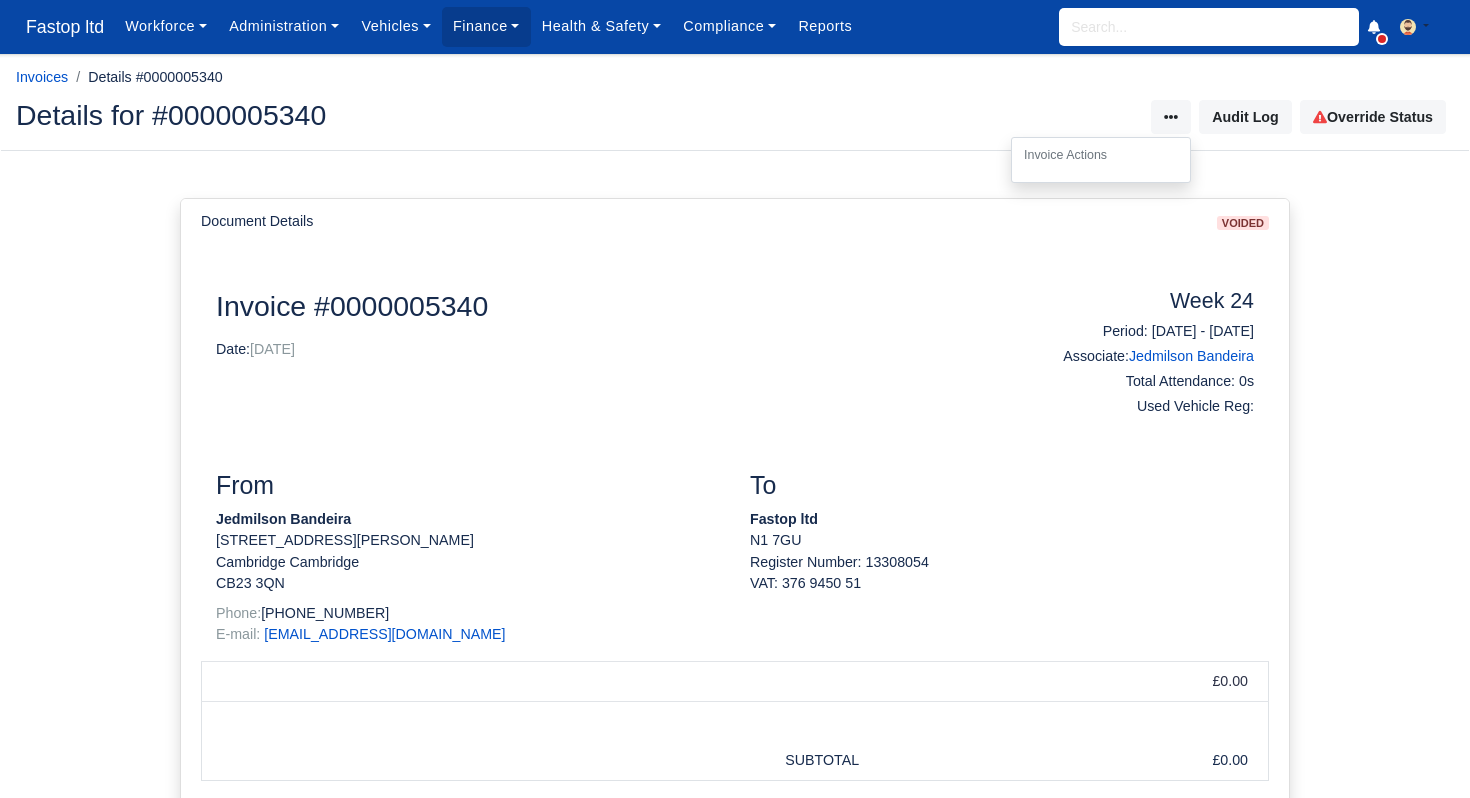 click at bounding box center [735, 162] 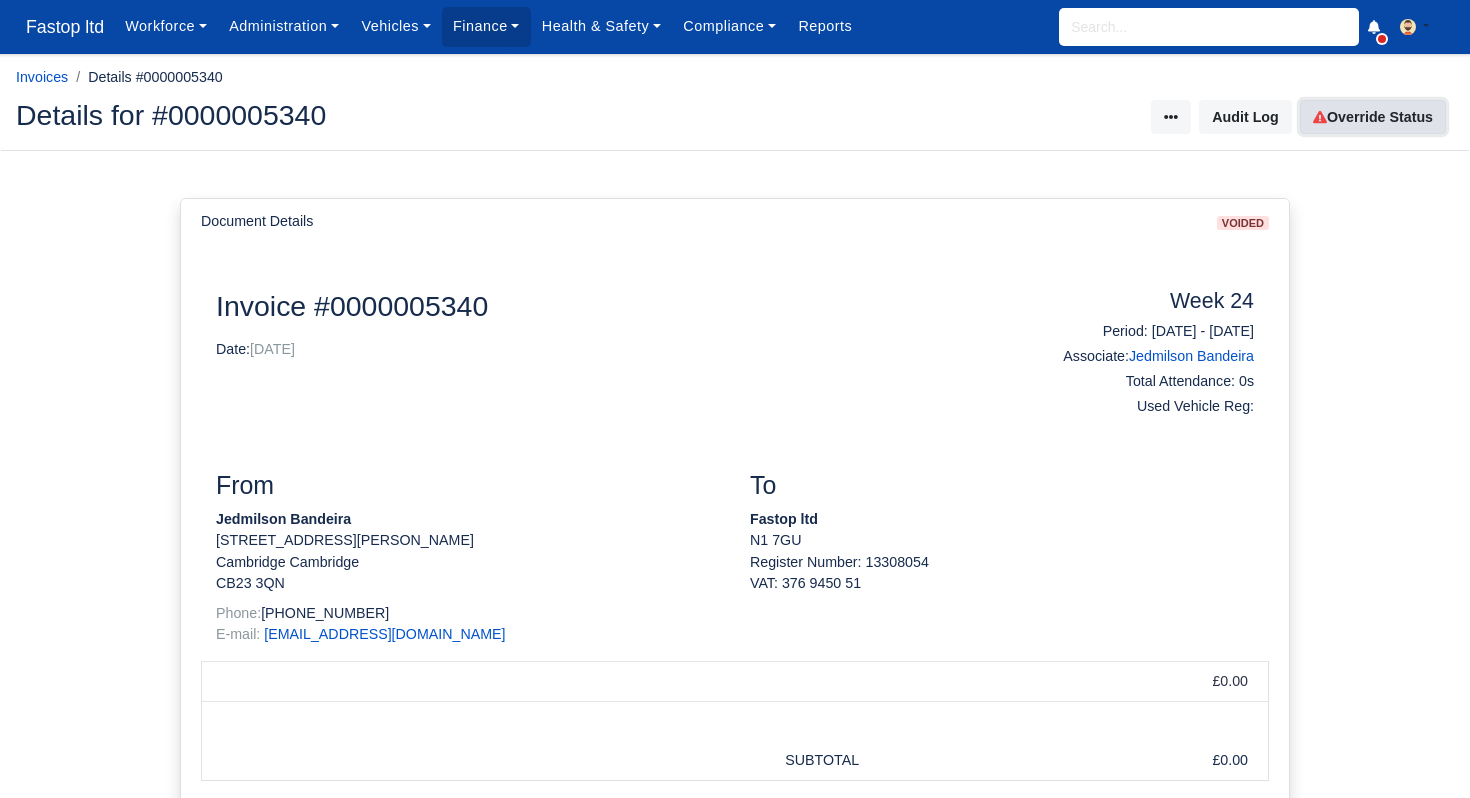 click on "Override Status" at bounding box center (1373, 117) 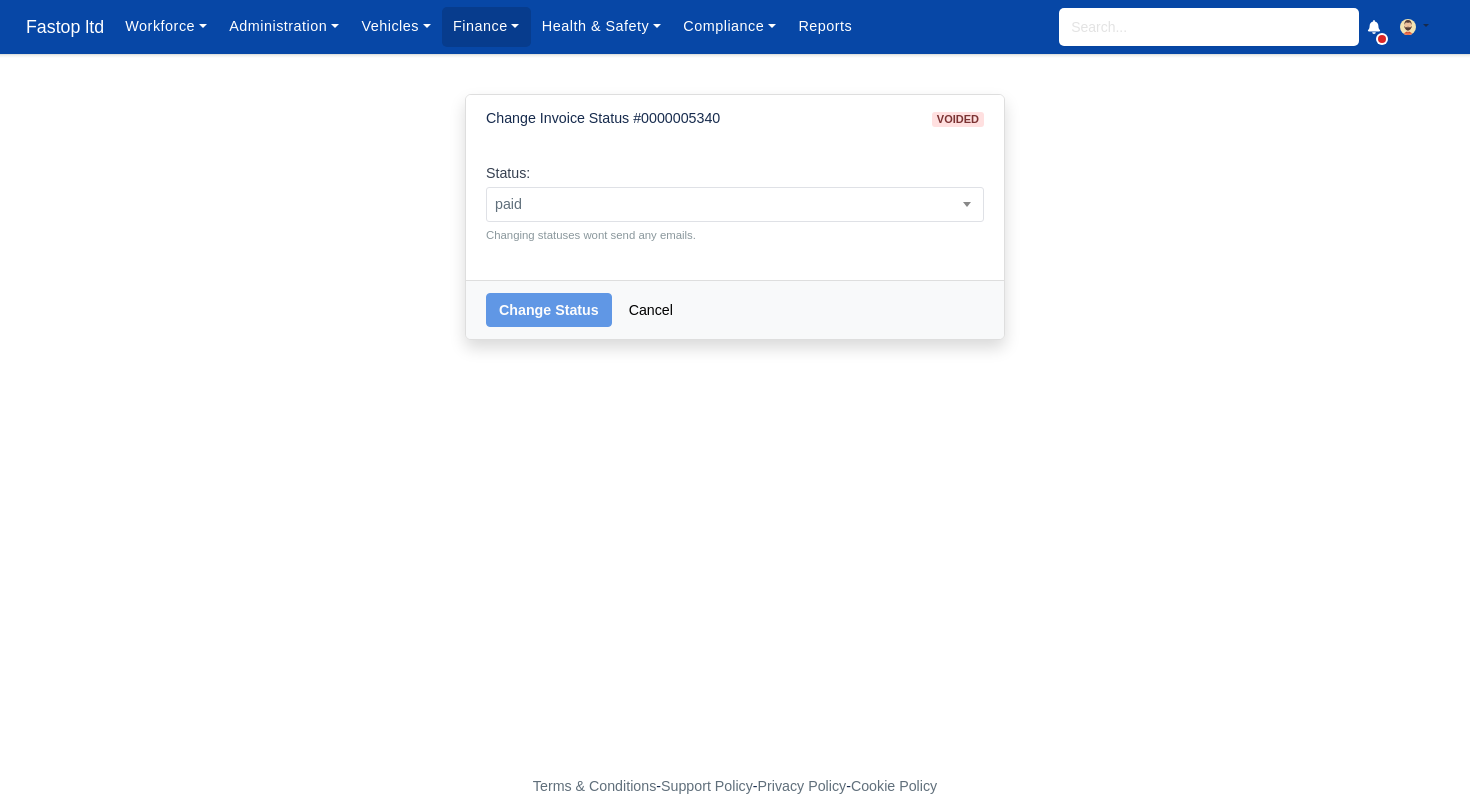select on "paid" 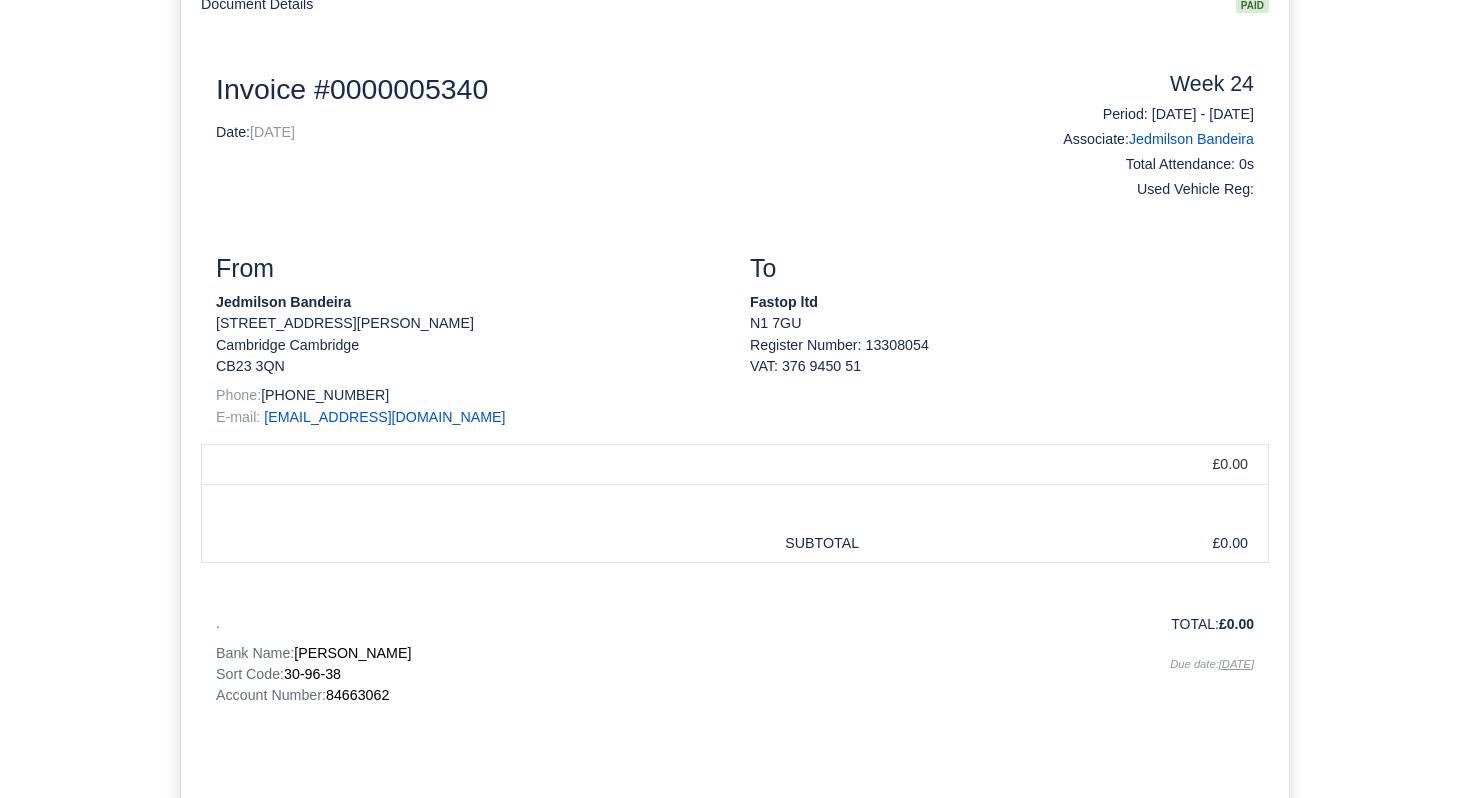 scroll, scrollTop: 0, scrollLeft: 0, axis: both 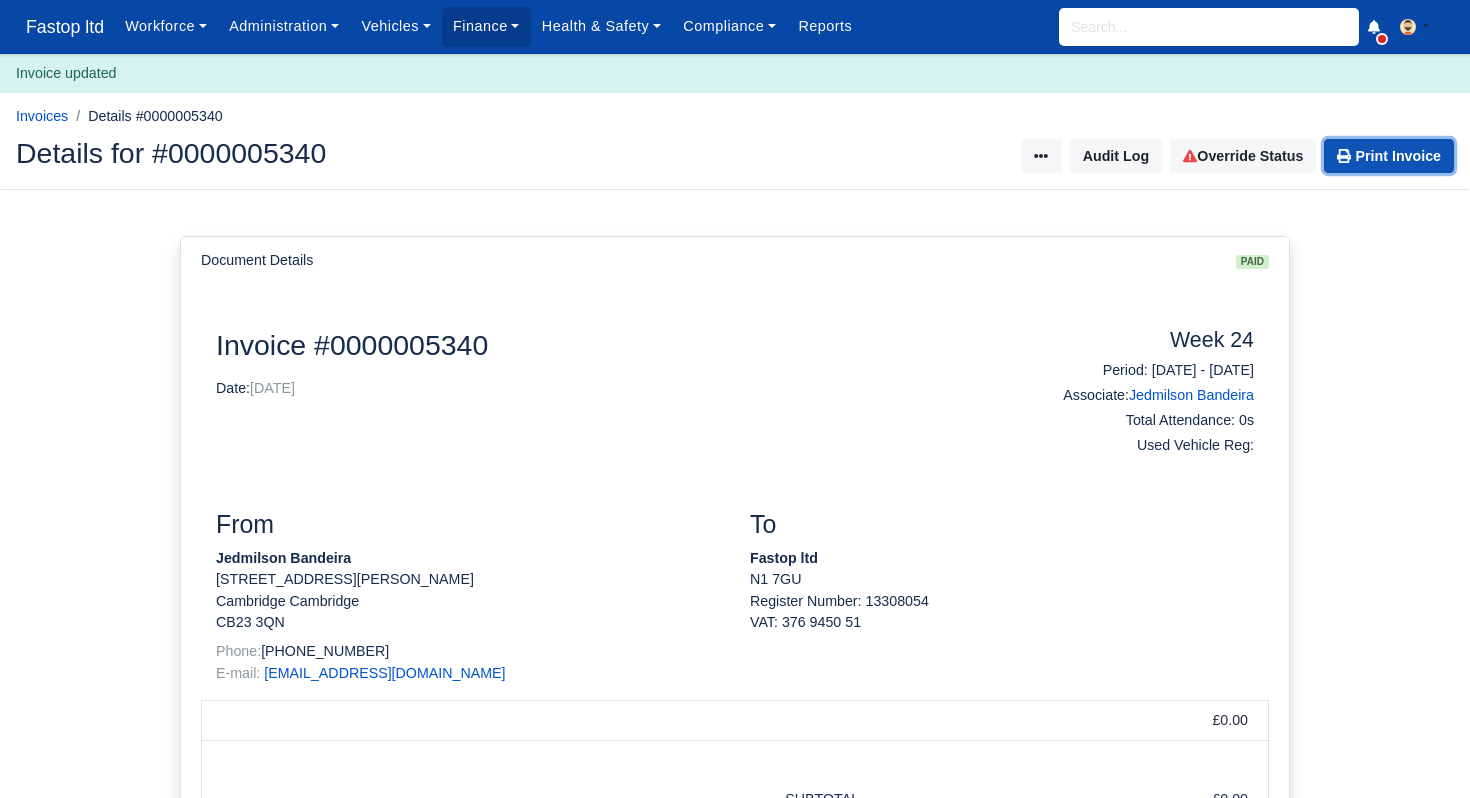 click on "Print Invoice" at bounding box center [1389, 156] 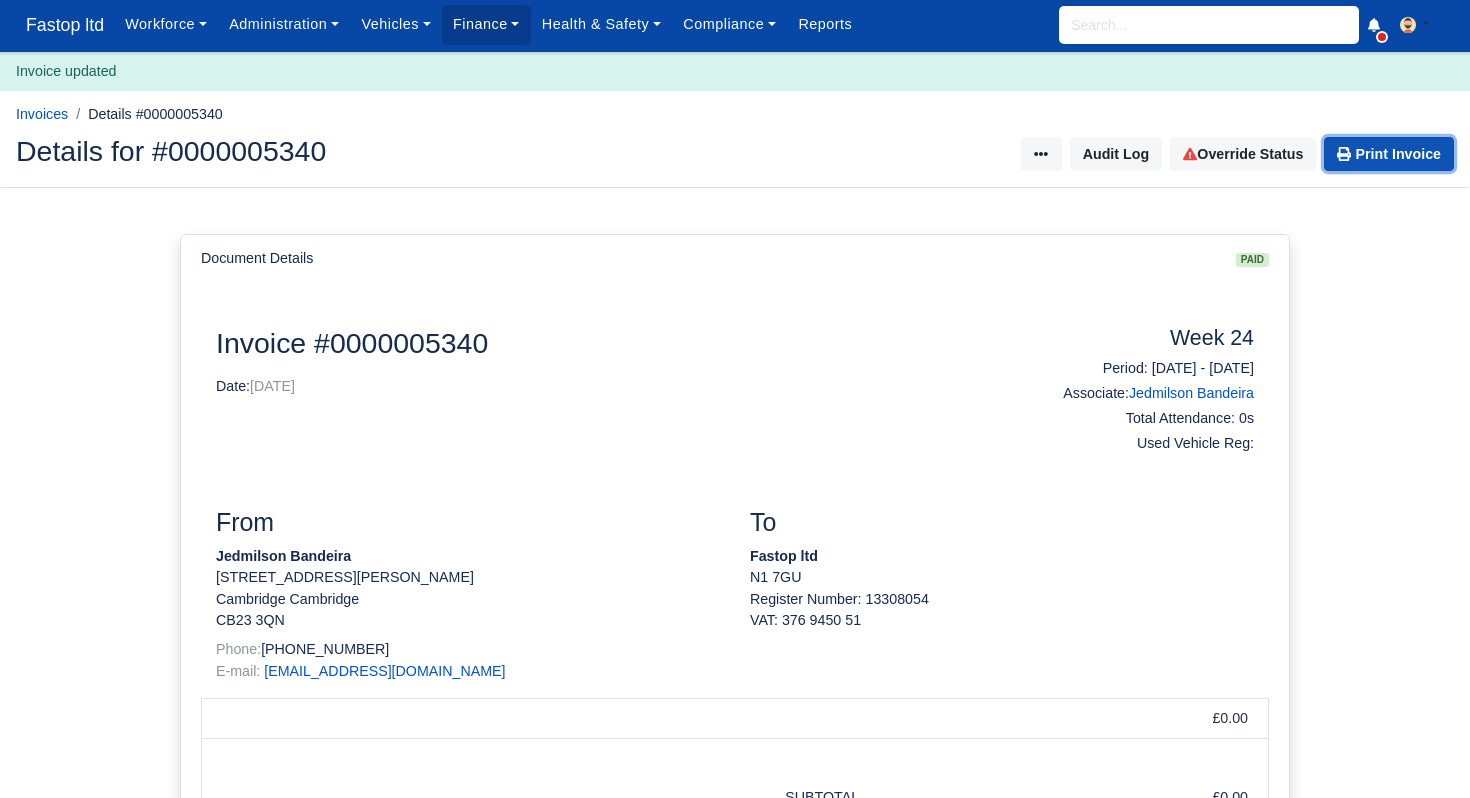 scroll, scrollTop: 0, scrollLeft: 0, axis: both 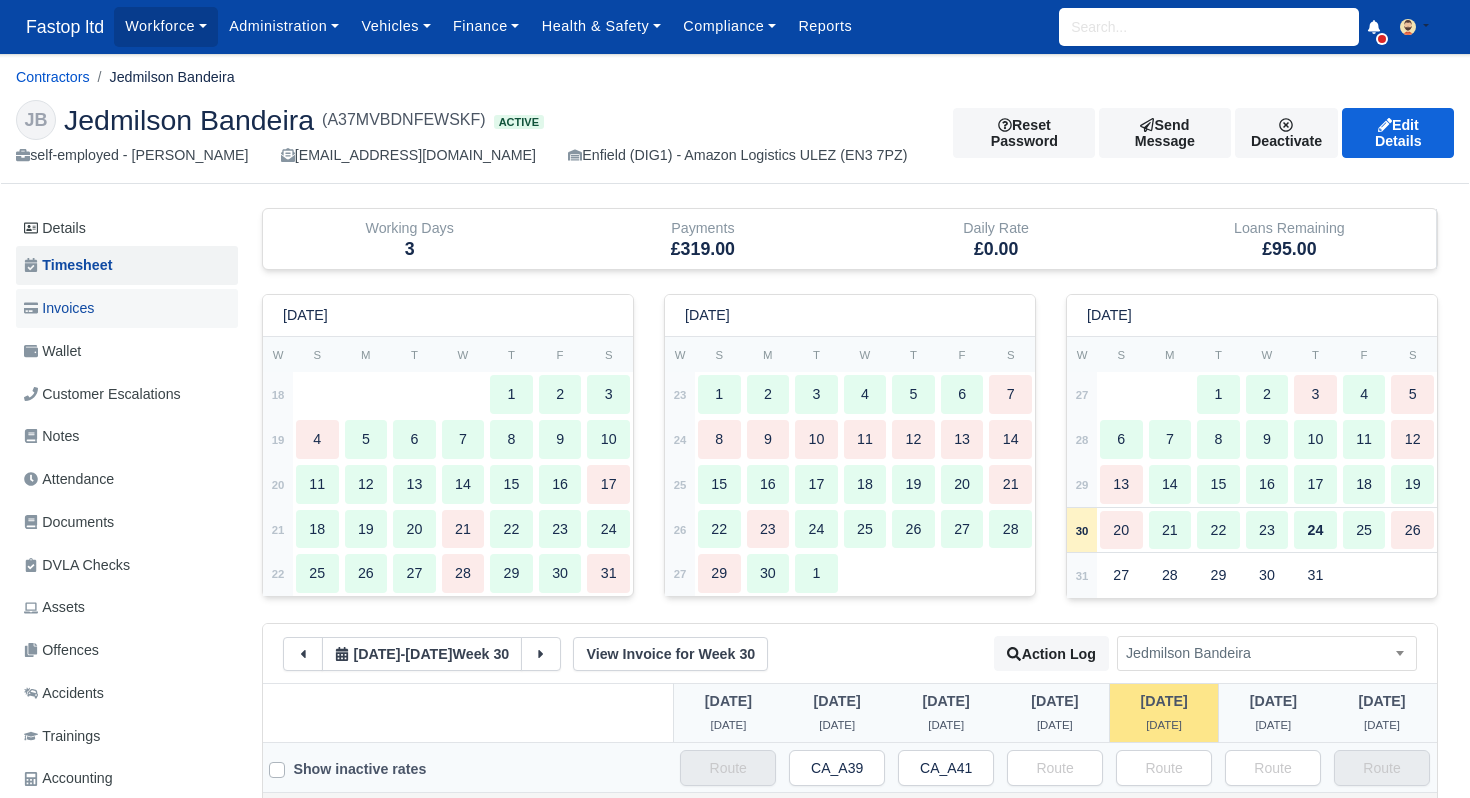 click on "Invoices" at bounding box center (127, 308) 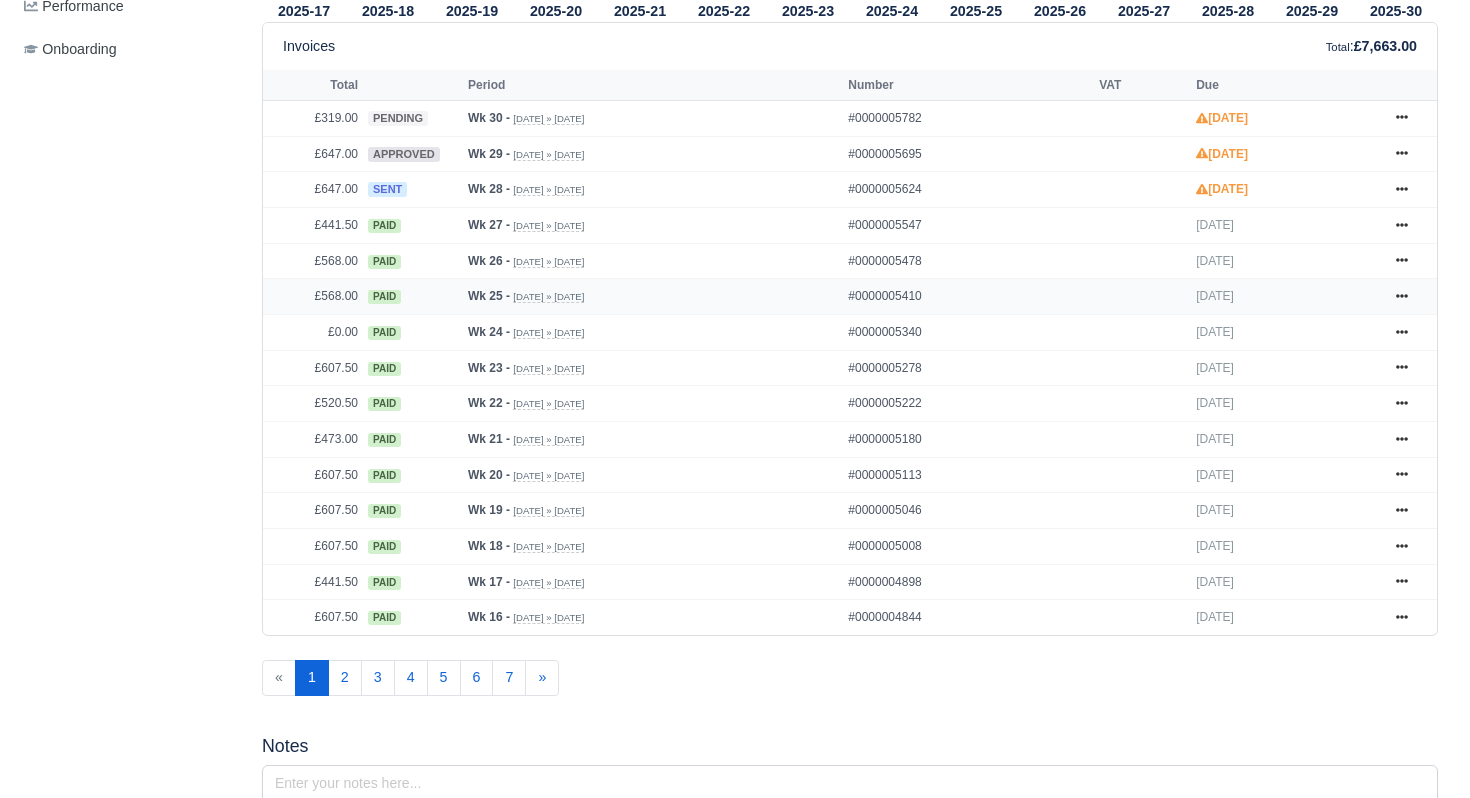 scroll, scrollTop: 816, scrollLeft: 0, axis: vertical 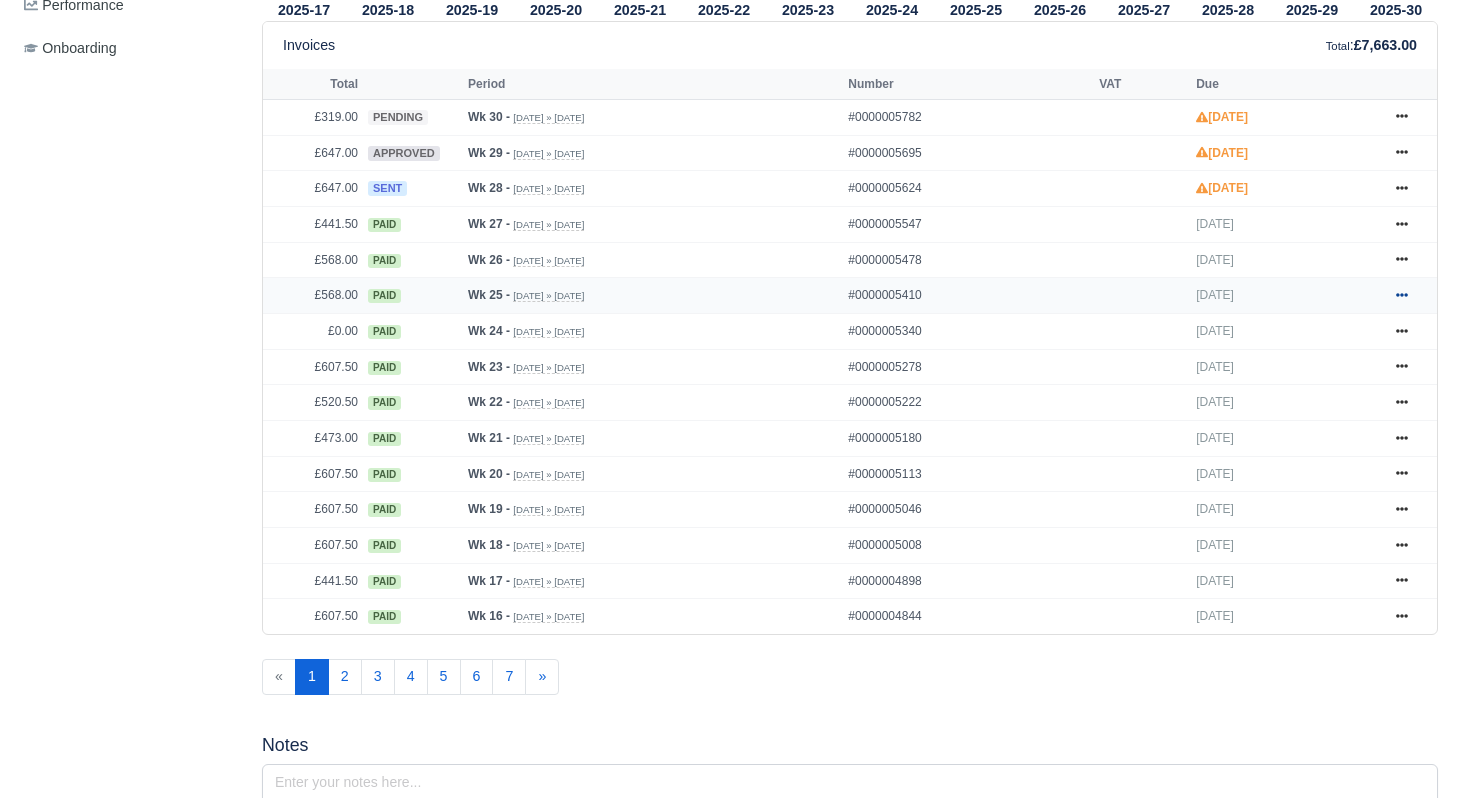 click 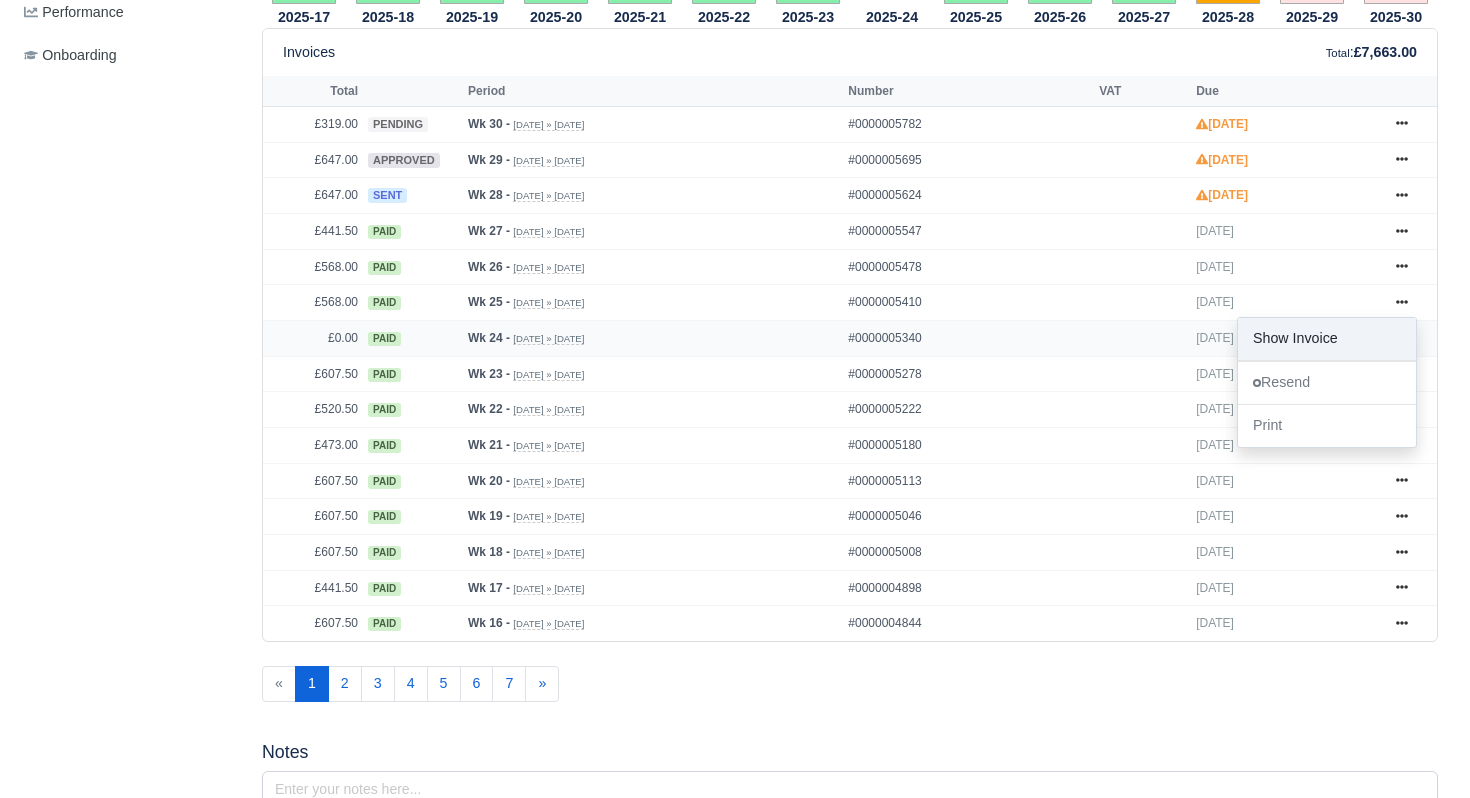 click on "Show Invoice" at bounding box center (1327, 339) 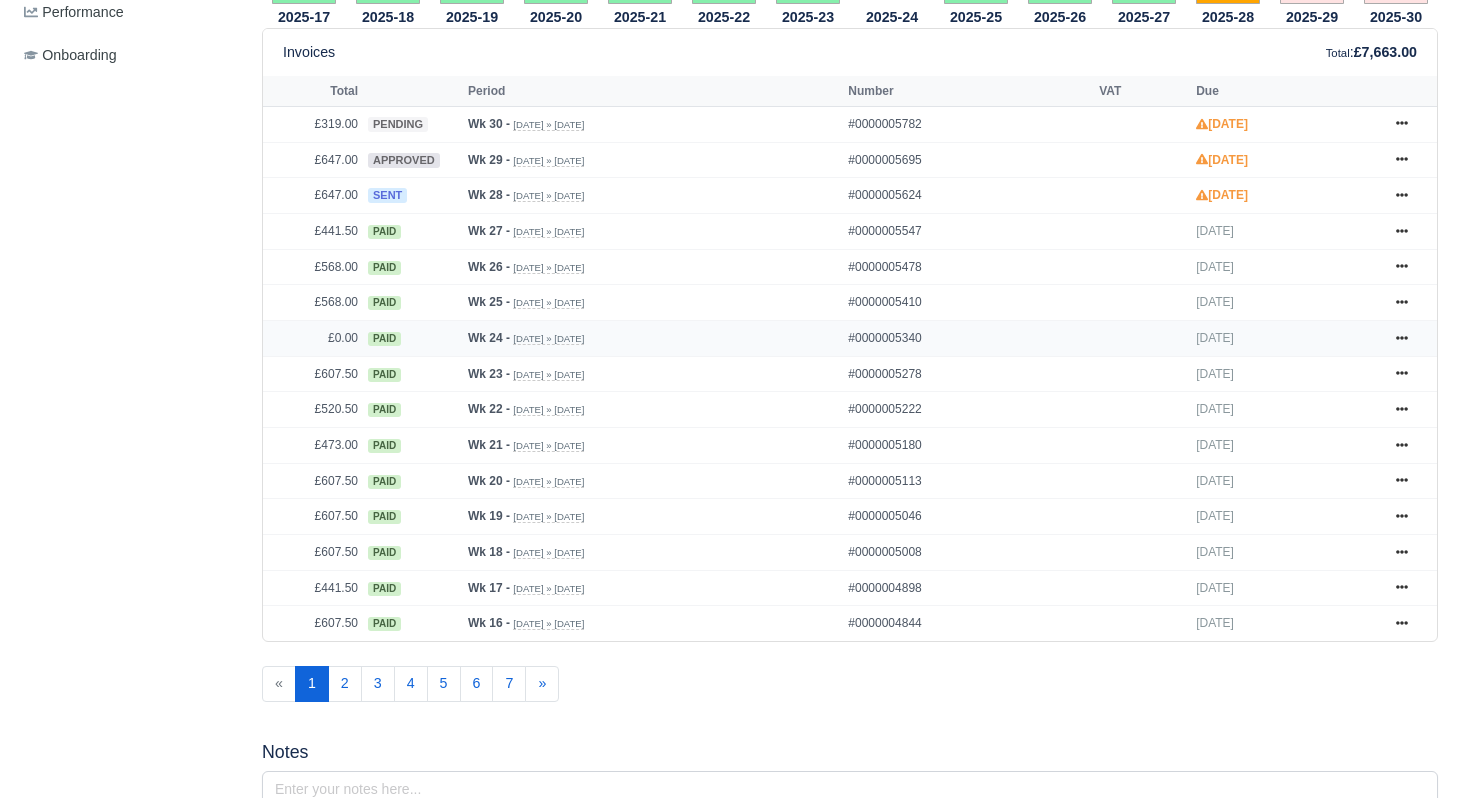 scroll, scrollTop: 803, scrollLeft: 0, axis: vertical 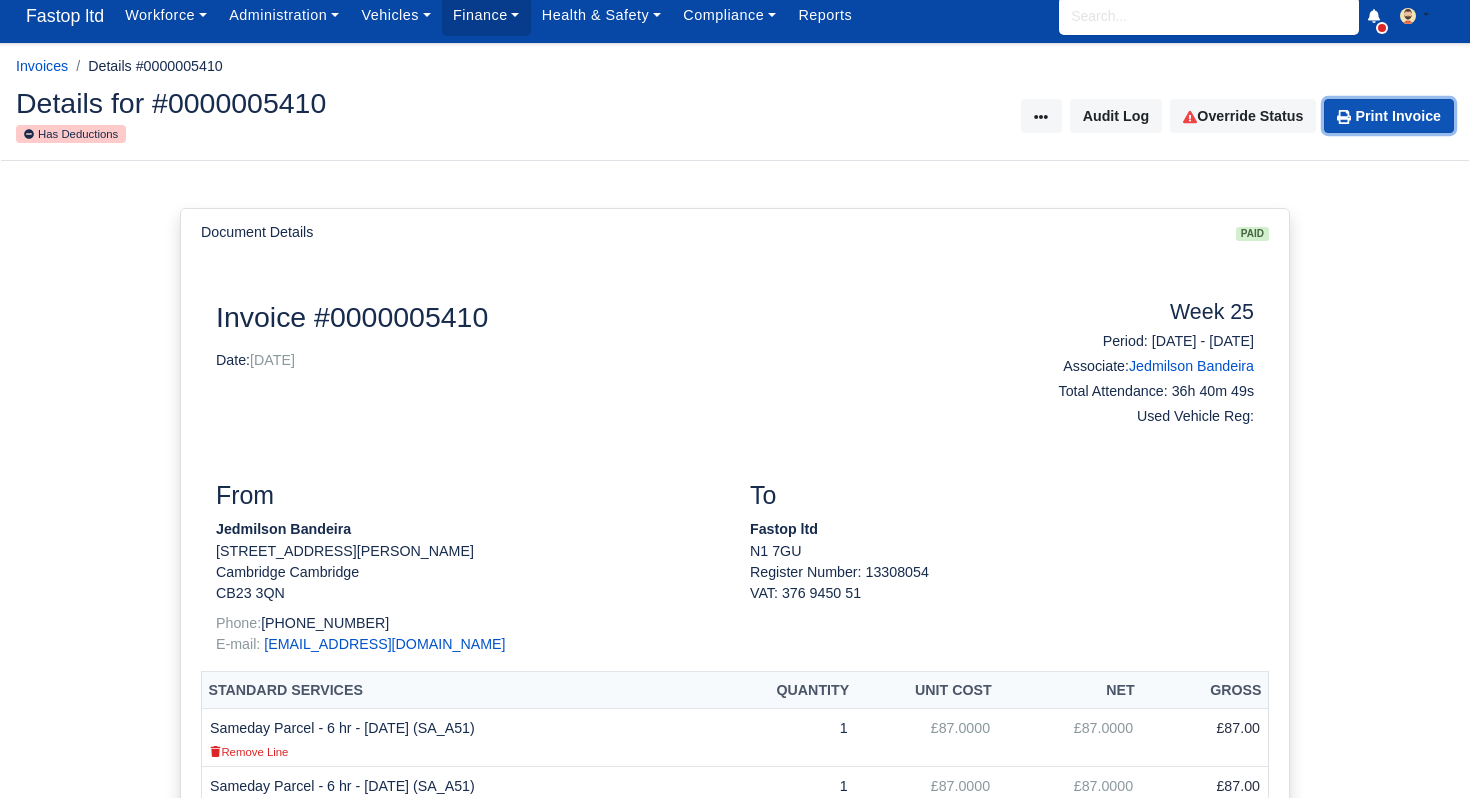 click on "Print Invoice" at bounding box center (1389, 116) 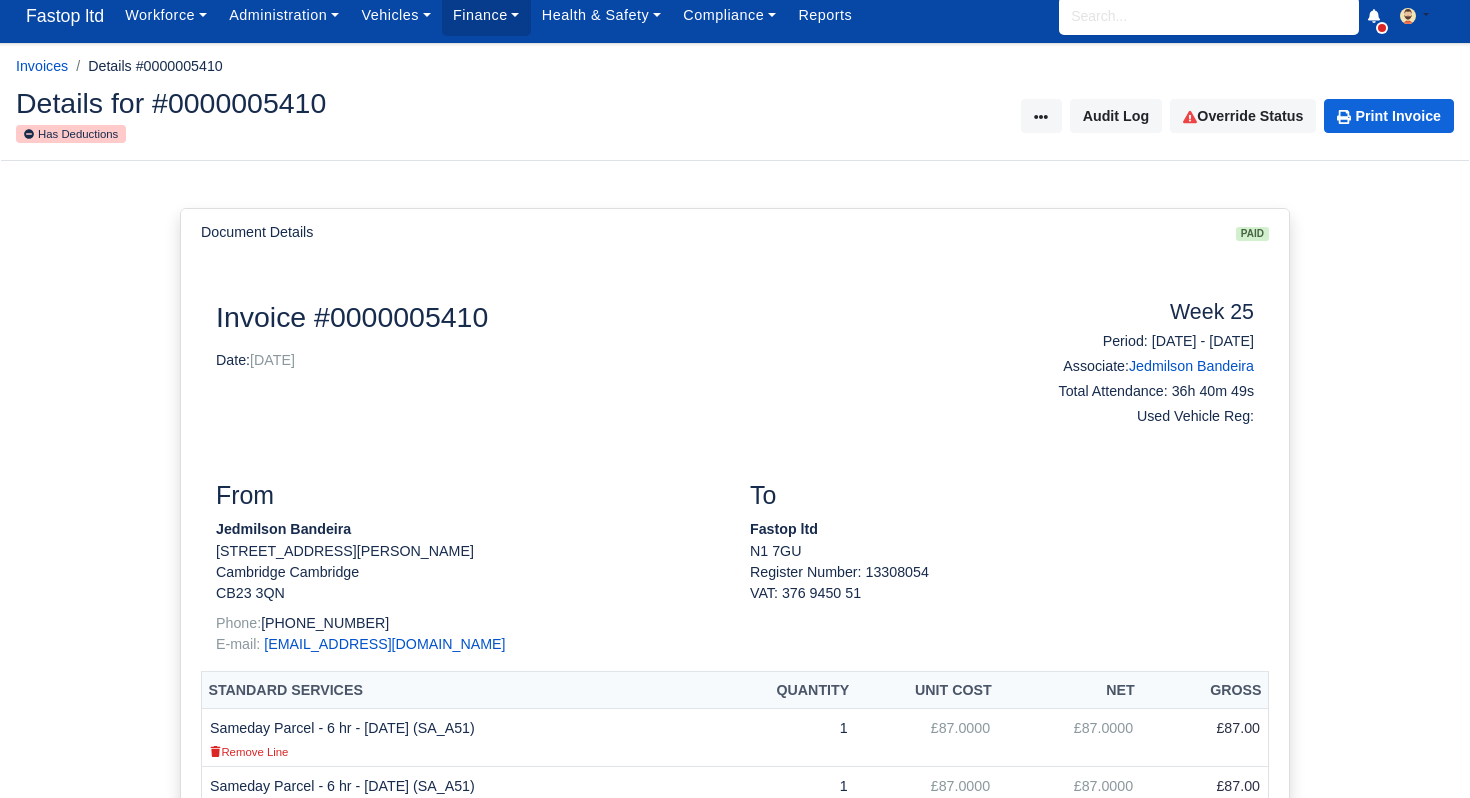 scroll, scrollTop: 19, scrollLeft: 0, axis: vertical 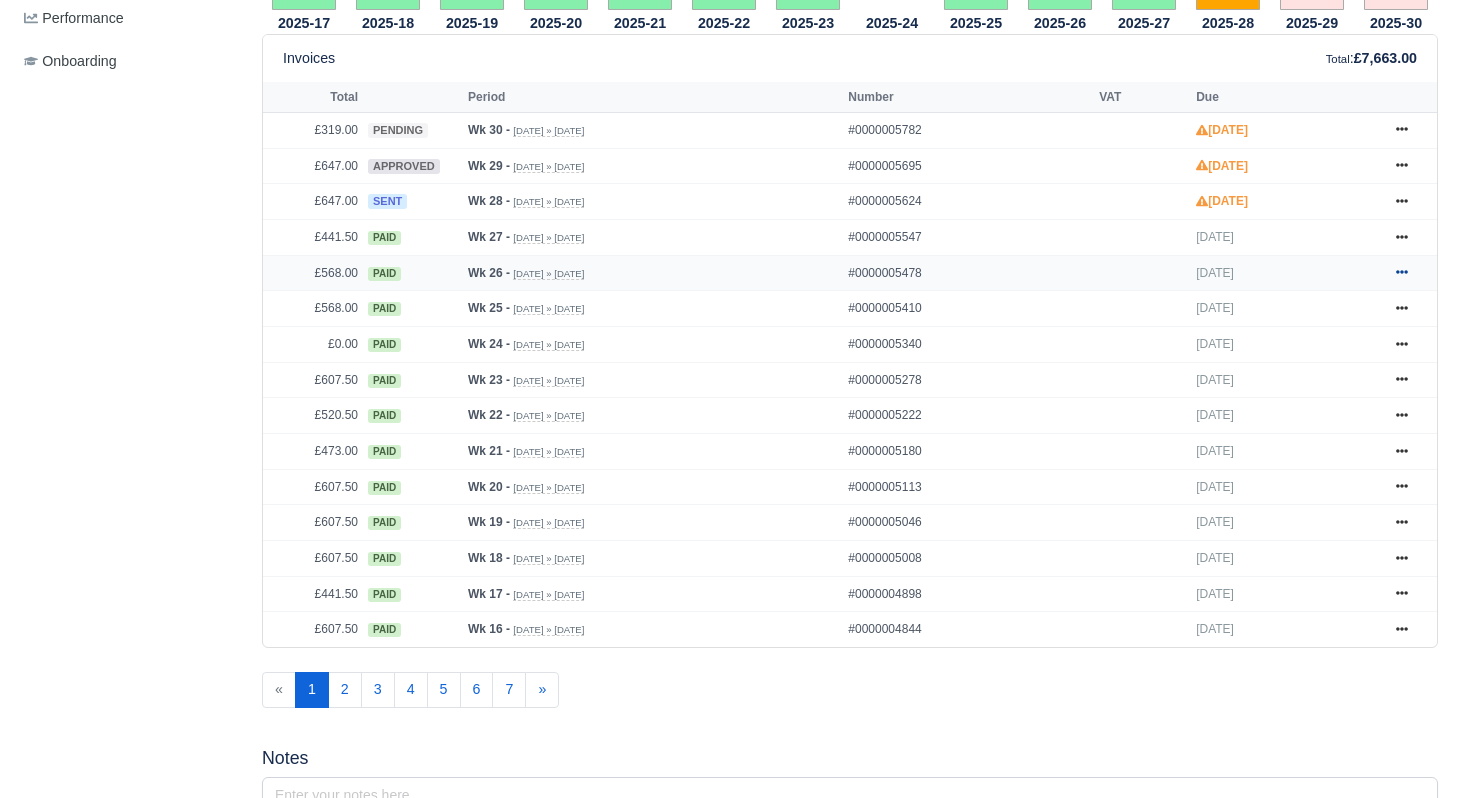 click at bounding box center (1402, 273) 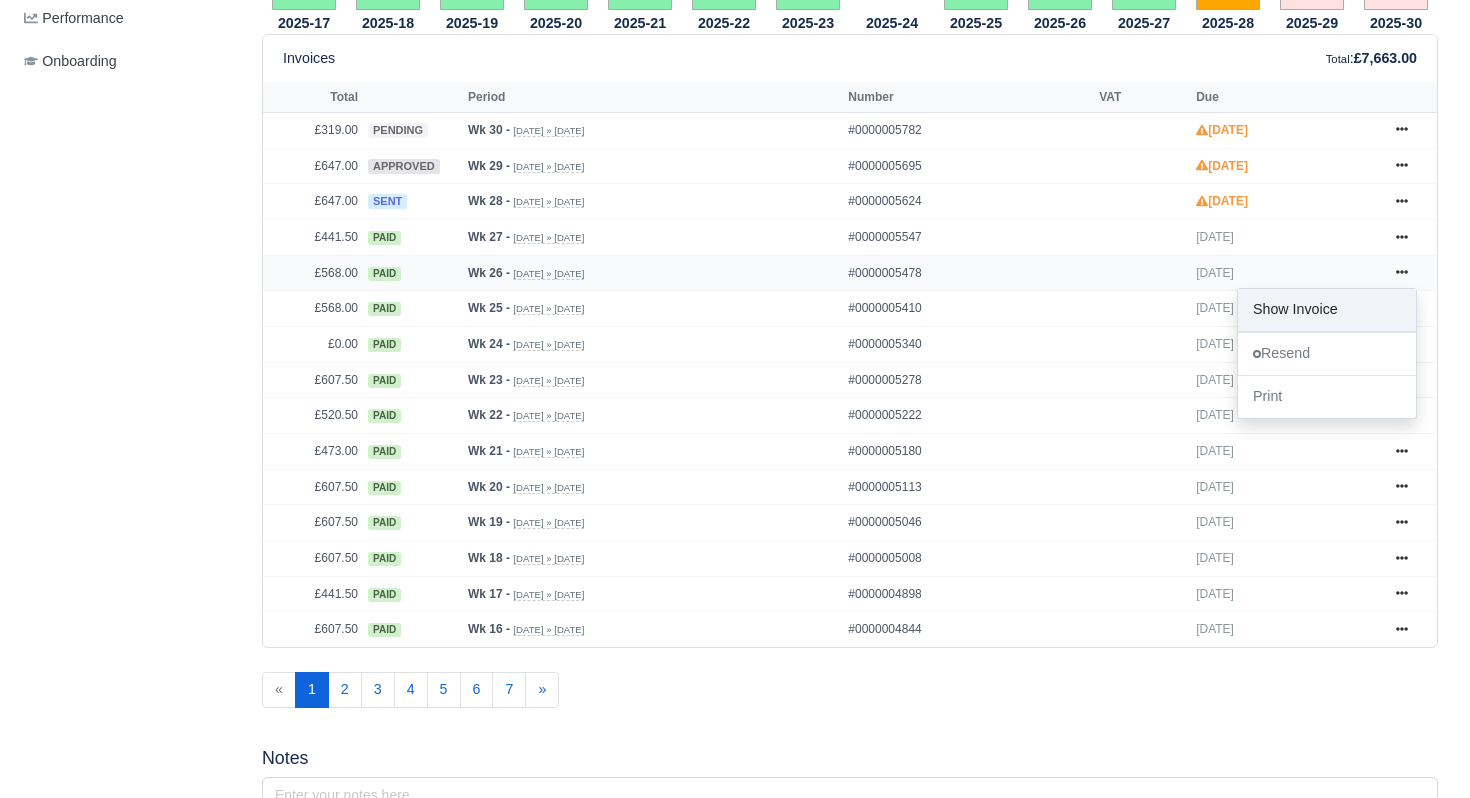 click on "Show Invoice" at bounding box center (1327, 310) 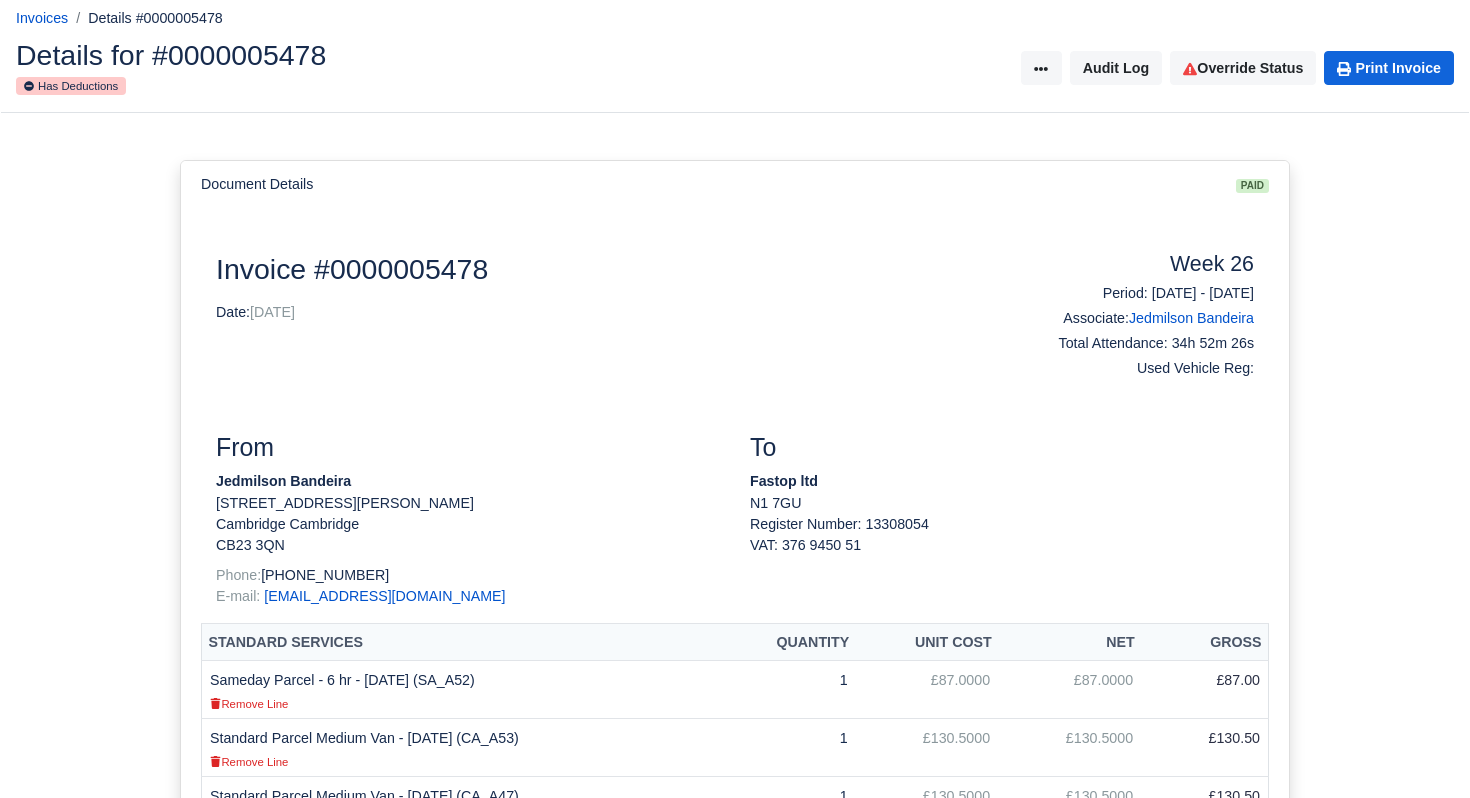scroll, scrollTop: 0, scrollLeft: 0, axis: both 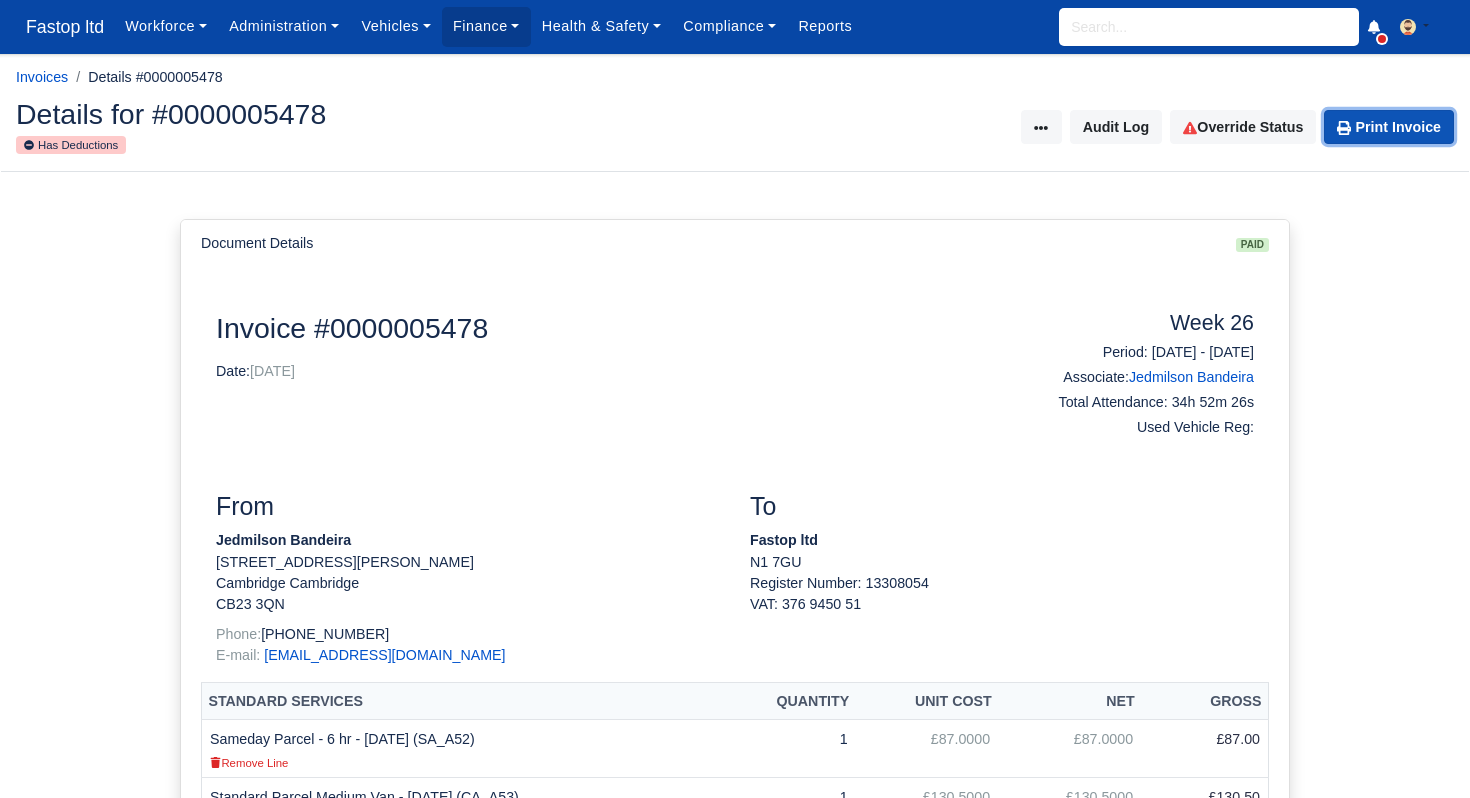 click on "Print Invoice" at bounding box center (1389, 127) 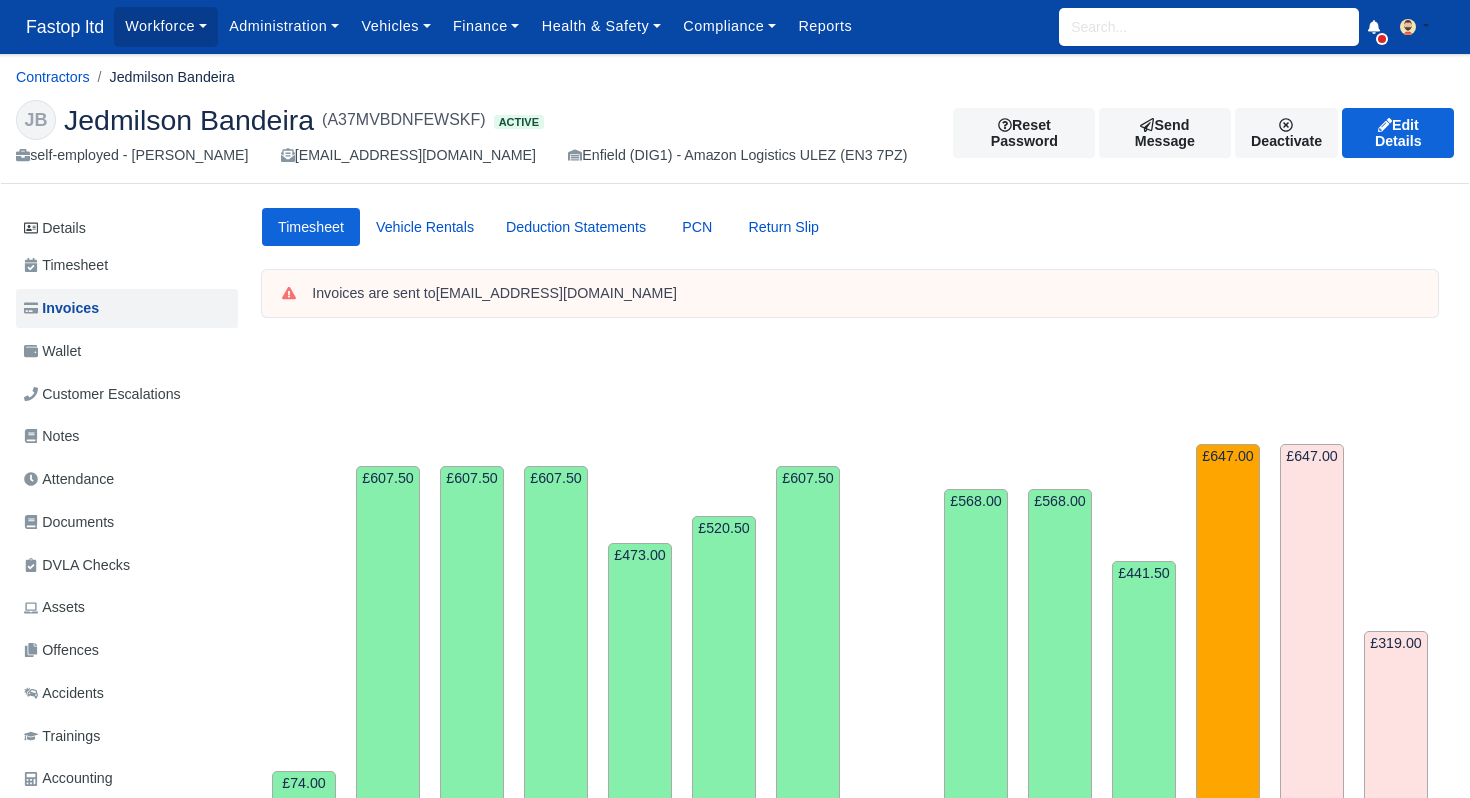 scroll, scrollTop: 803, scrollLeft: 0, axis: vertical 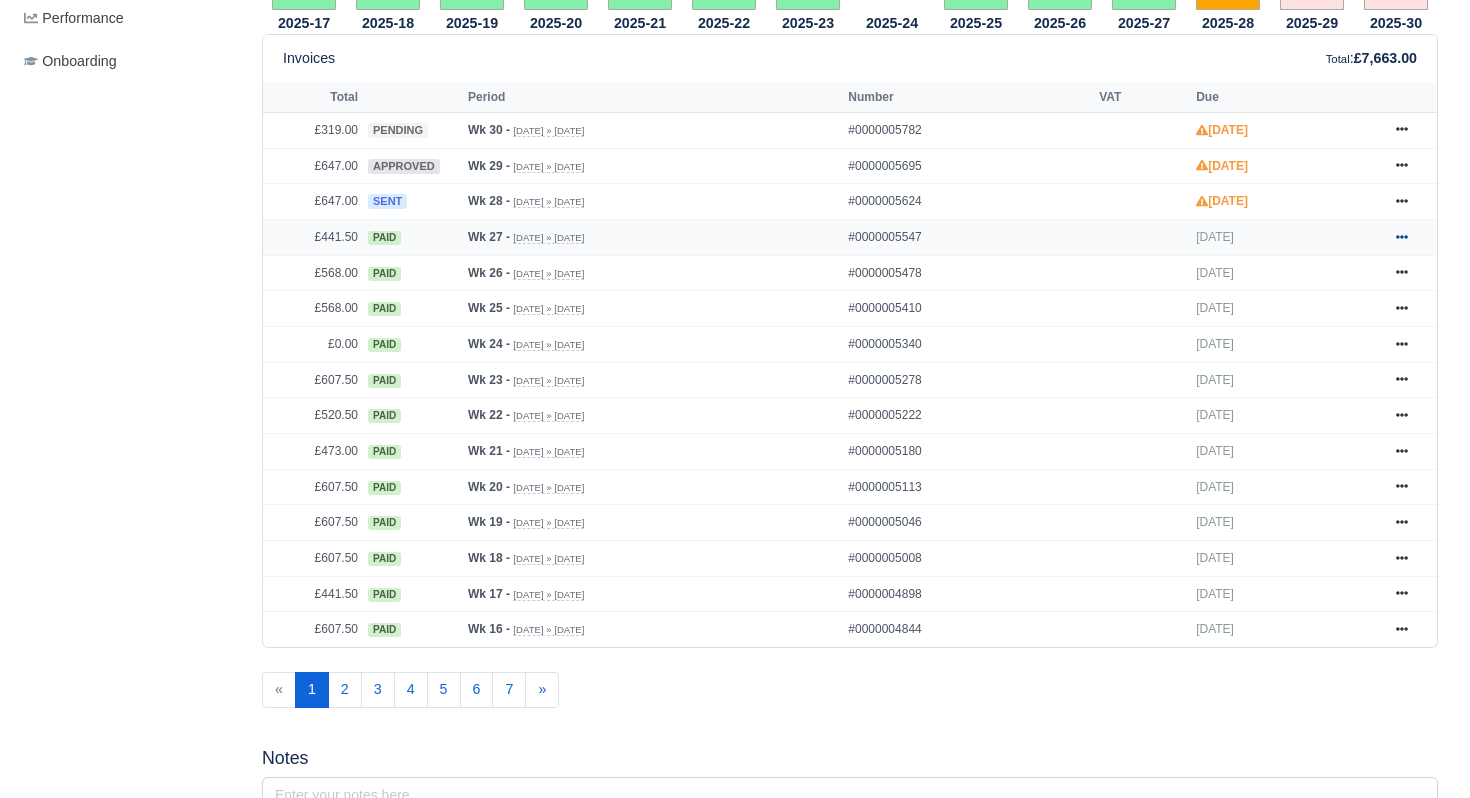 click 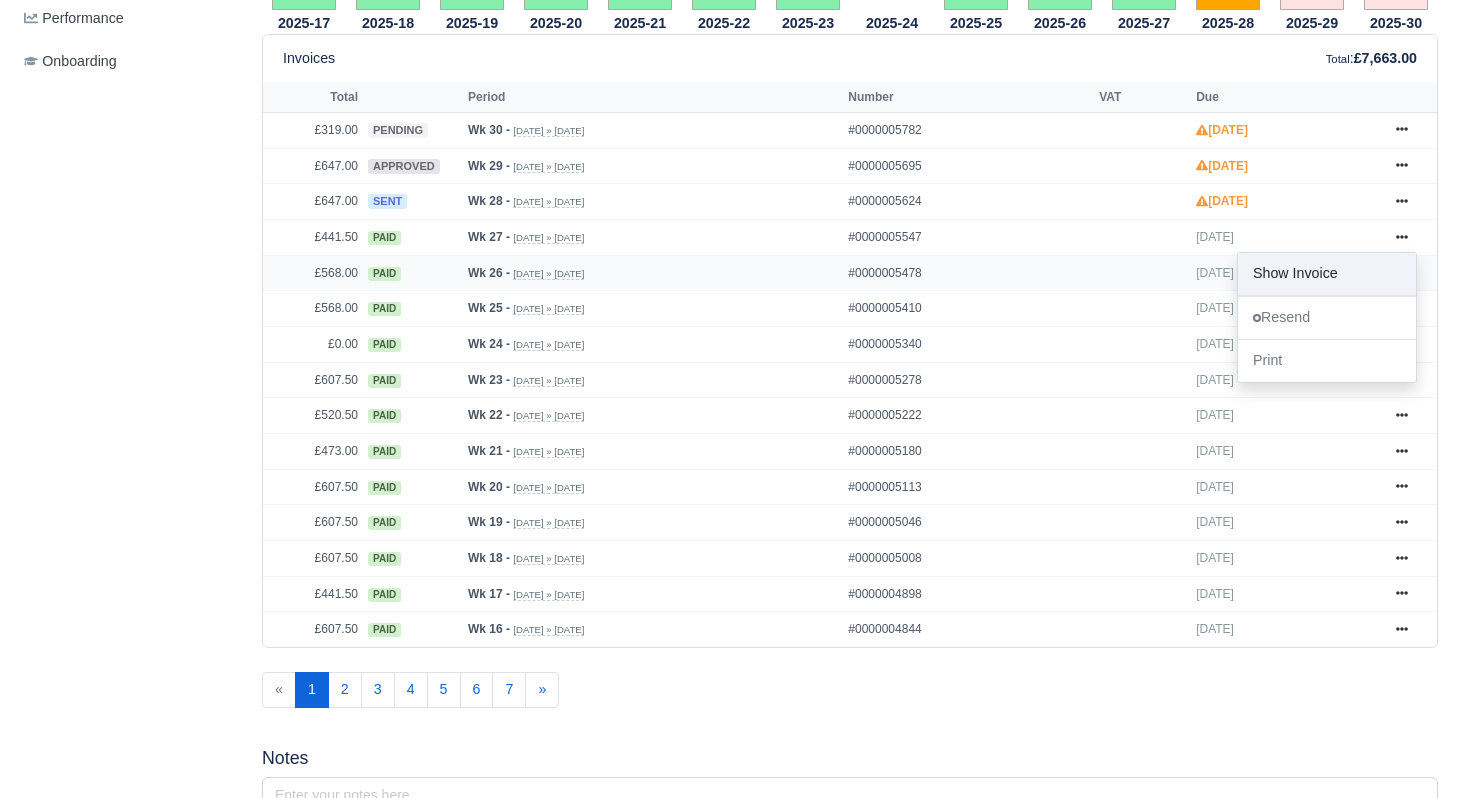 click on "Show Invoice" at bounding box center [1327, 274] 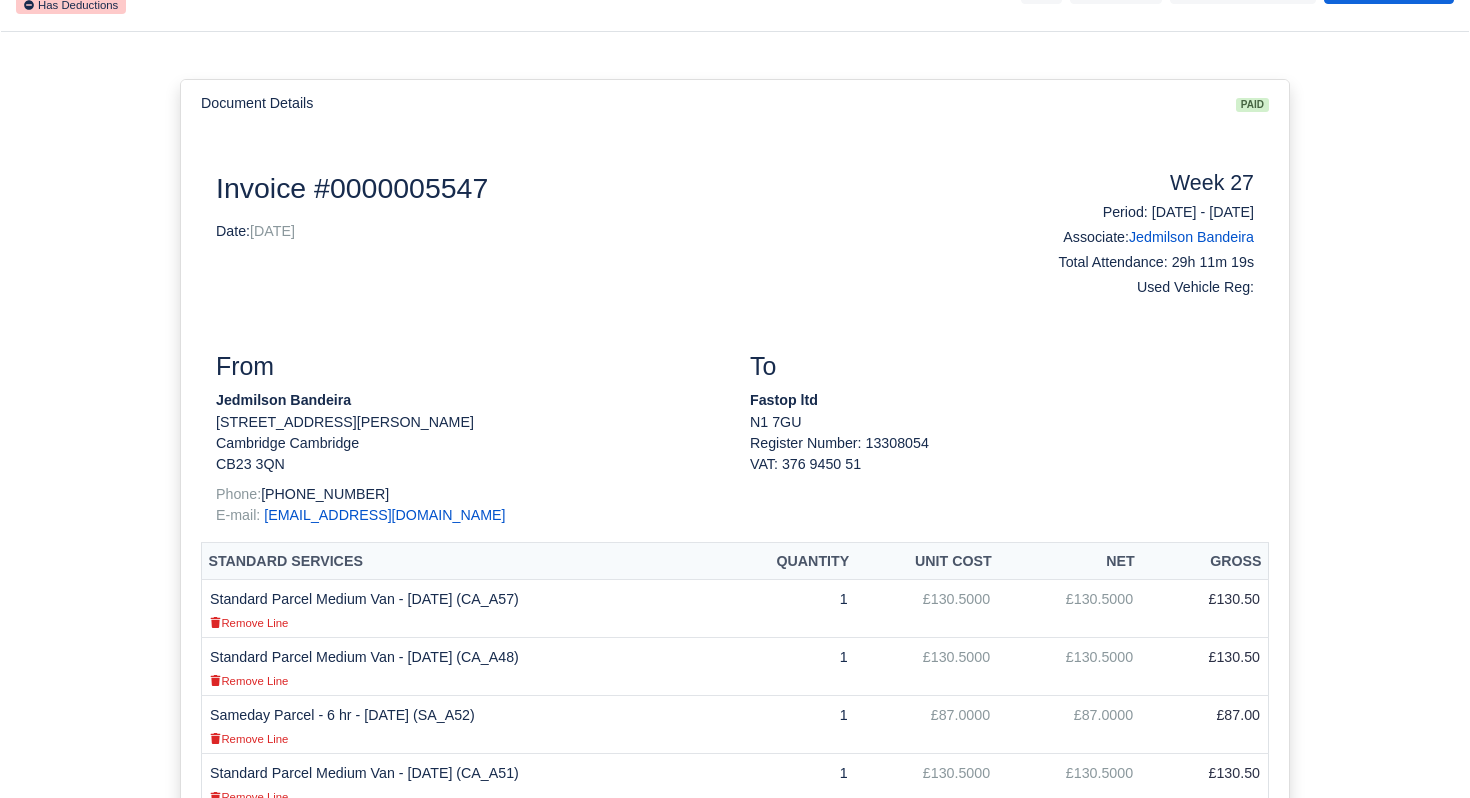 scroll, scrollTop: 0, scrollLeft: 0, axis: both 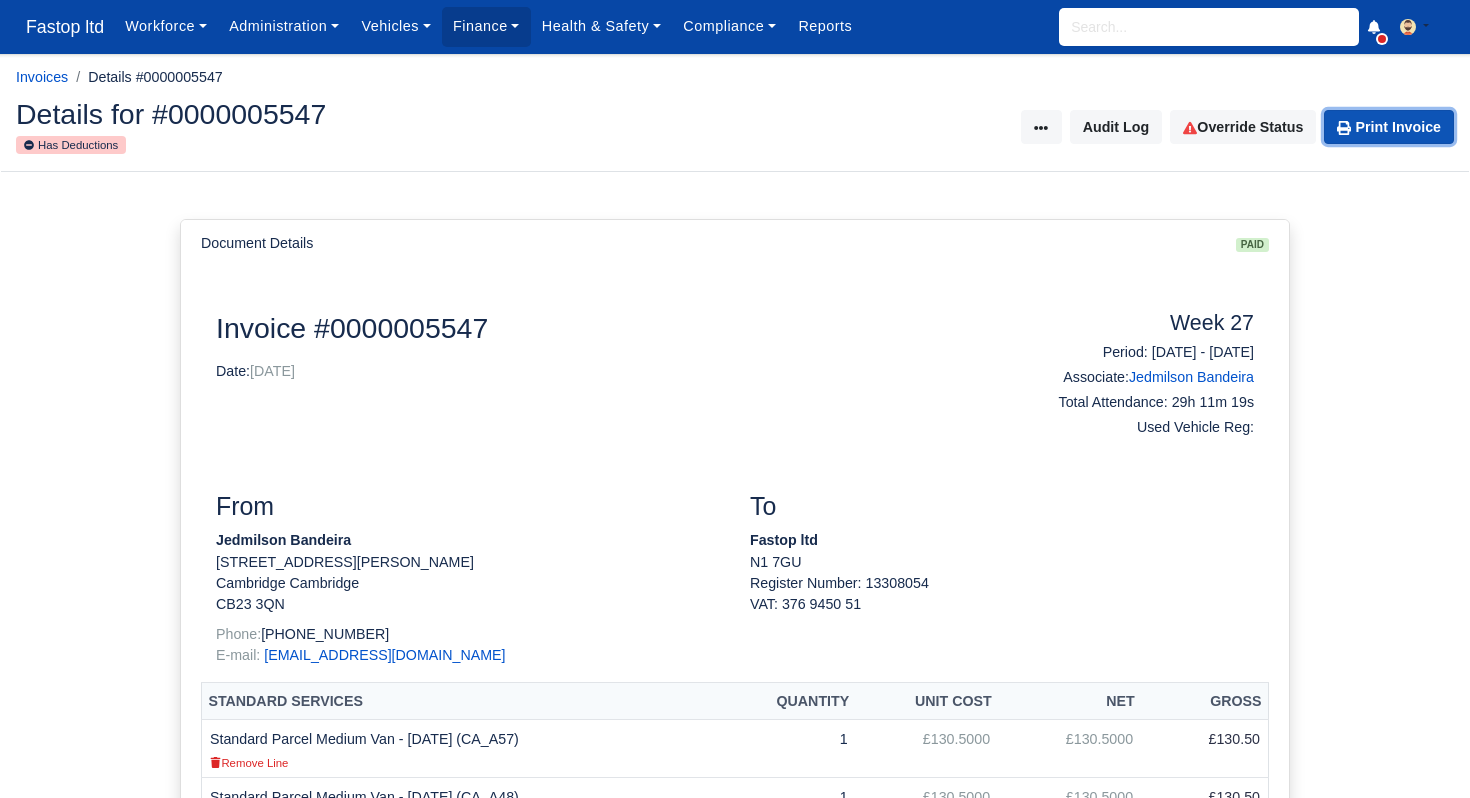 click on "Print Invoice" at bounding box center [1389, 127] 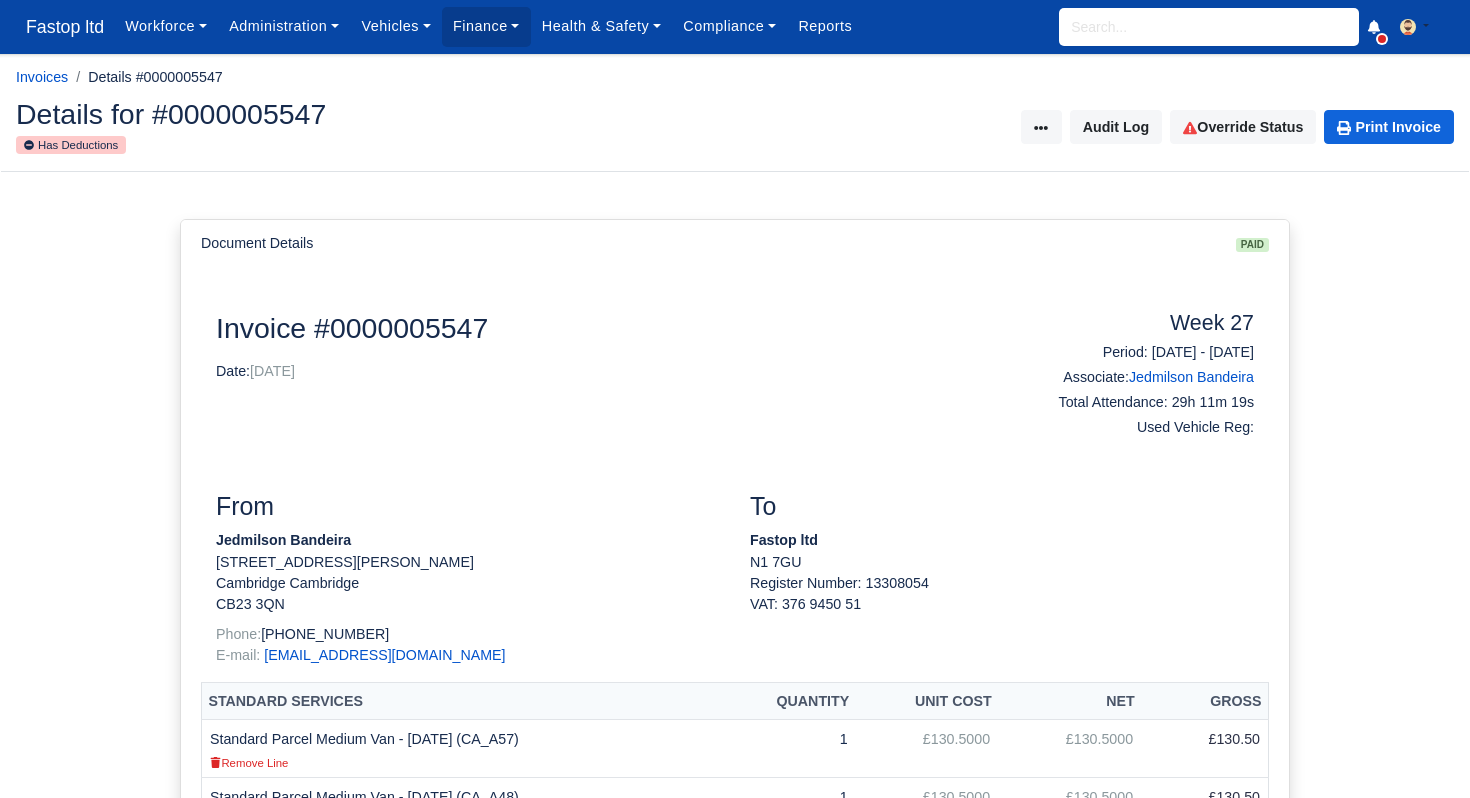 click on "Invoice
#0000005547" at bounding box center (601, 328) 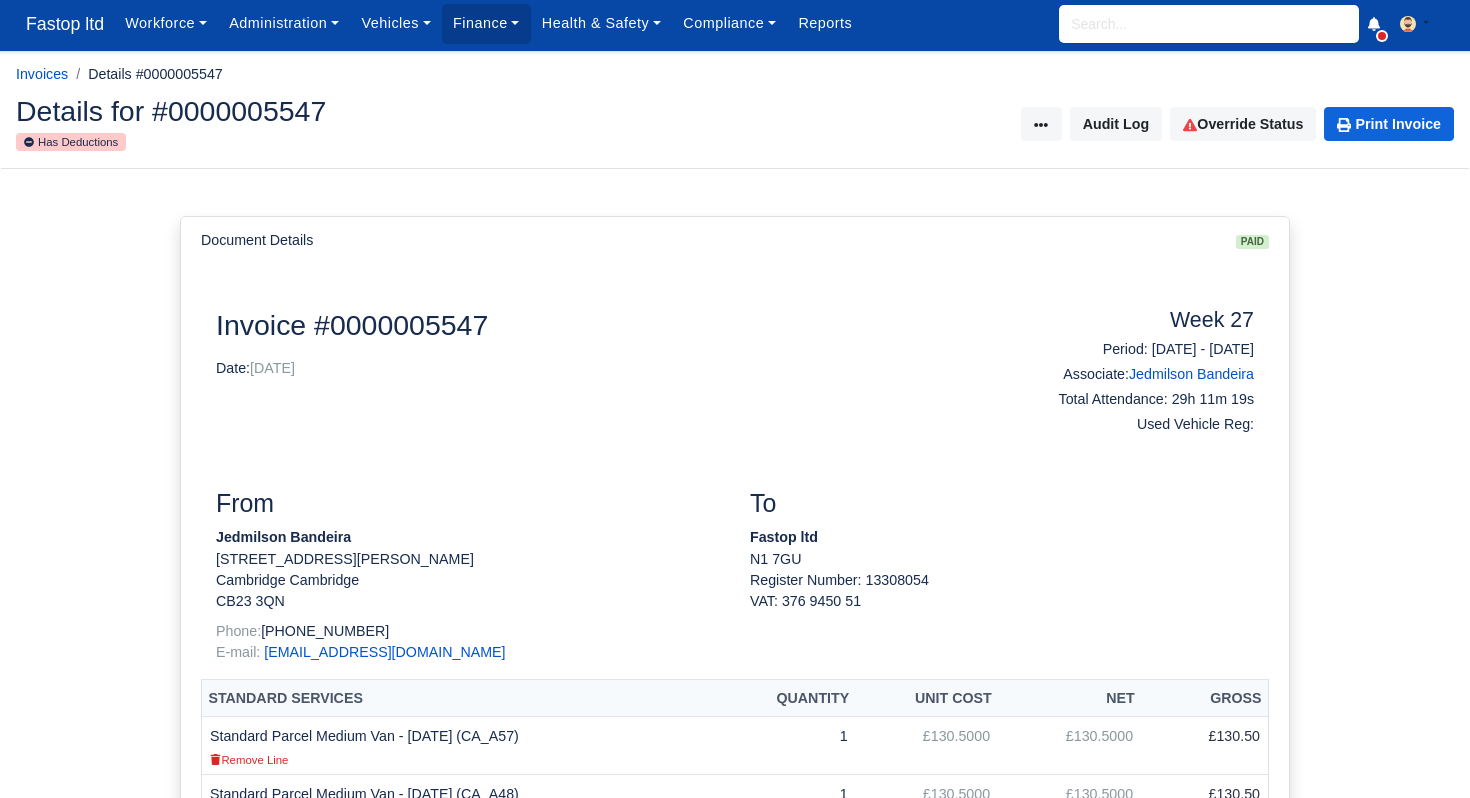 scroll, scrollTop: 0, scrollLeft: 0, axis: both 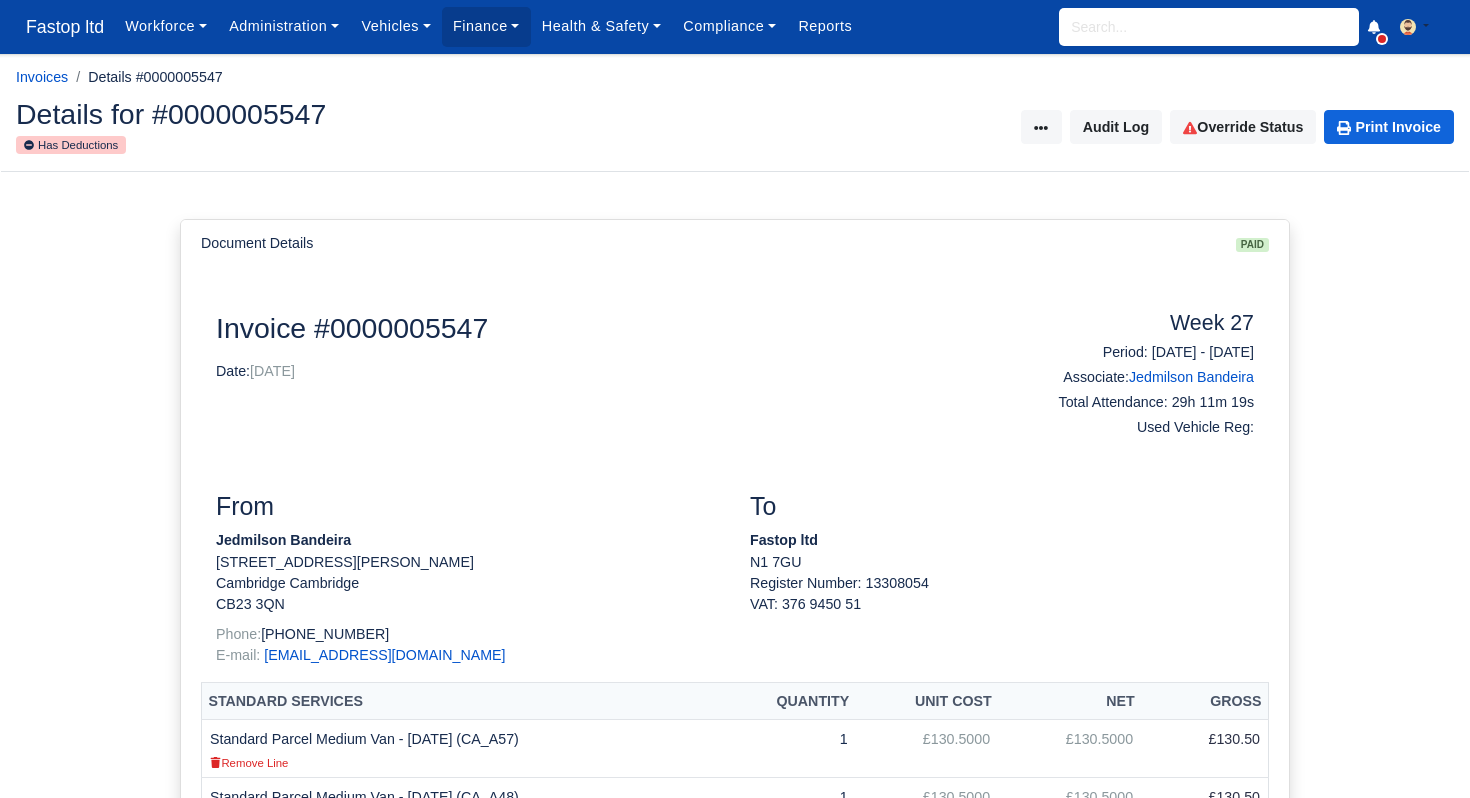 click at bounding box center [1209, 27] 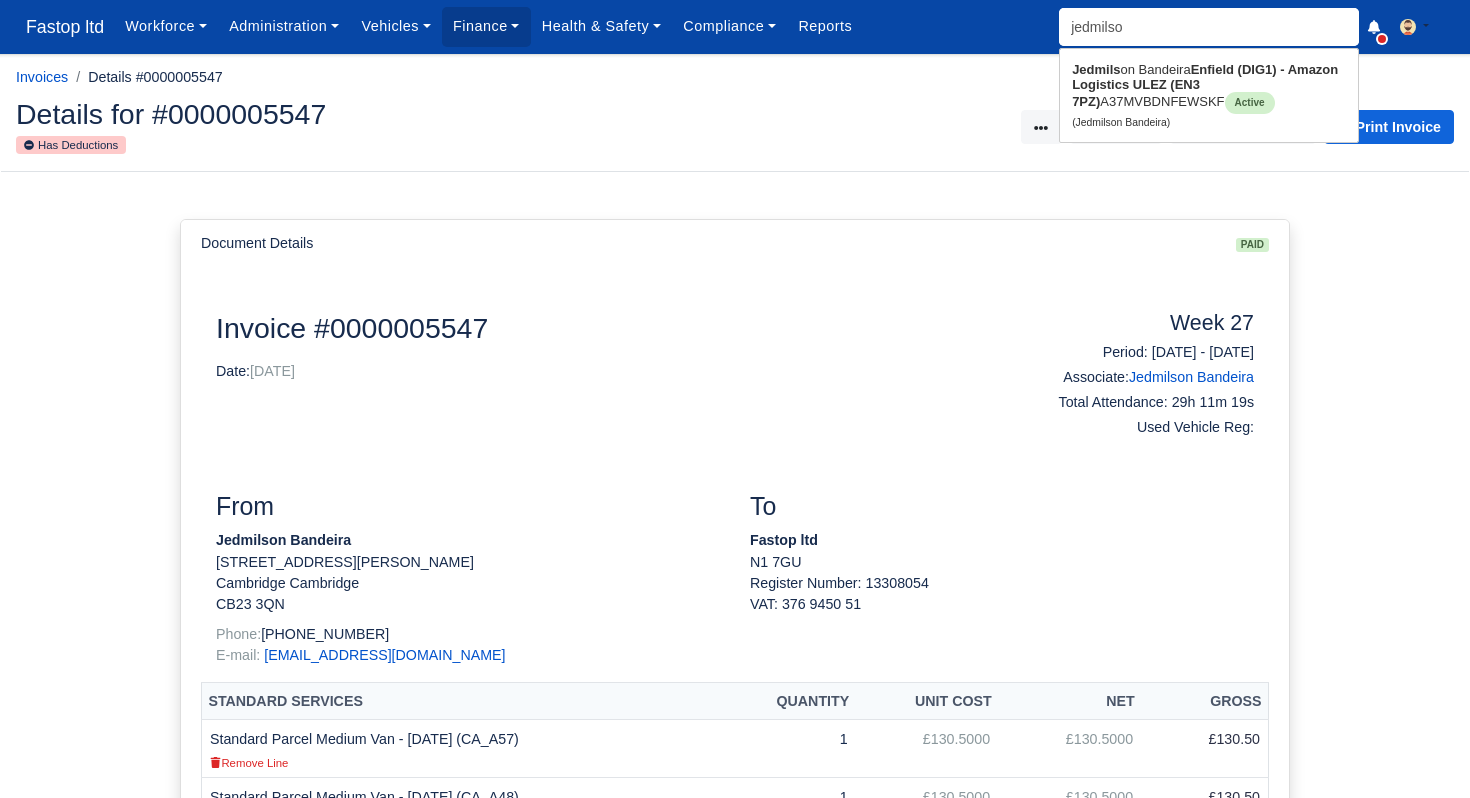 type on "jedmilson" 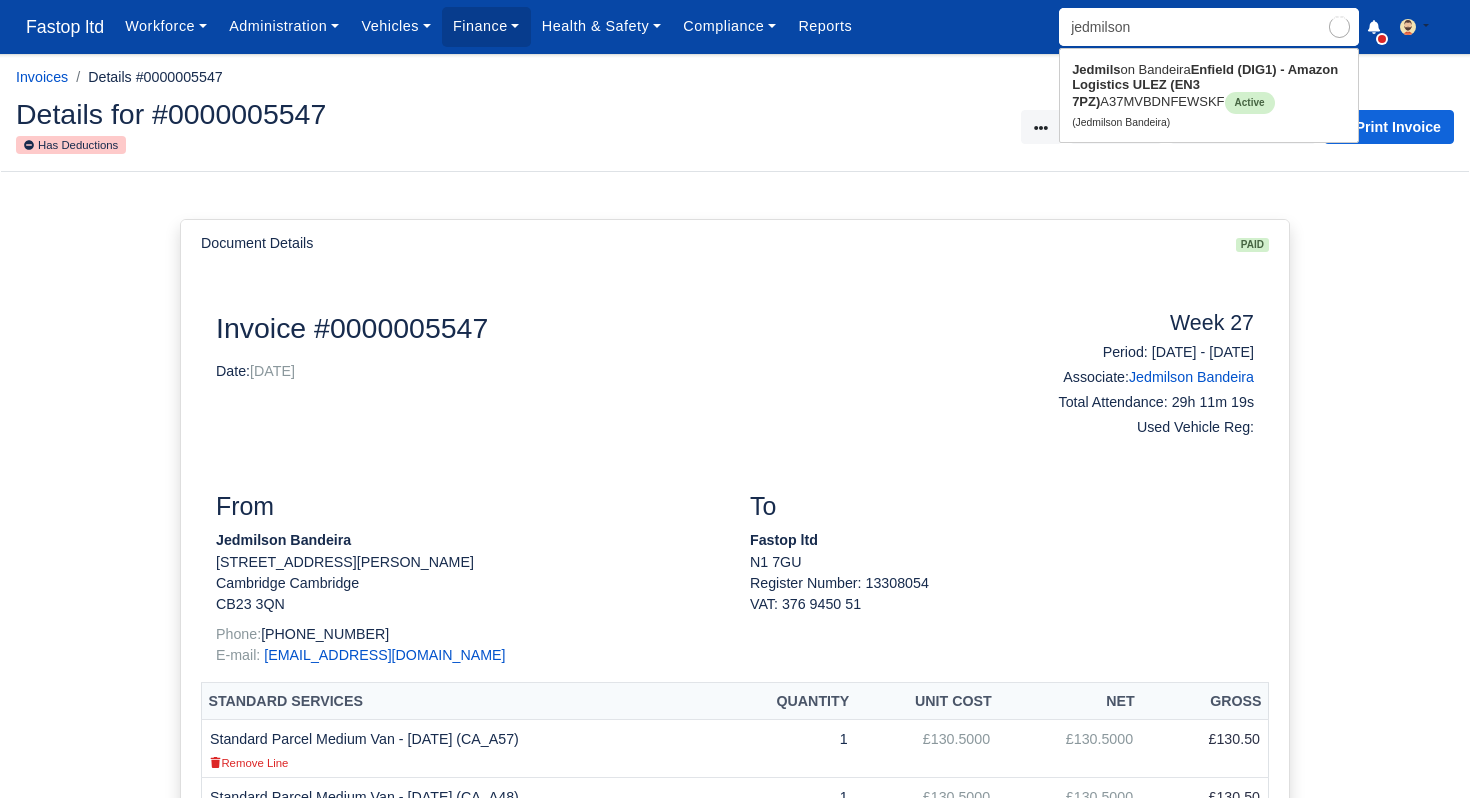 type on "jedmilson Bandeira" 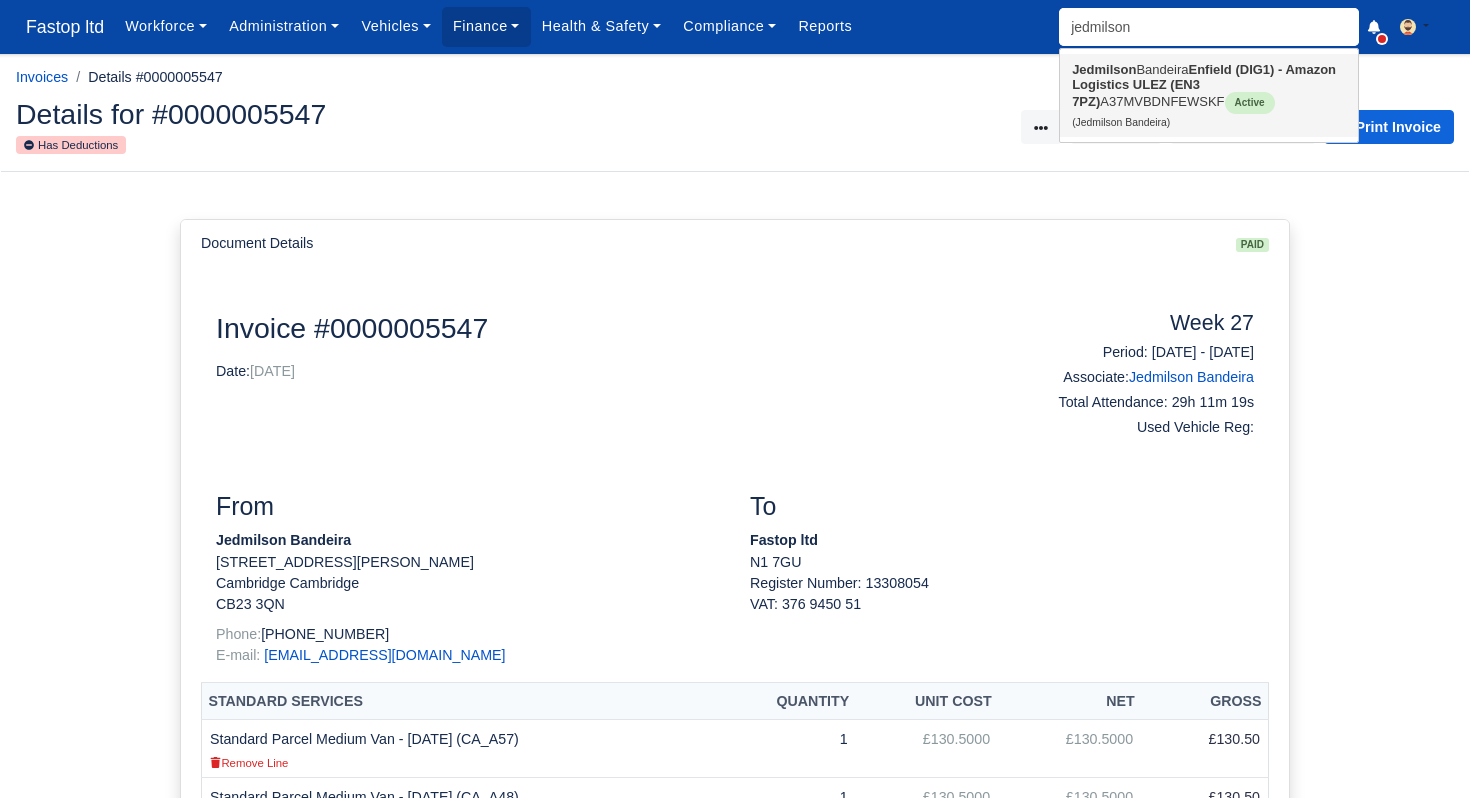 click on "Enfield (DIG1) - Amazon Logistics ULEZ (EN3 7PZ)" at bounding box center [1204, 85] 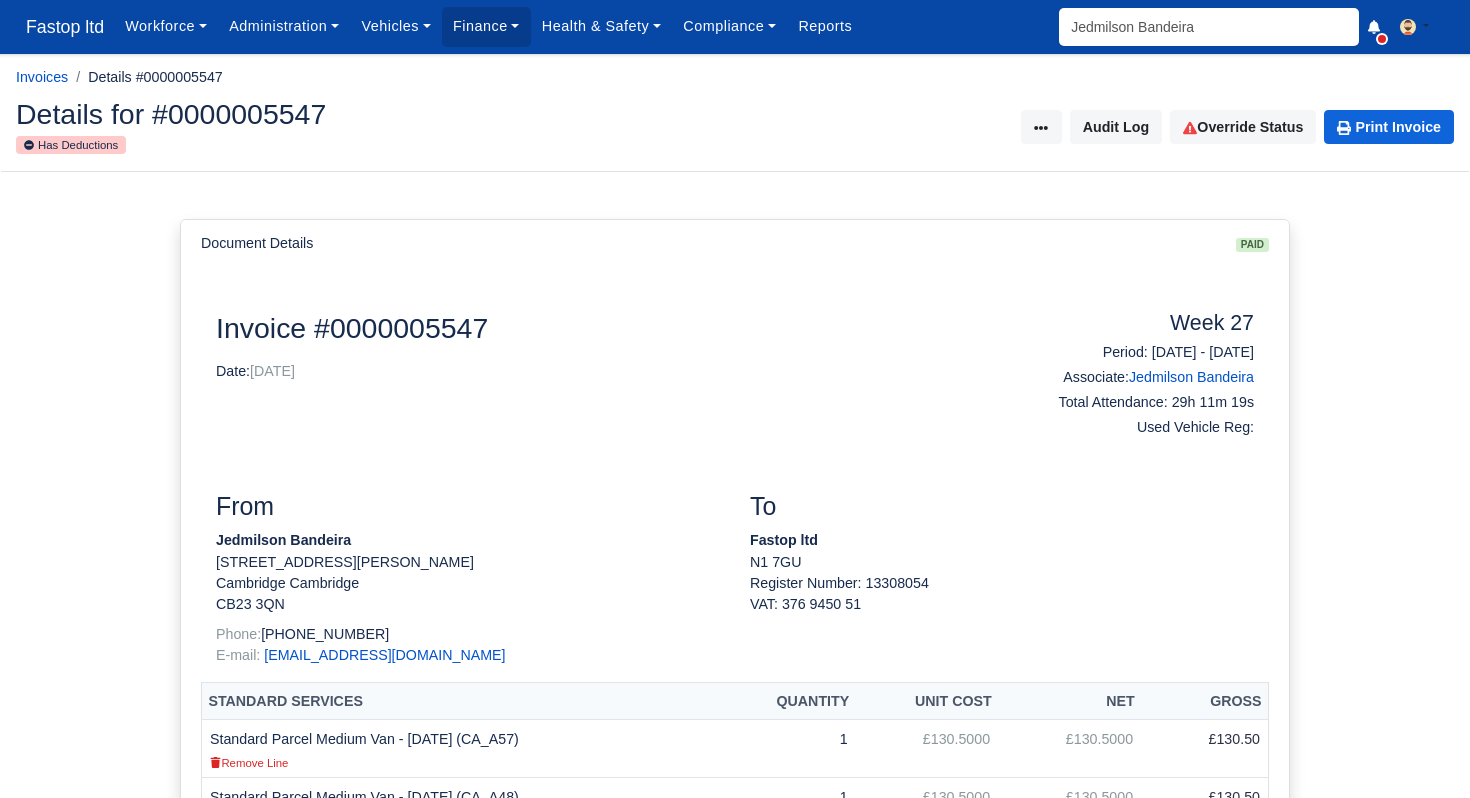 scroll, scrollTop: 3, scrollLeft: 0, axis: vertical 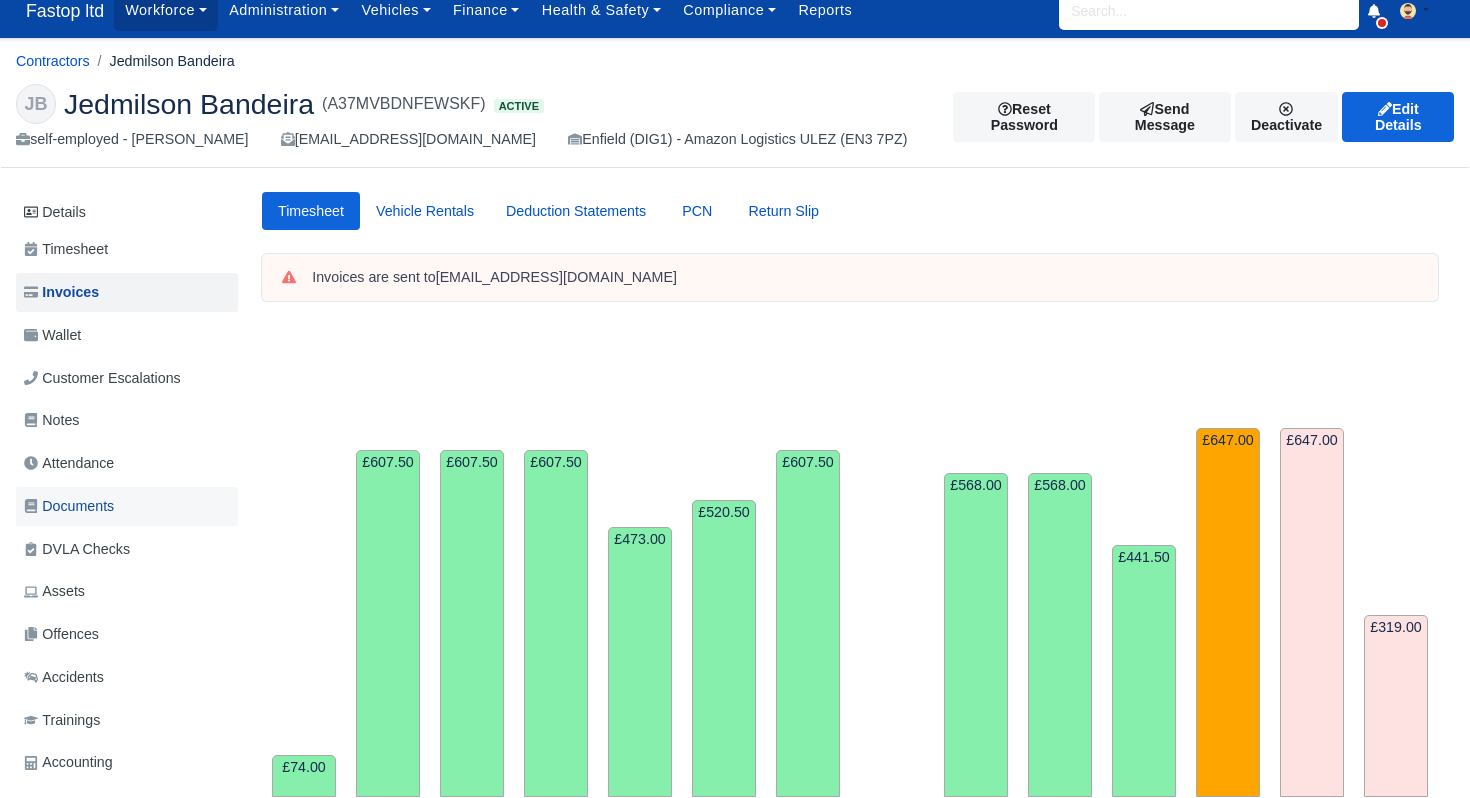 click on "Documents" at bounding box center (69, 506) 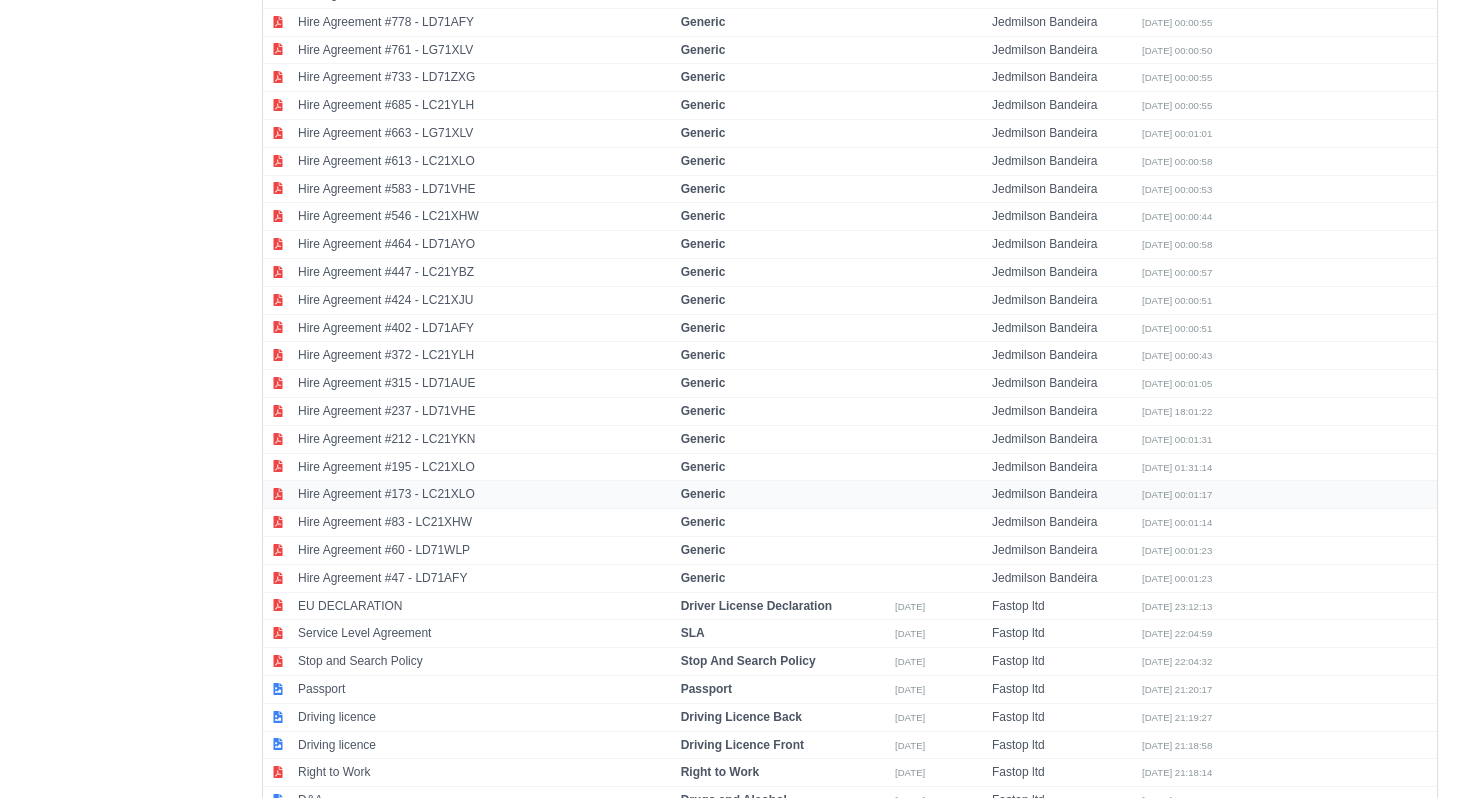 scroll, scrollTop: 5365, scrollLeft: 0, axis: vertical 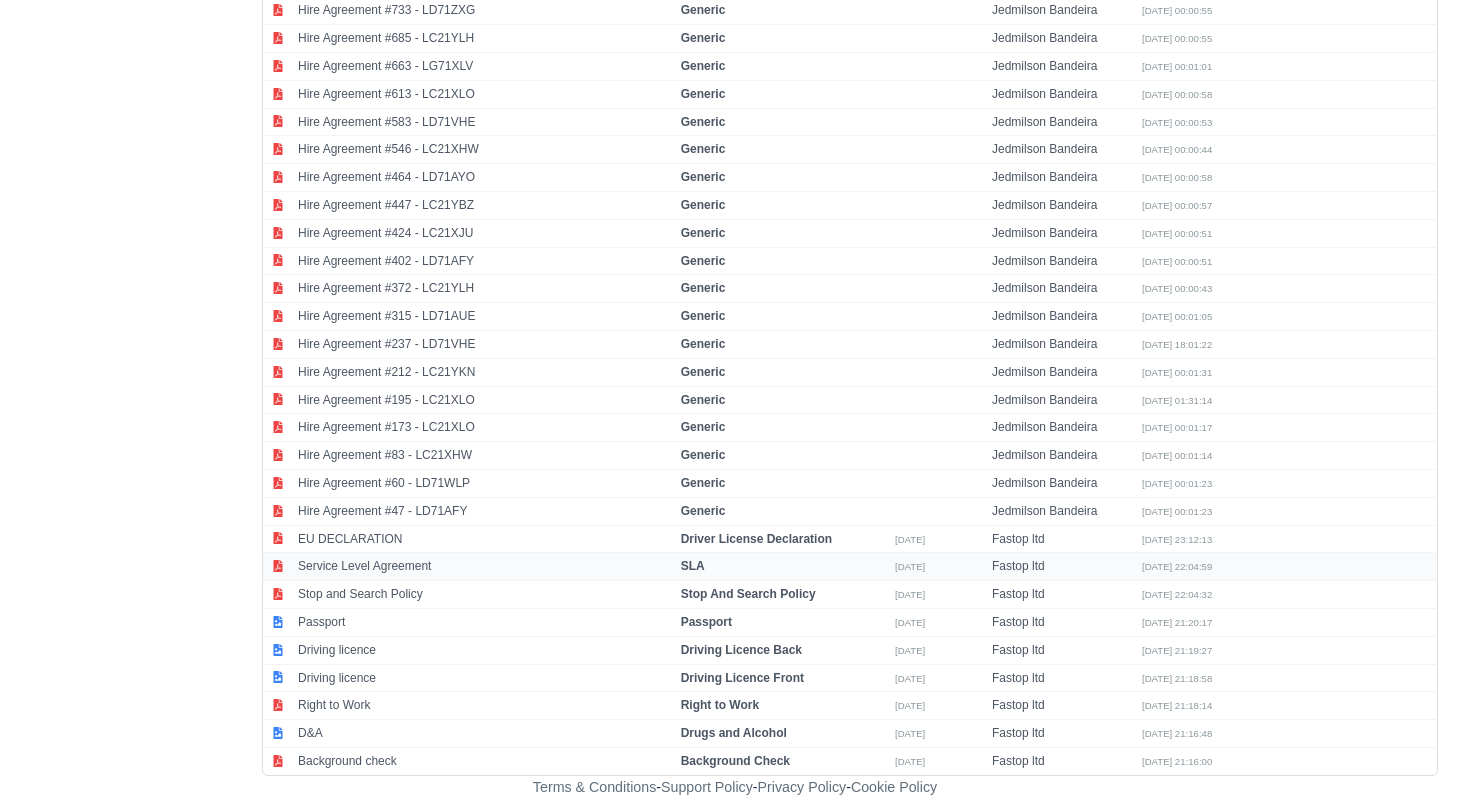 click on "Service Level Agreement" at bounding box center (484, 567) 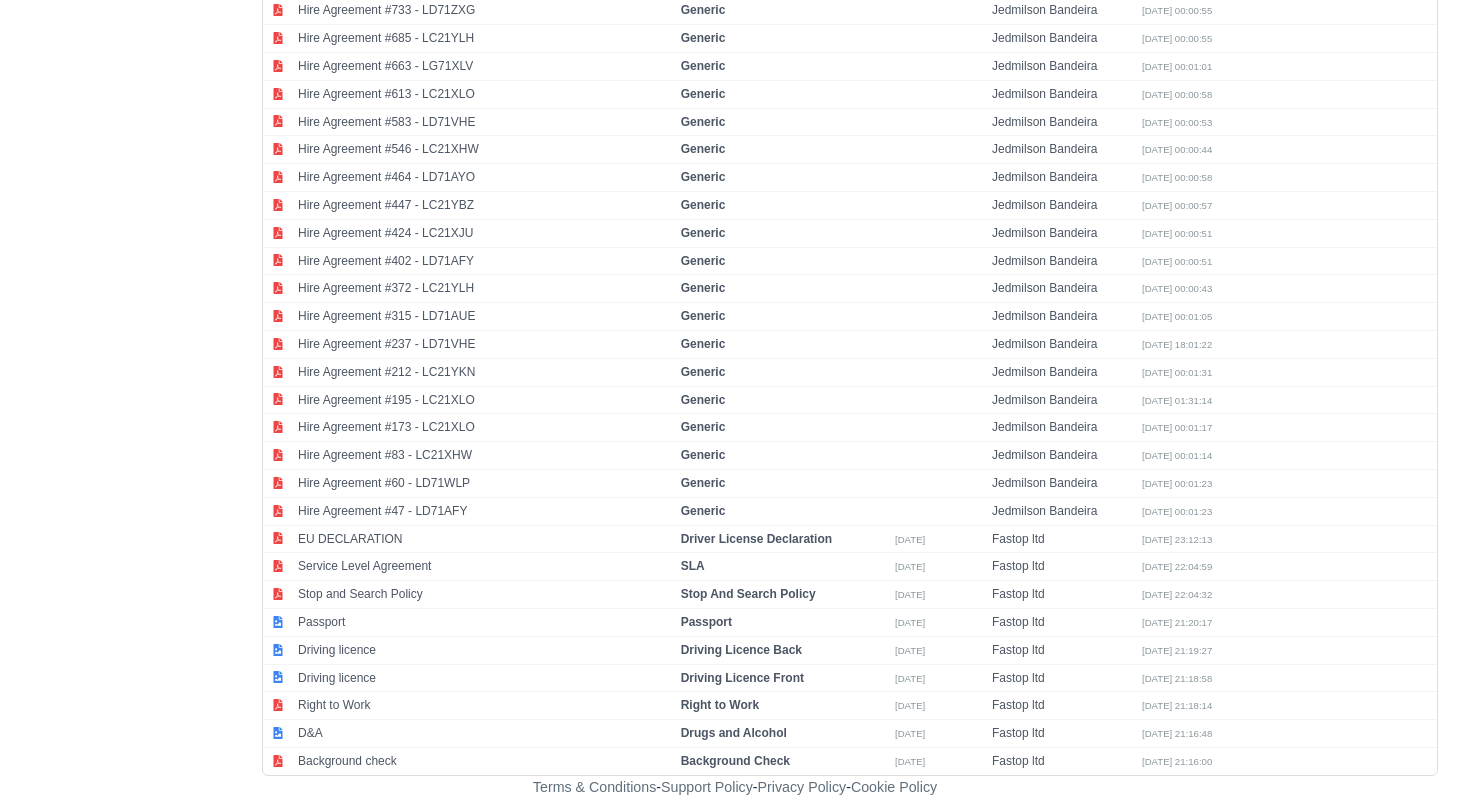 click on "Fastop ltd
Workforce Manpower Expiring Documents Leave Requests Daily Attendance Daily Timesheet Onboardings Feedback Administration Depots Operating Centres Management Schedule Tasks Metrics Vehicles Fleet Schedule Rental Agreements Today's Inspections Forms Customers Offences Incidents Service Entries Renewal Dates Vehicle Groups Fleet Insurance B2B Contractors Finance Invoices Disputes Payment Types Service Types Assets Credit Instalments Bulk Payment Custom Invoices Health & Safety Risk Assessments Vehicle Inspections Support Portal Incidents Compliance Compliance Dashboard Company Policies E-Sign Documents Communication Center Trainings Reports
×" at bounding box center [735, -4966] 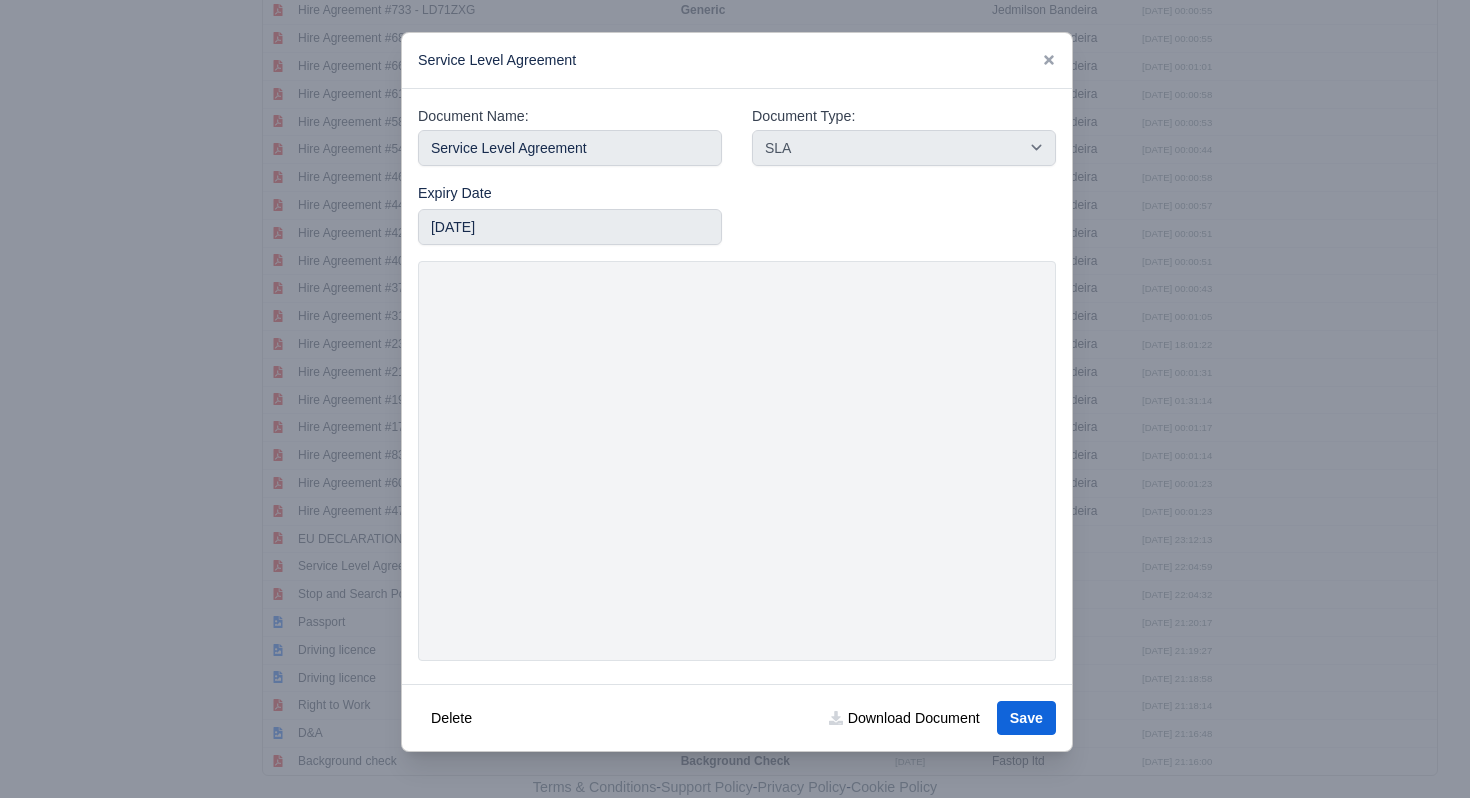 click at bounding box center (735, 399) 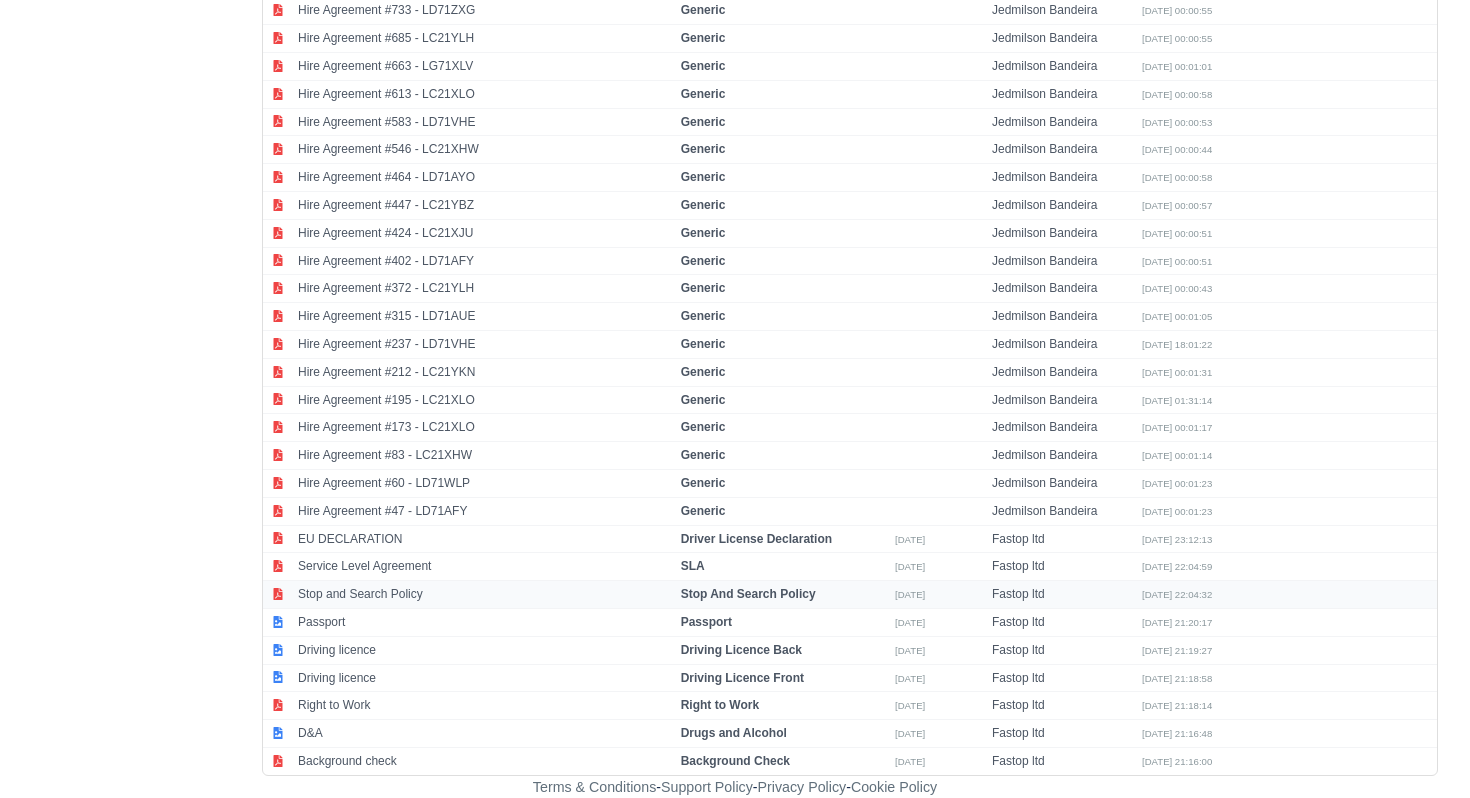 drag, startPoint x: 531, startPoint y: 588, endPoint x: 521, endPoint y: 585, distance: 10.440307 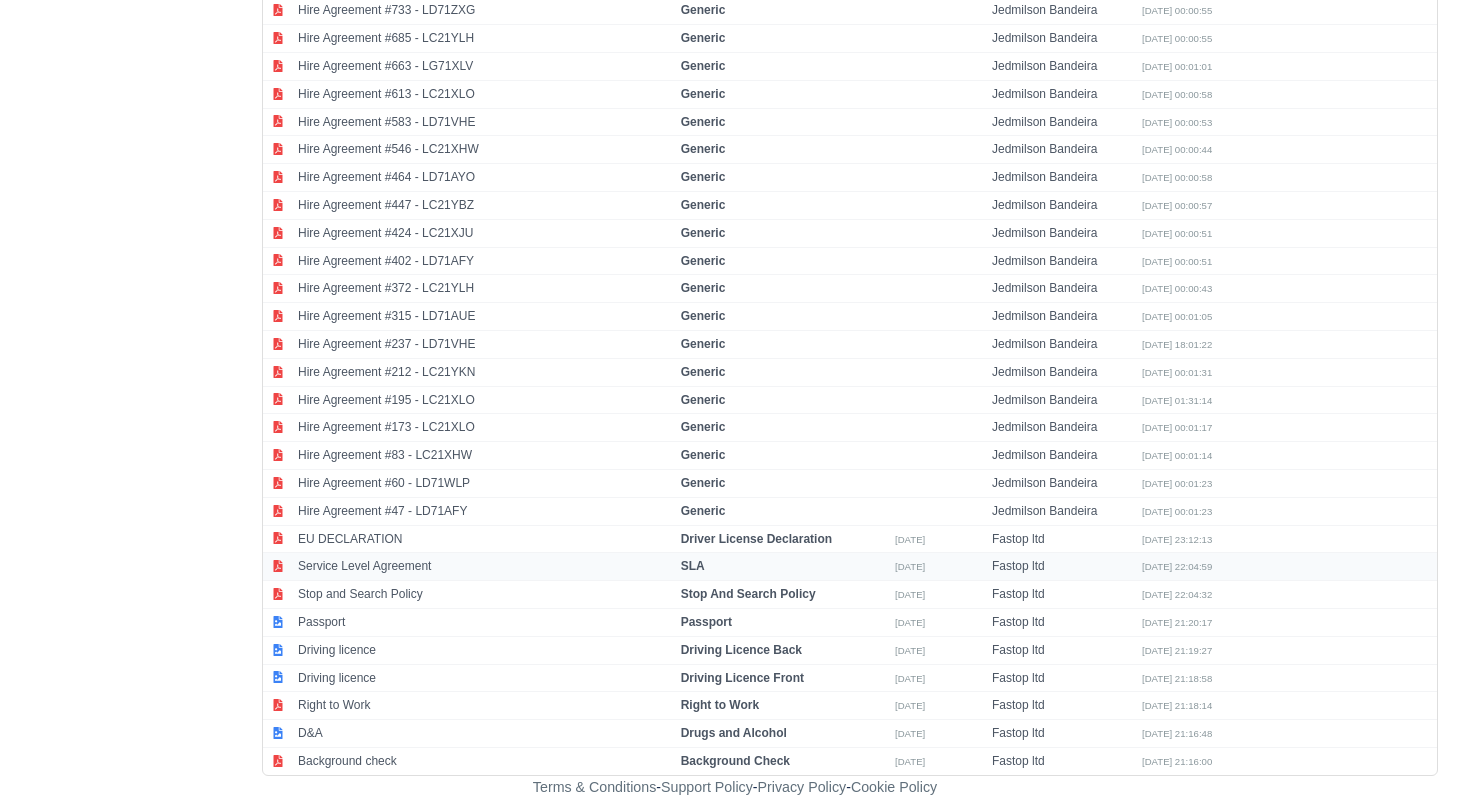 click on "Service Level Agreement" at bounding box center (484, 567) 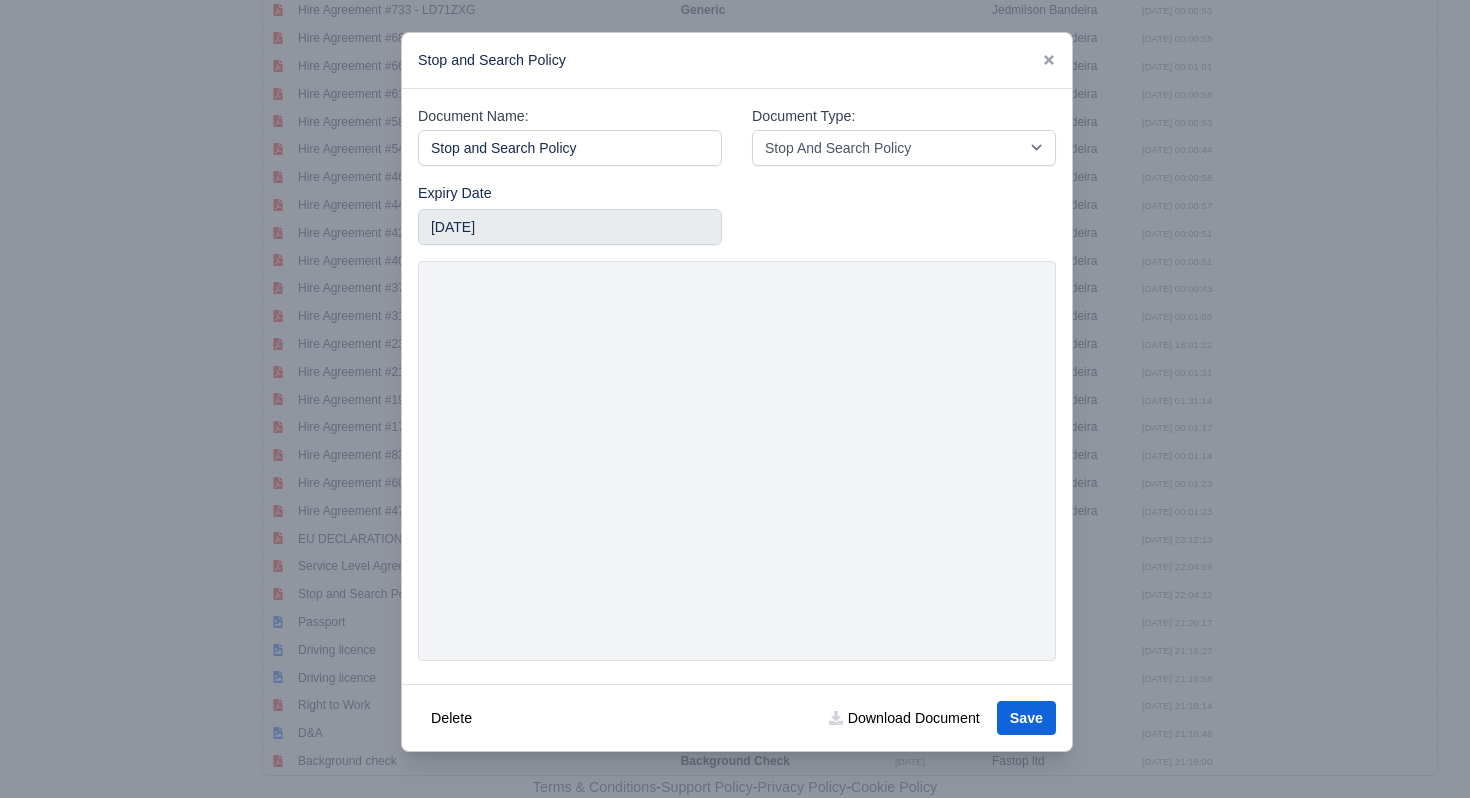 select on "sla" 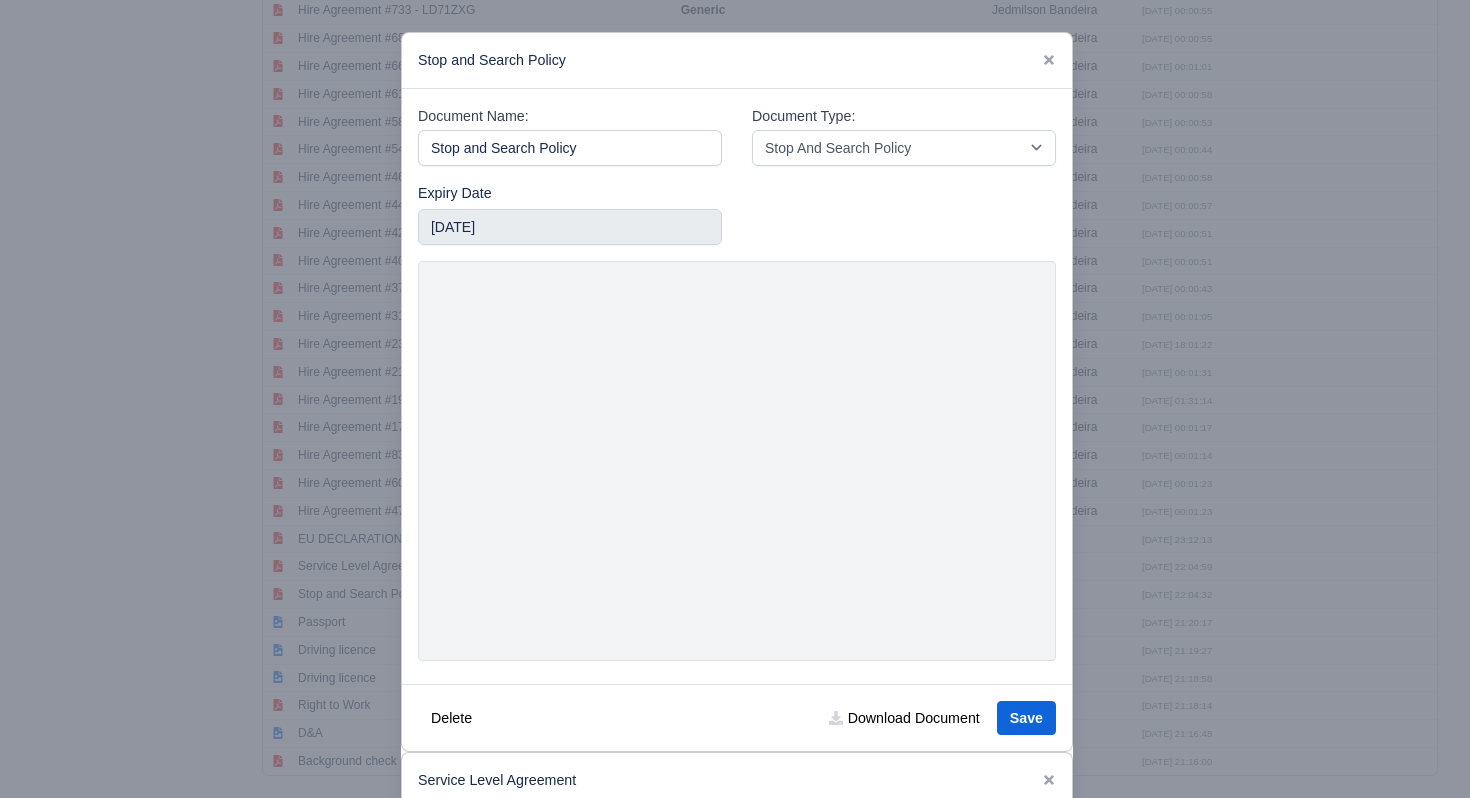 click at bounding box center [735, 399] 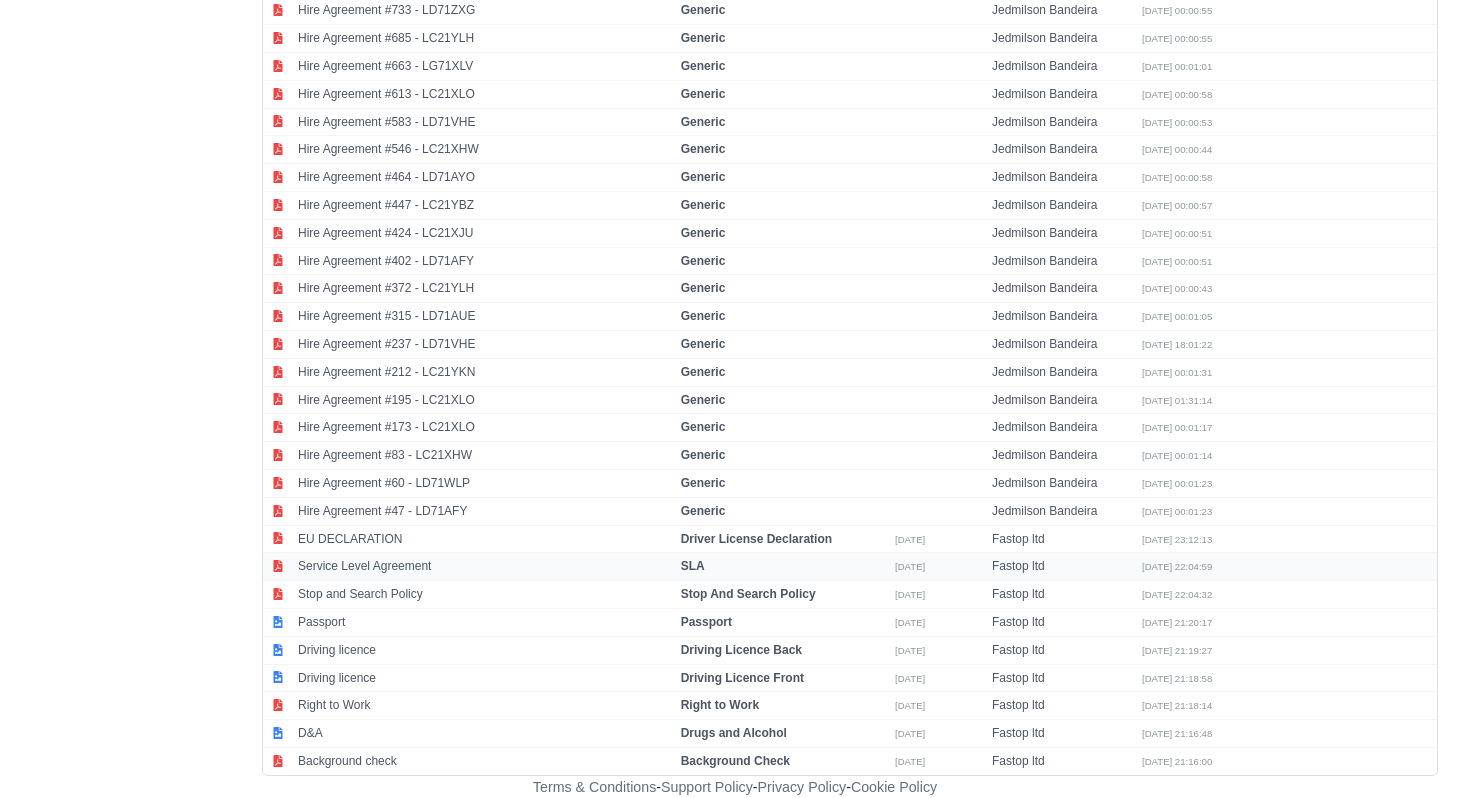 click on "Service Level Agreement" at bounding box center (484, 567) 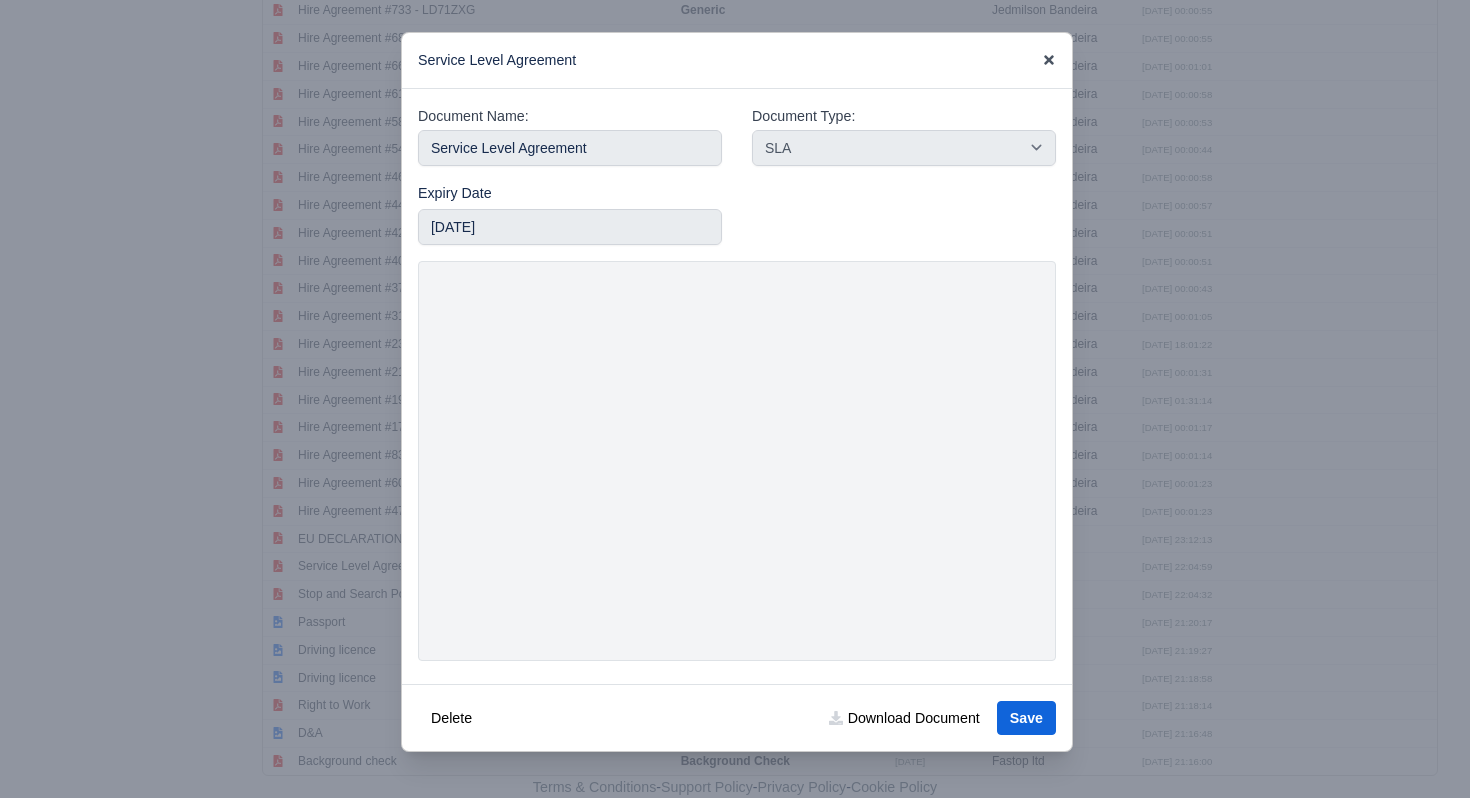 click 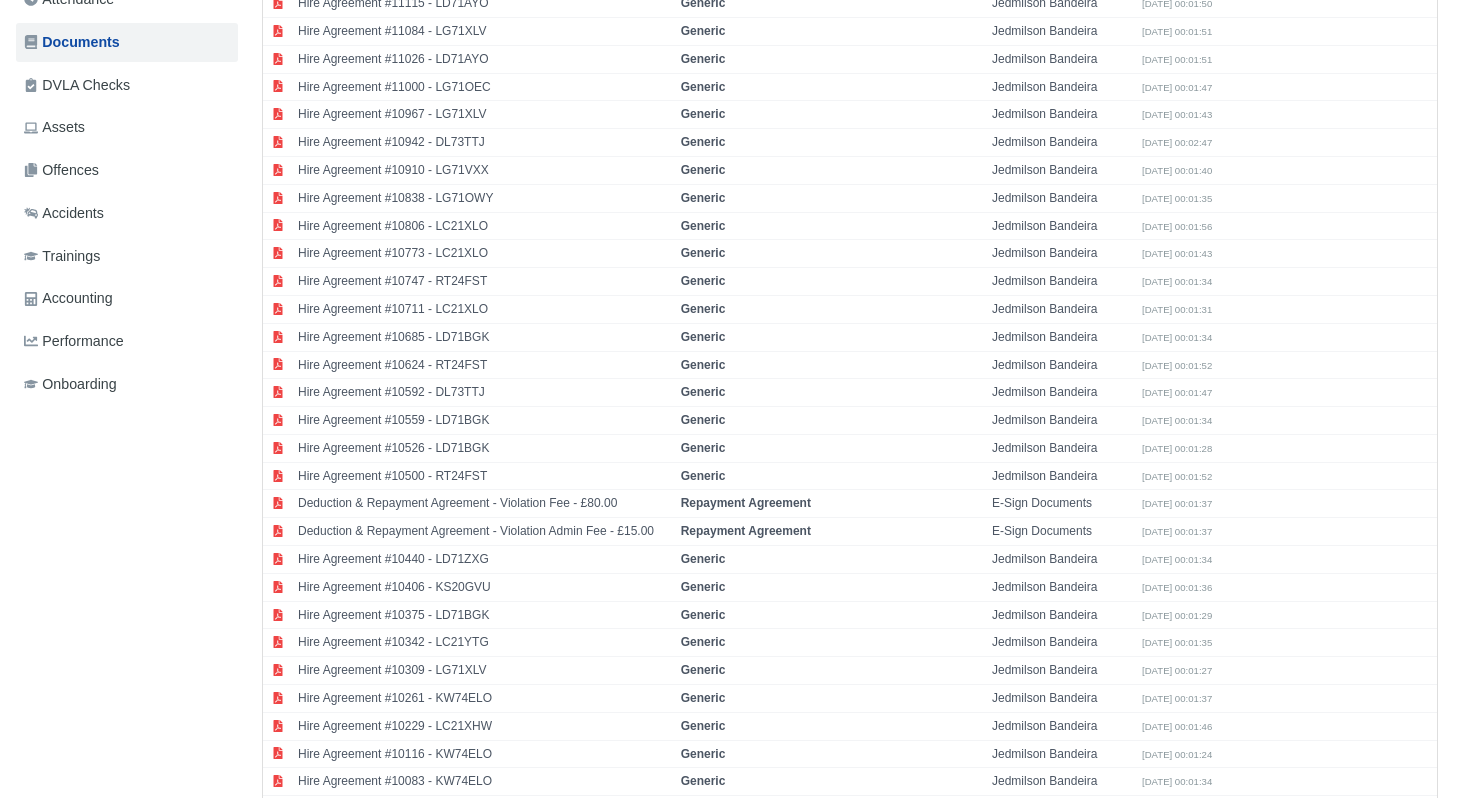 scroll, scrollTop: 0, scrollLeft: 0, axis: both 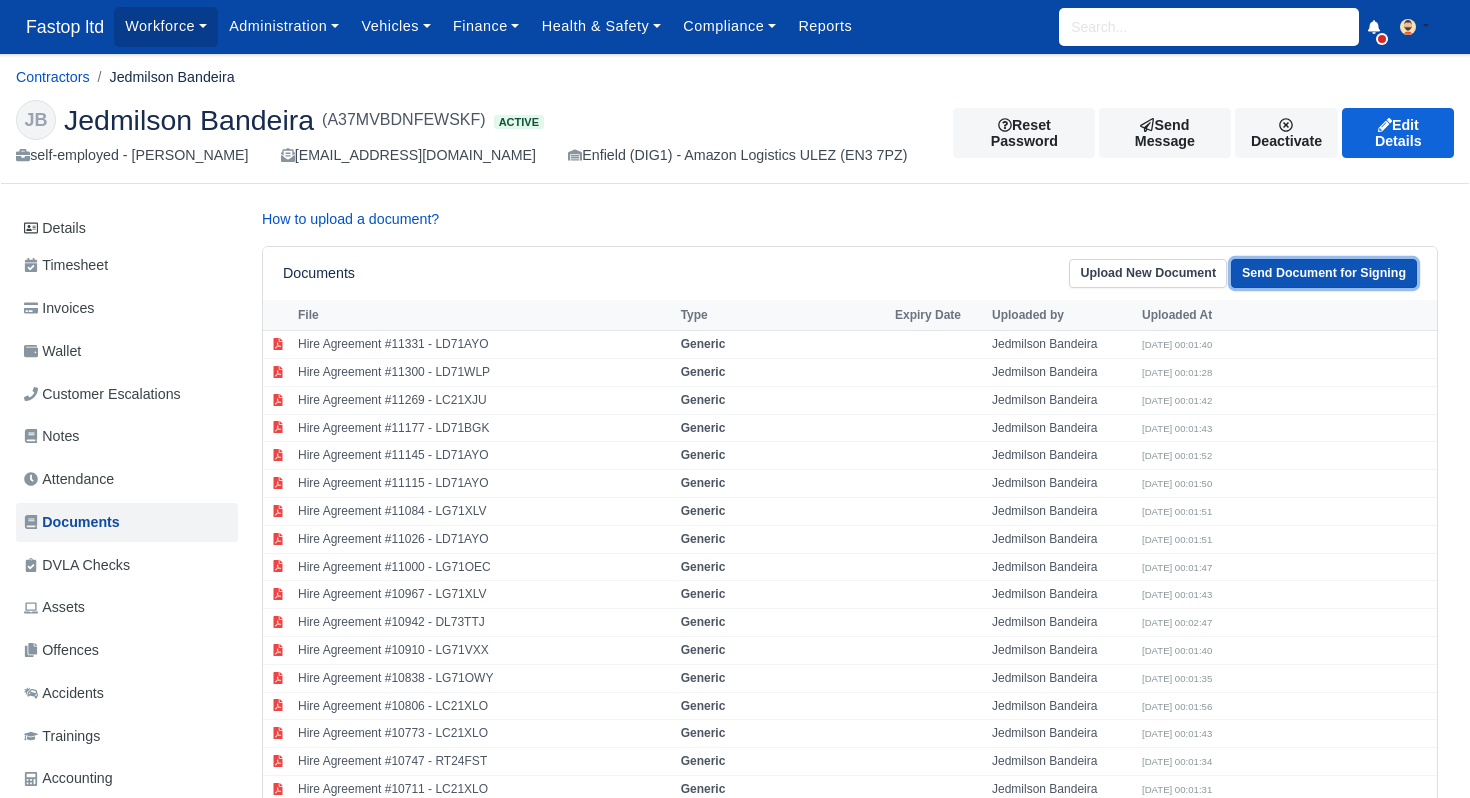 click on "Send Document for Signing" at bounding box center [1324, 273] 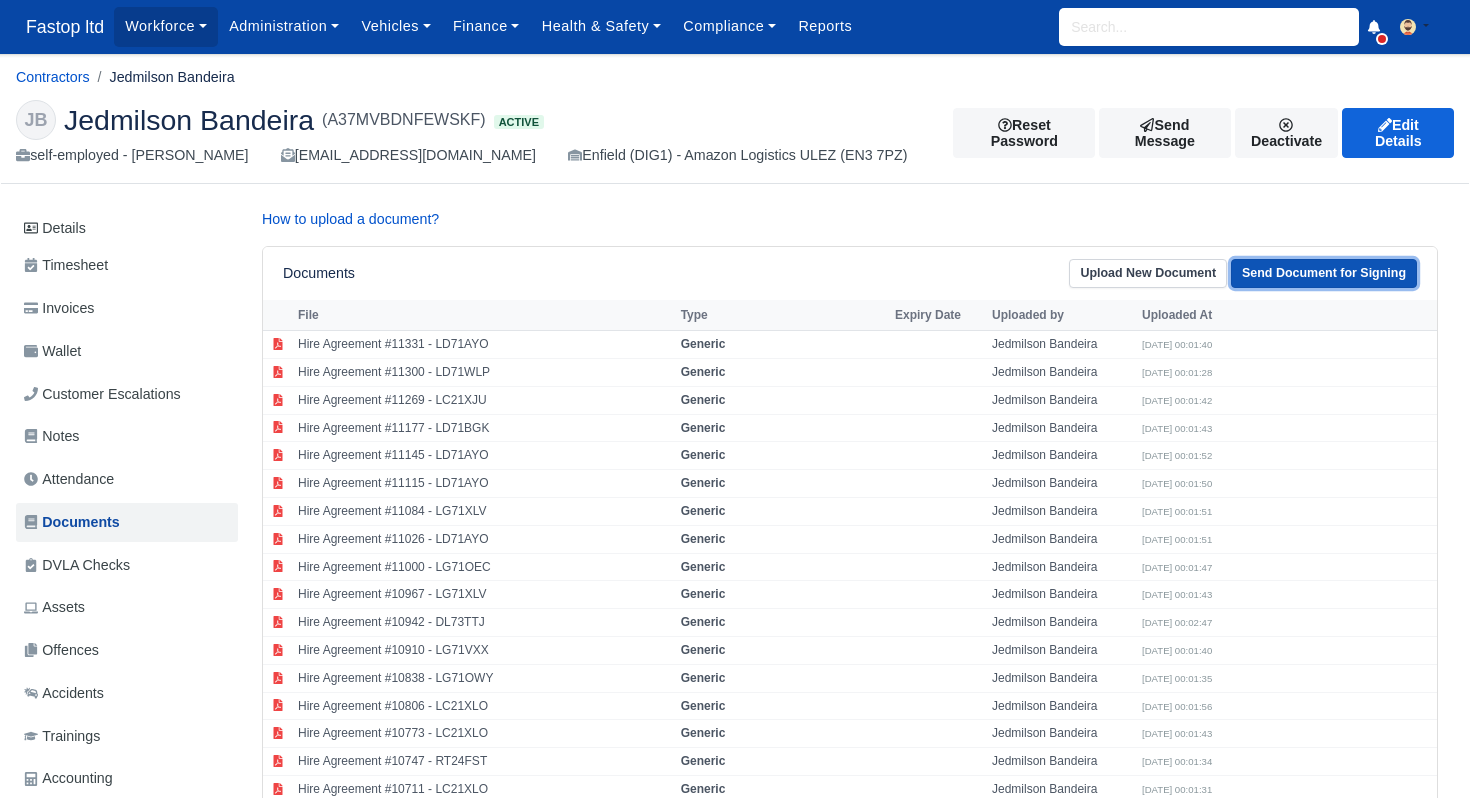 select on "33" 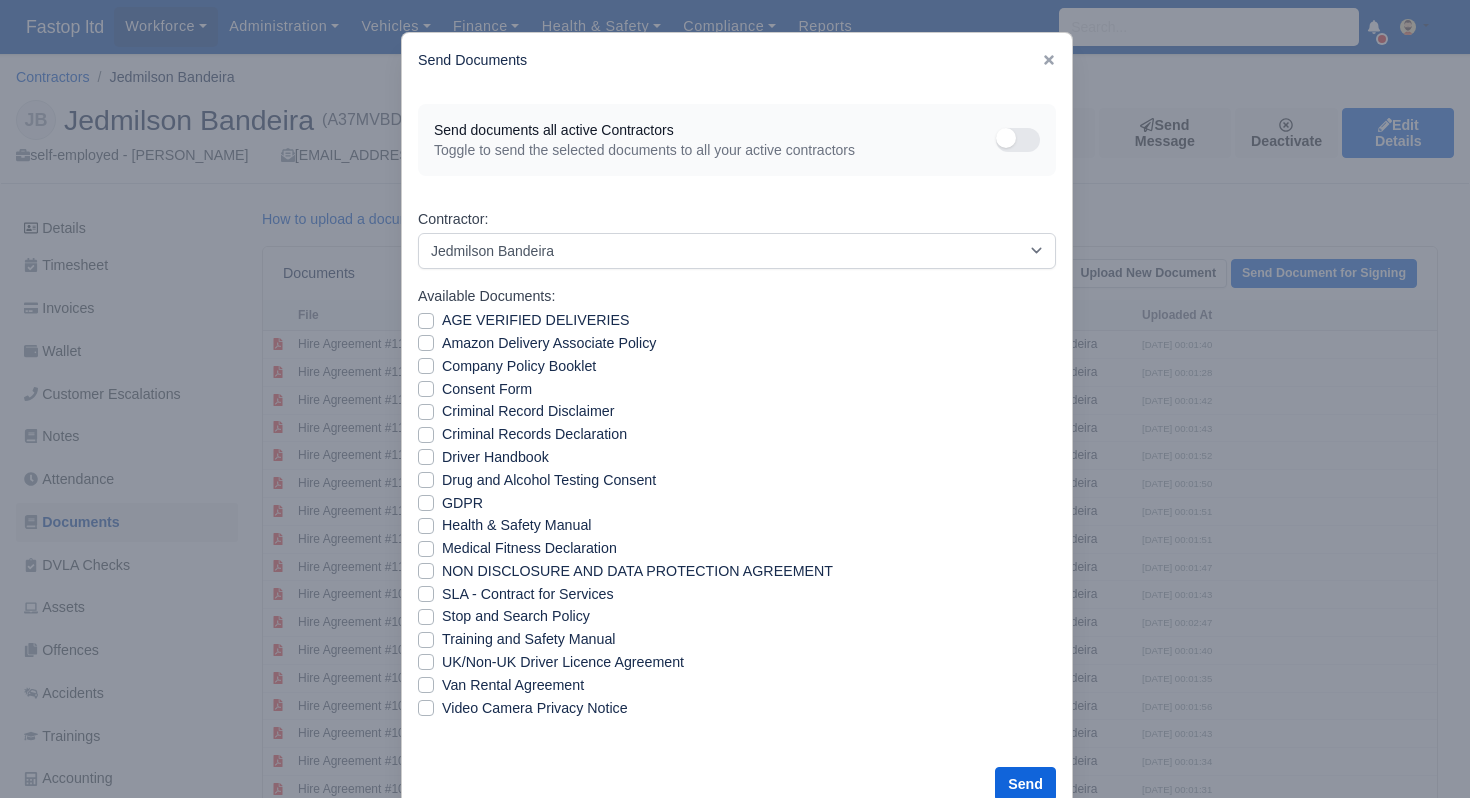 drag, startPoint x: 427, startPoint y: 593, endPoint x: 439, endPoint y: 600, distance: 13.892444 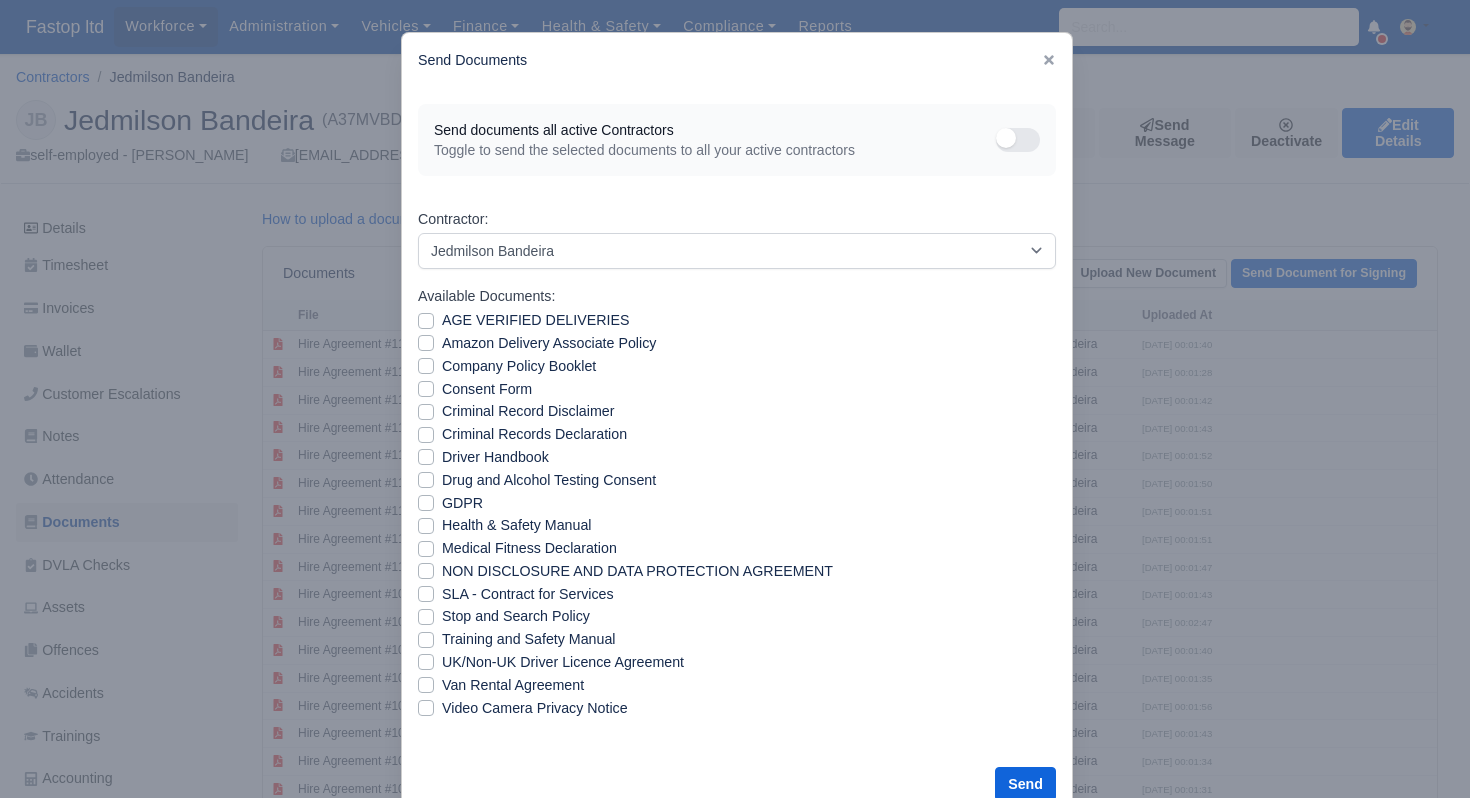 click on "SLA - Contract for Services" at bounding box center (528, 594) 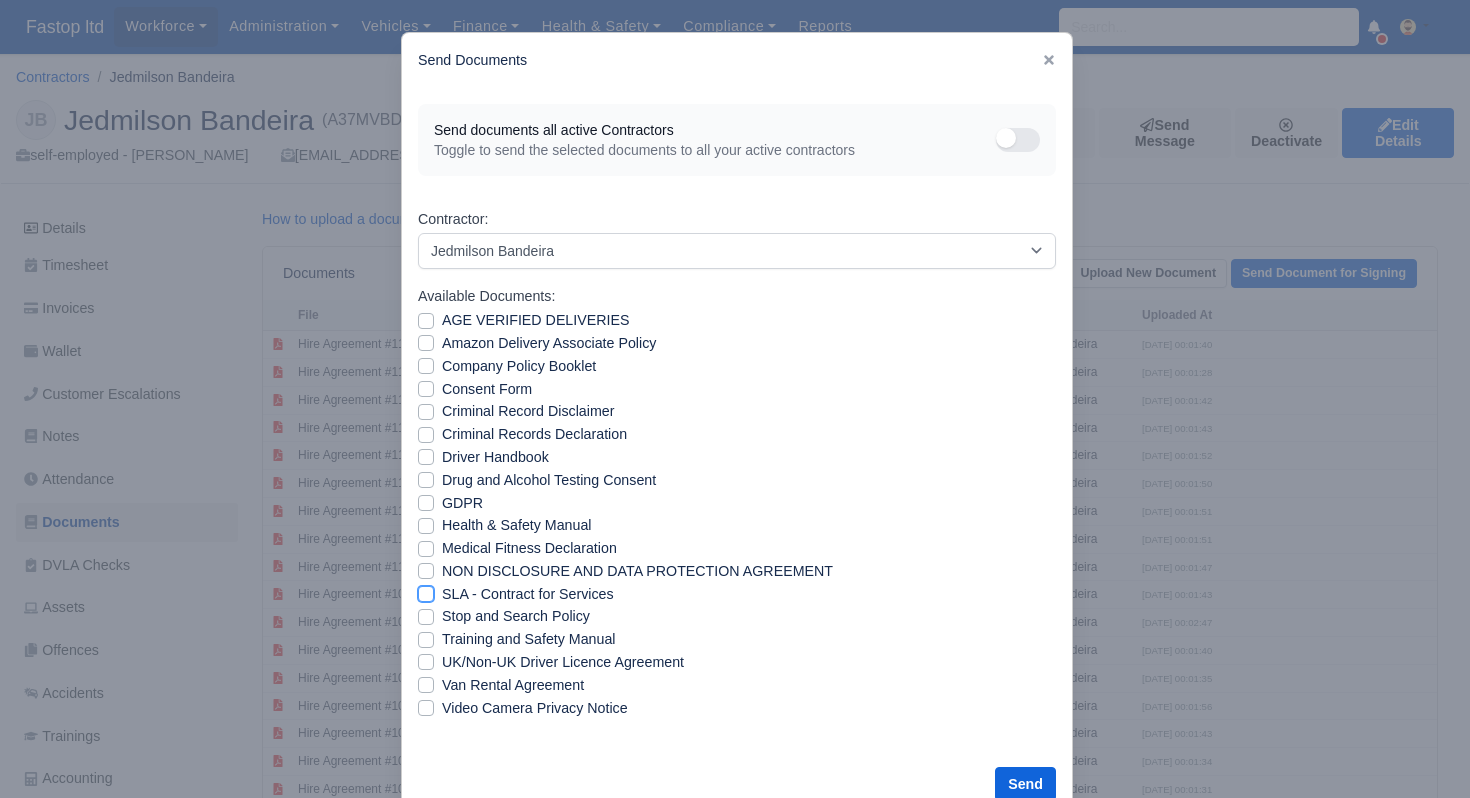 click on "SLA - Contract for Services" at bounding box center [426, 591] 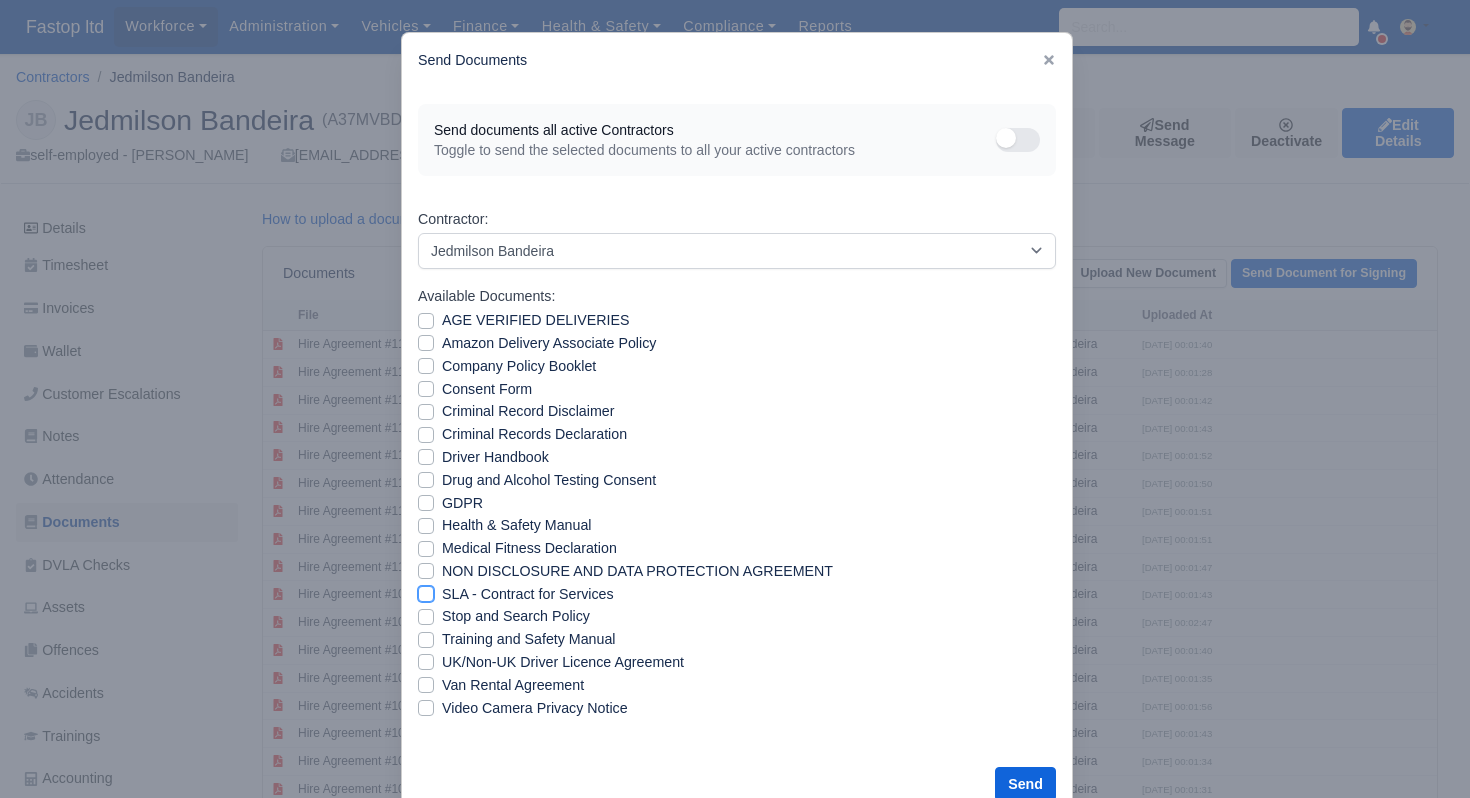 checkbox on "true" 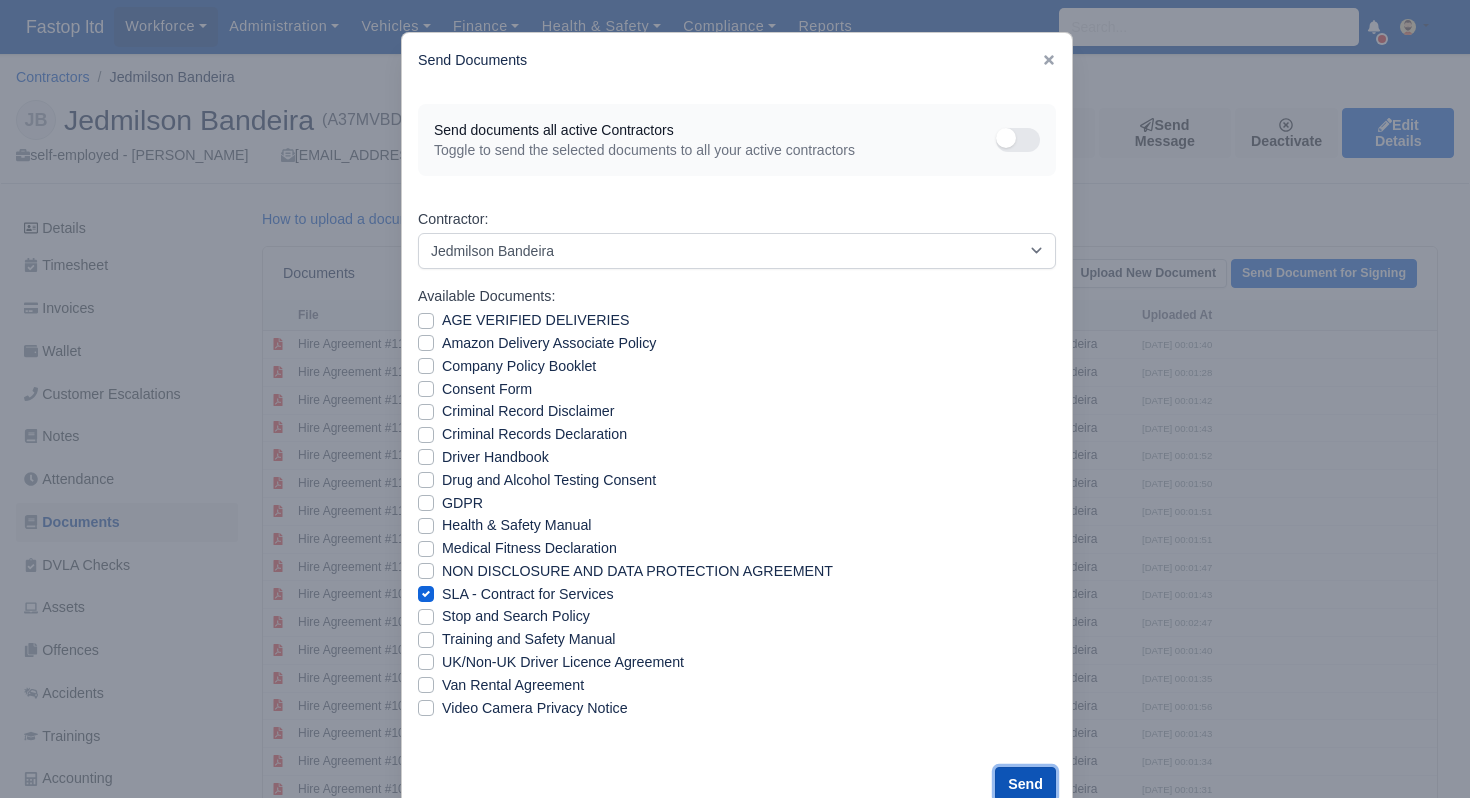 click on "Send" at bounding box center (1025, 784) 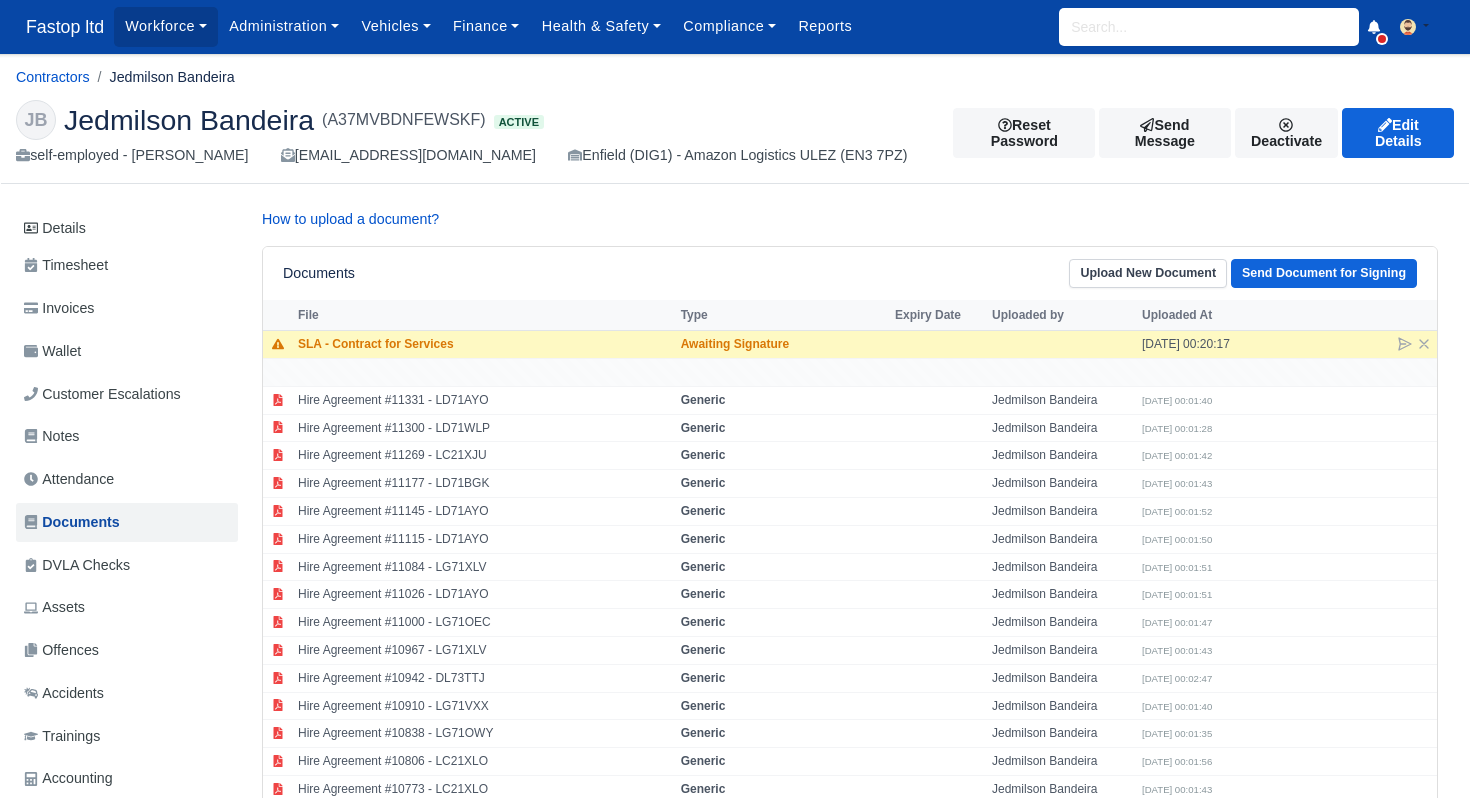 scroll, scrollTop: 0, scrollLeft: 0, axis: both 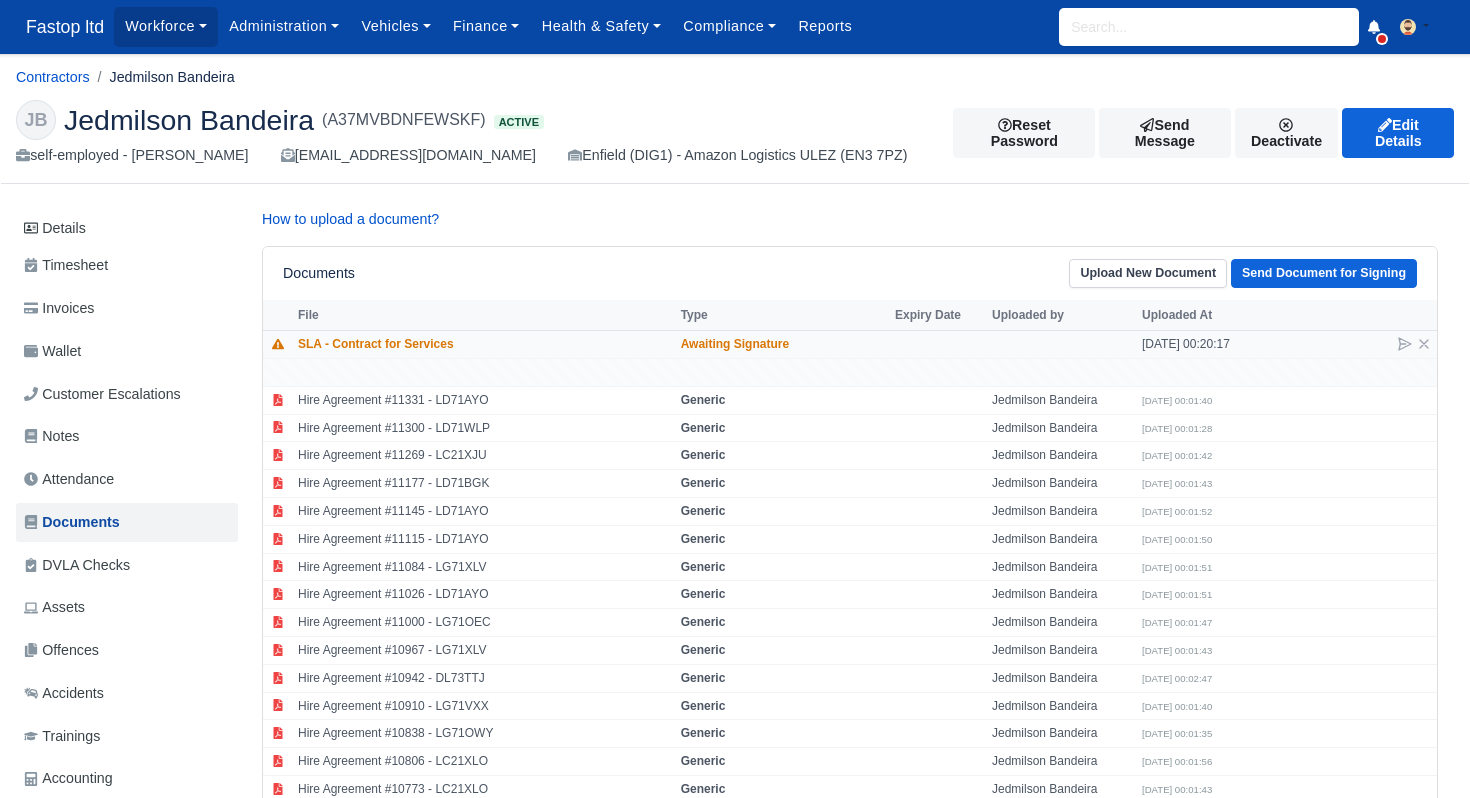 click on "SLA - Contract for Services" at bounding box center (484, 345) 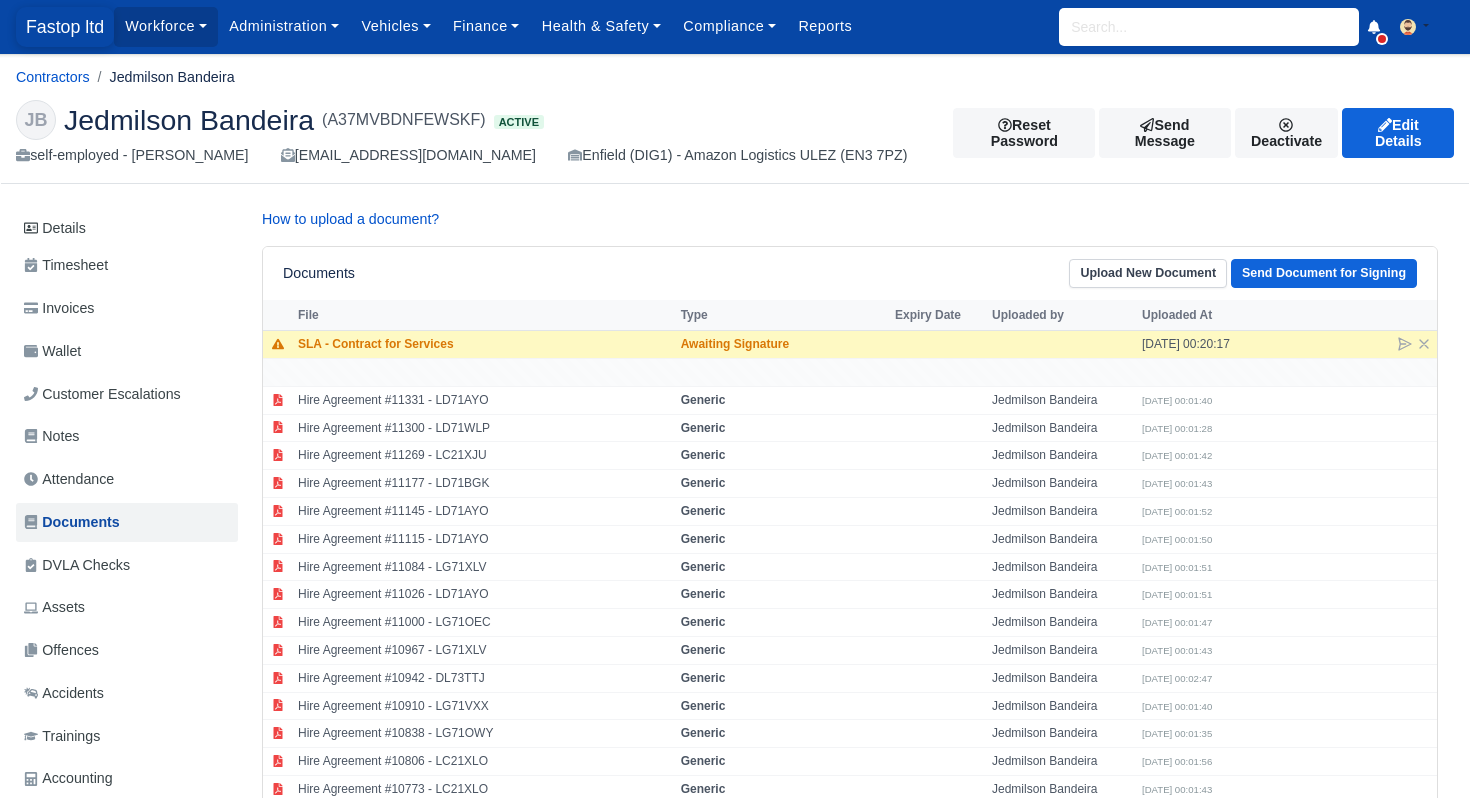 click on "Fastop ltd" at bounding box center [65, 27] 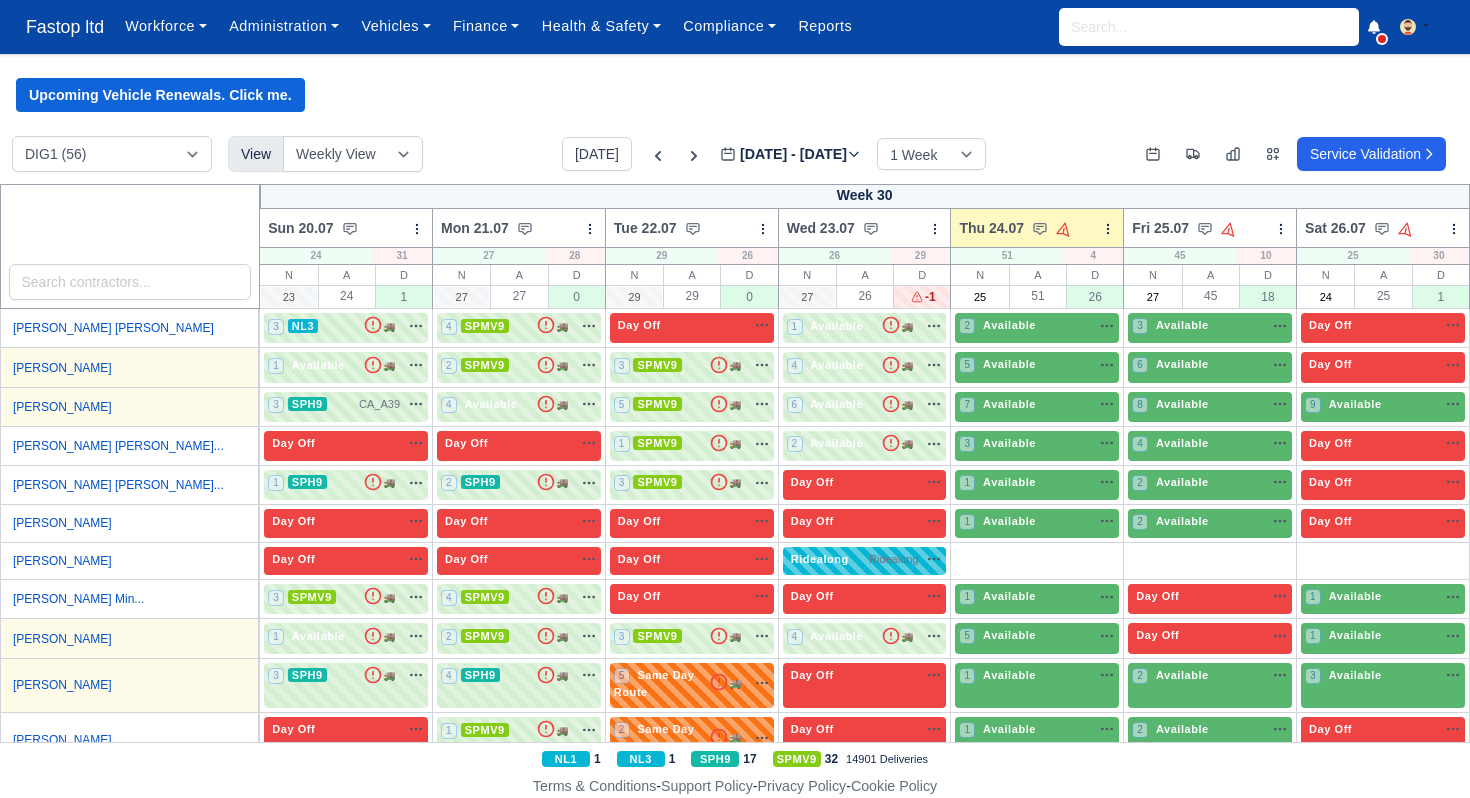 scroll, scrollTop: 0, scrollLeft: 0, axis: both 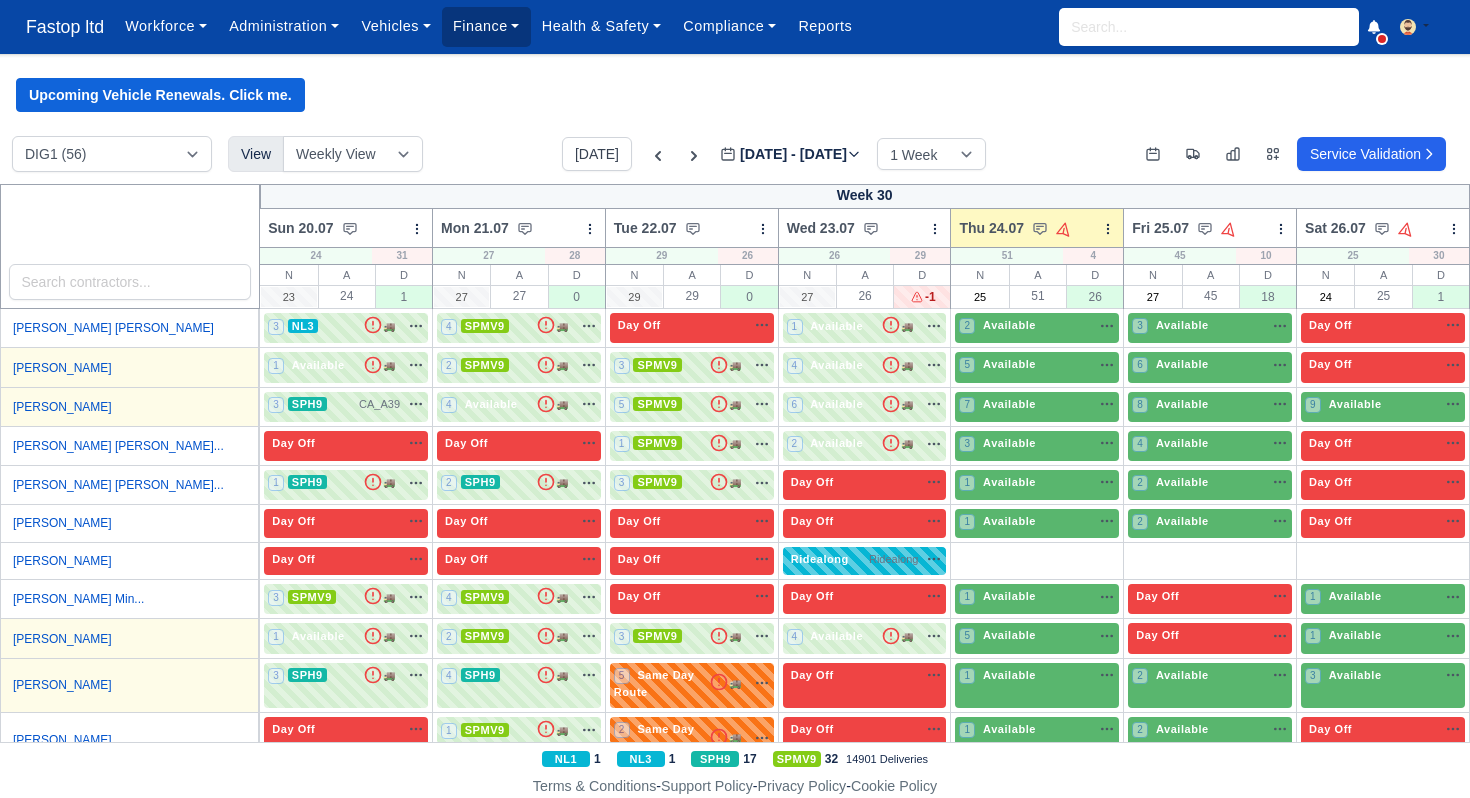click on "Finance" at bounding box center [486, 26] 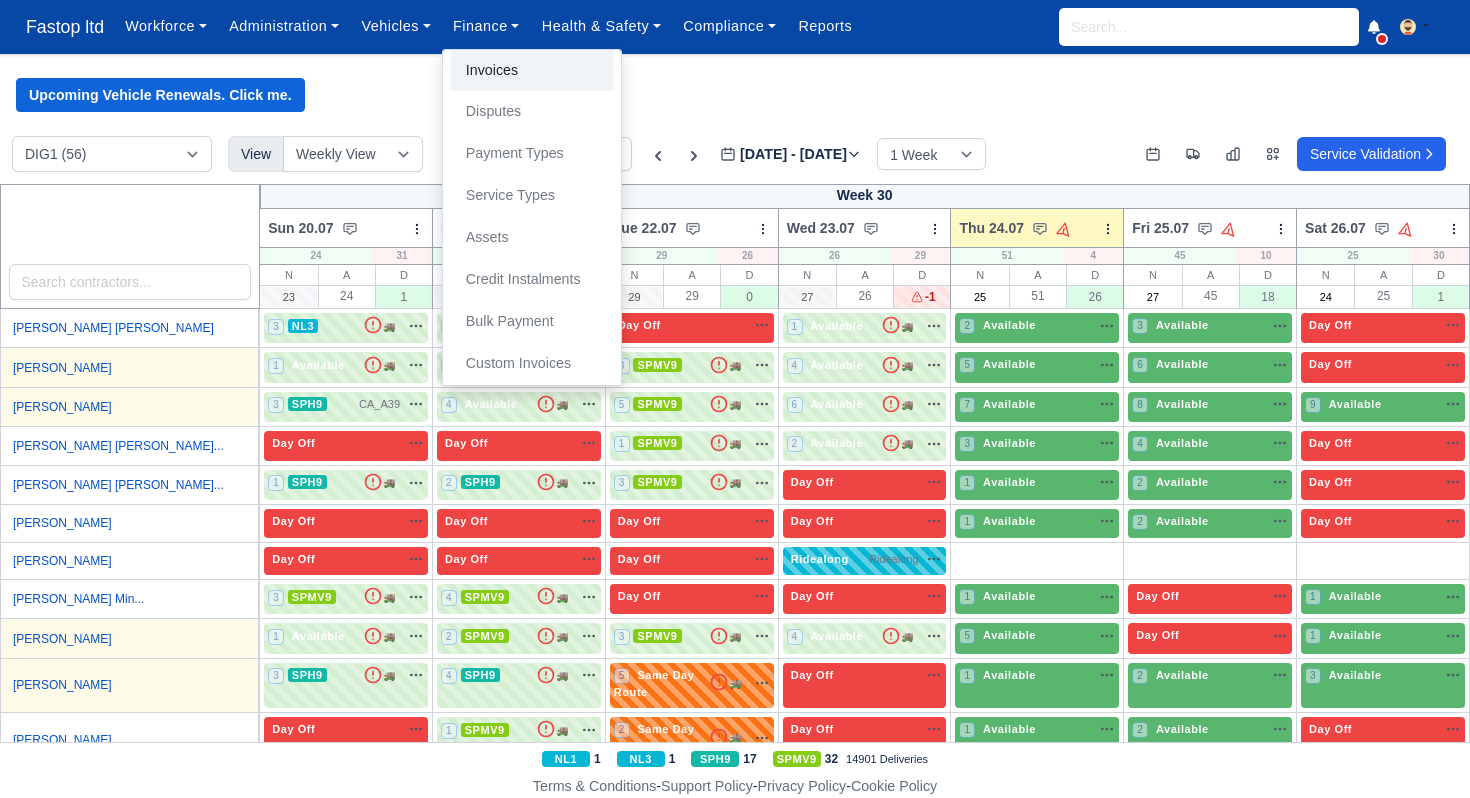 click on "Invoices" at bounding box center [532, 71] 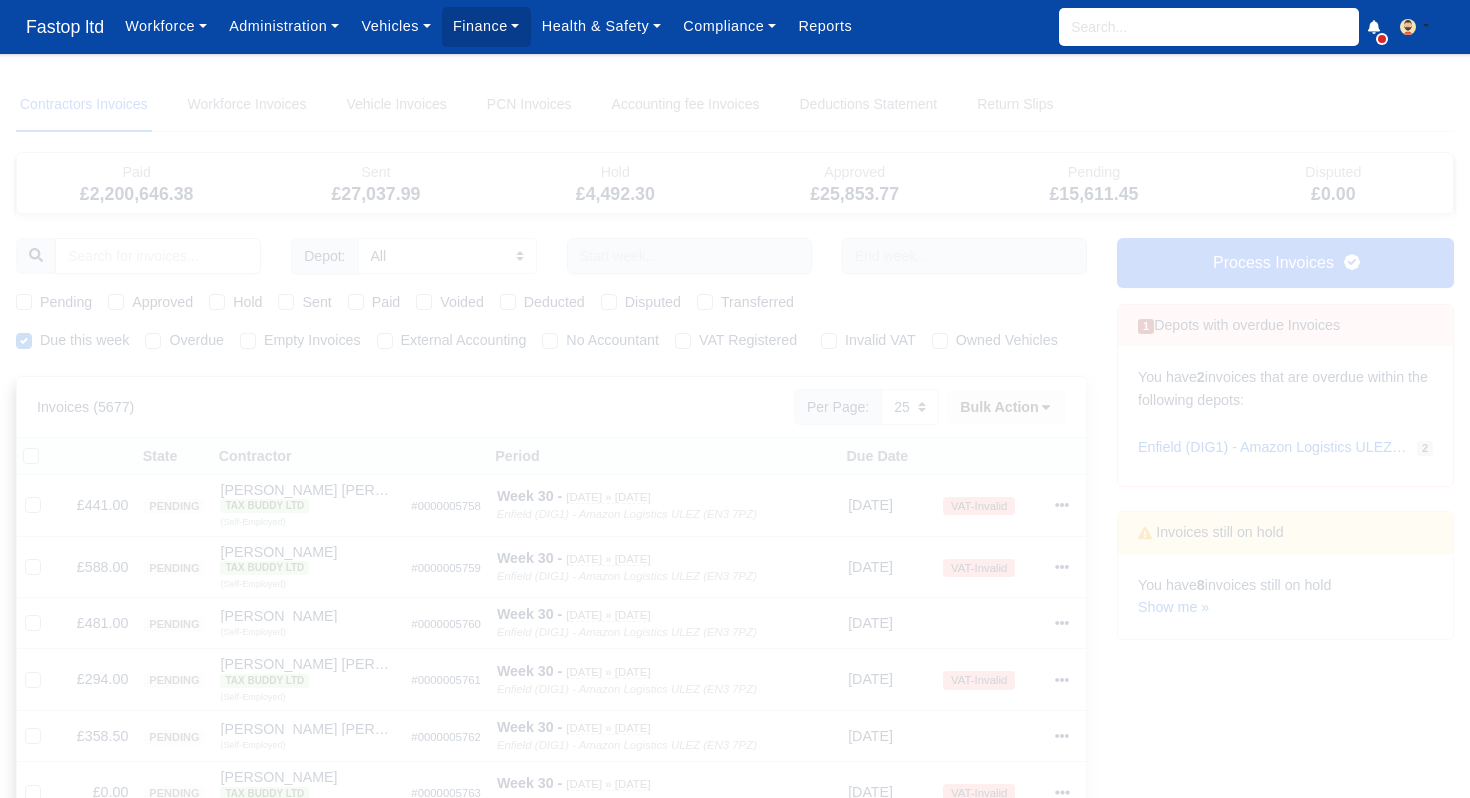 select on "25" 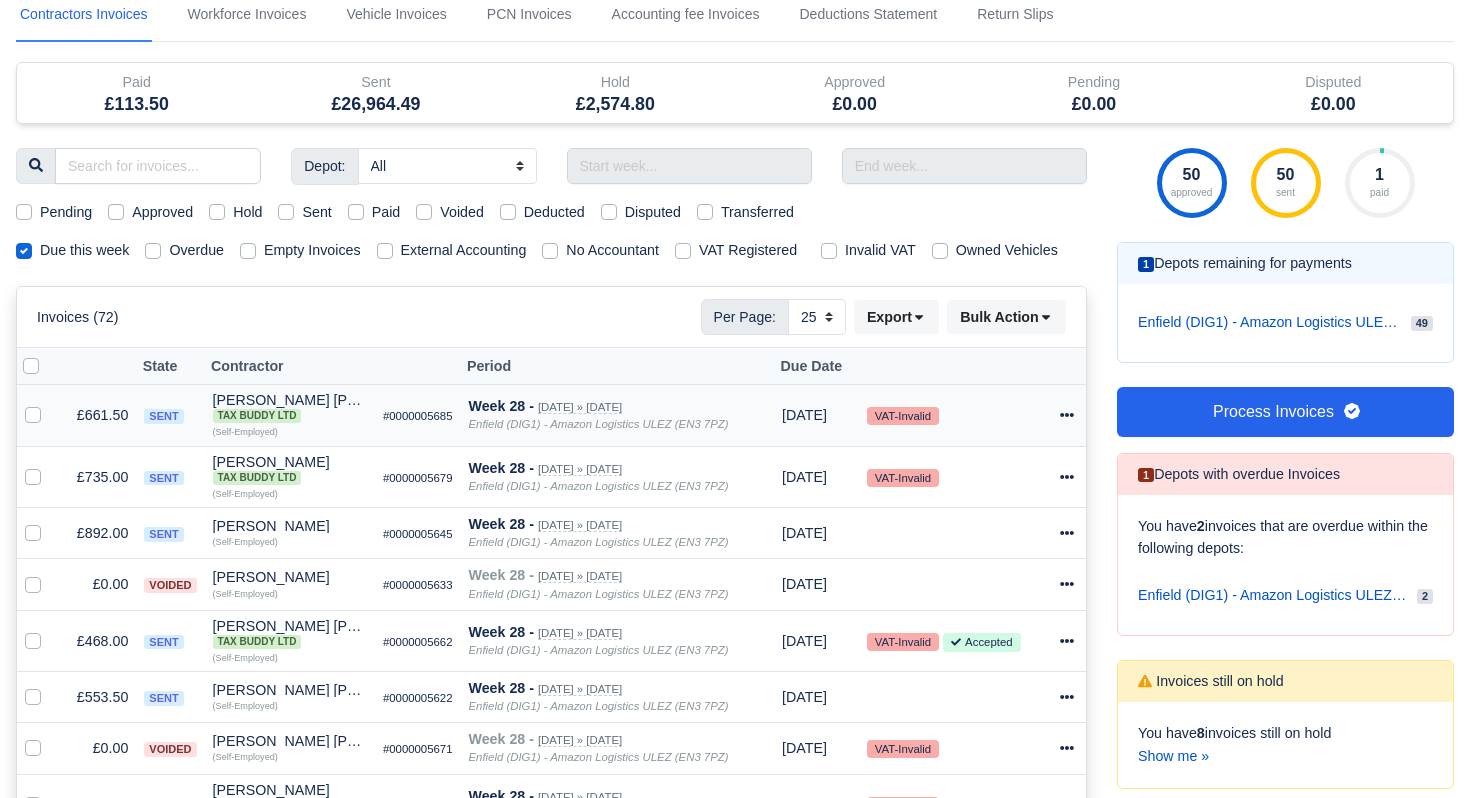 scroll, scrollTop: 89, scrollLeft: 0, axis: vertical 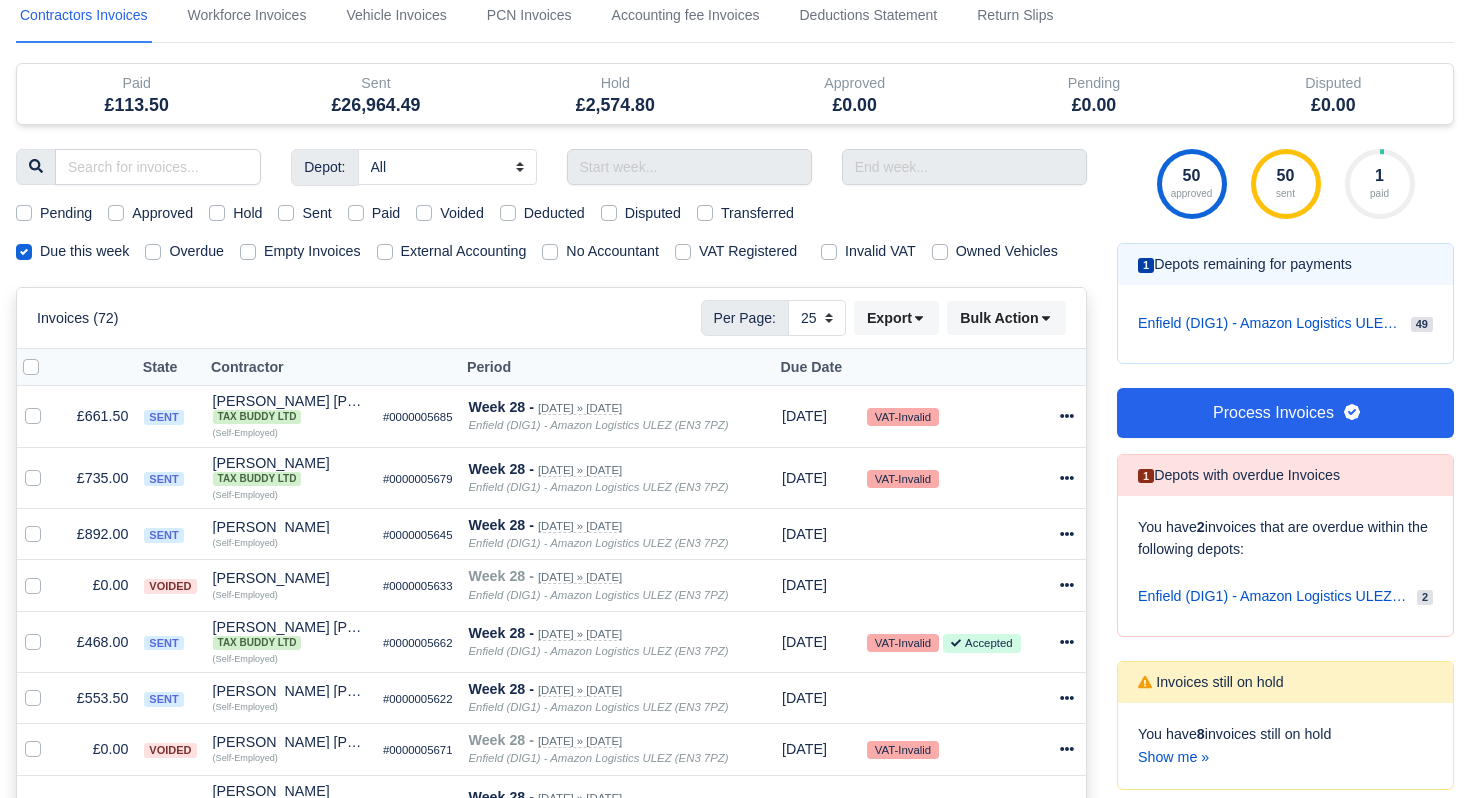 click on "Pending" at bounding box center [66, 213] 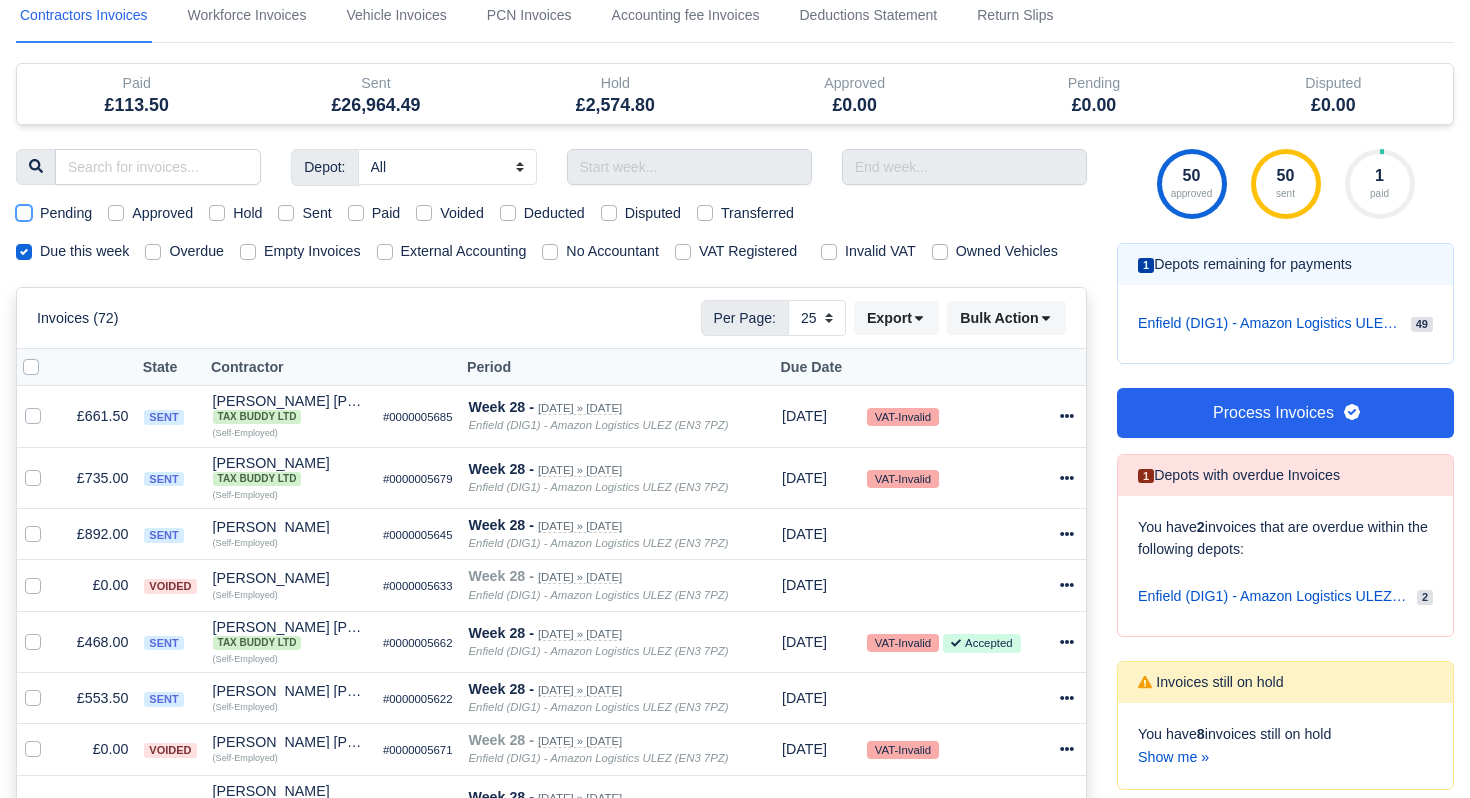 click on "Pending" at bounding box center (24, 210) 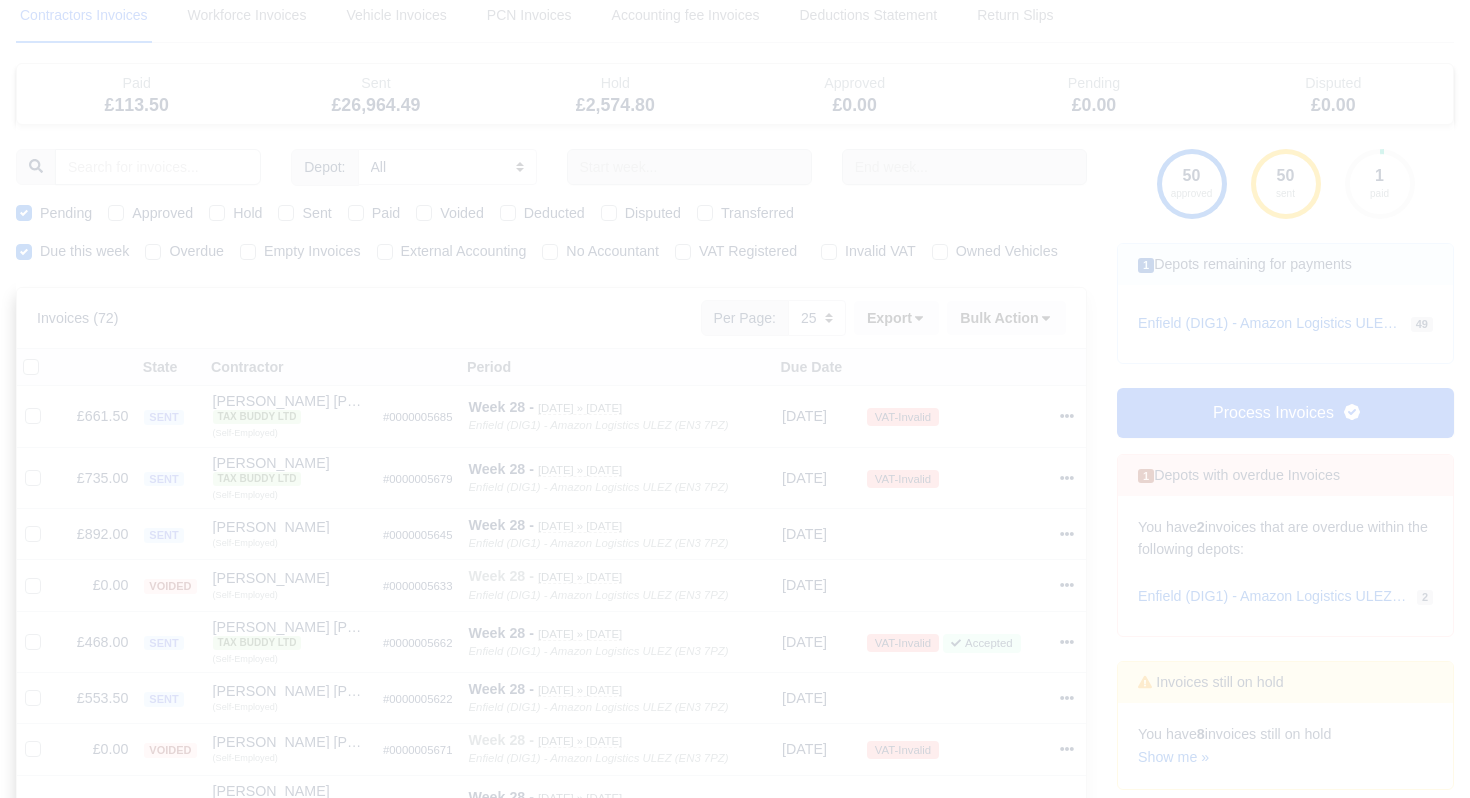 type 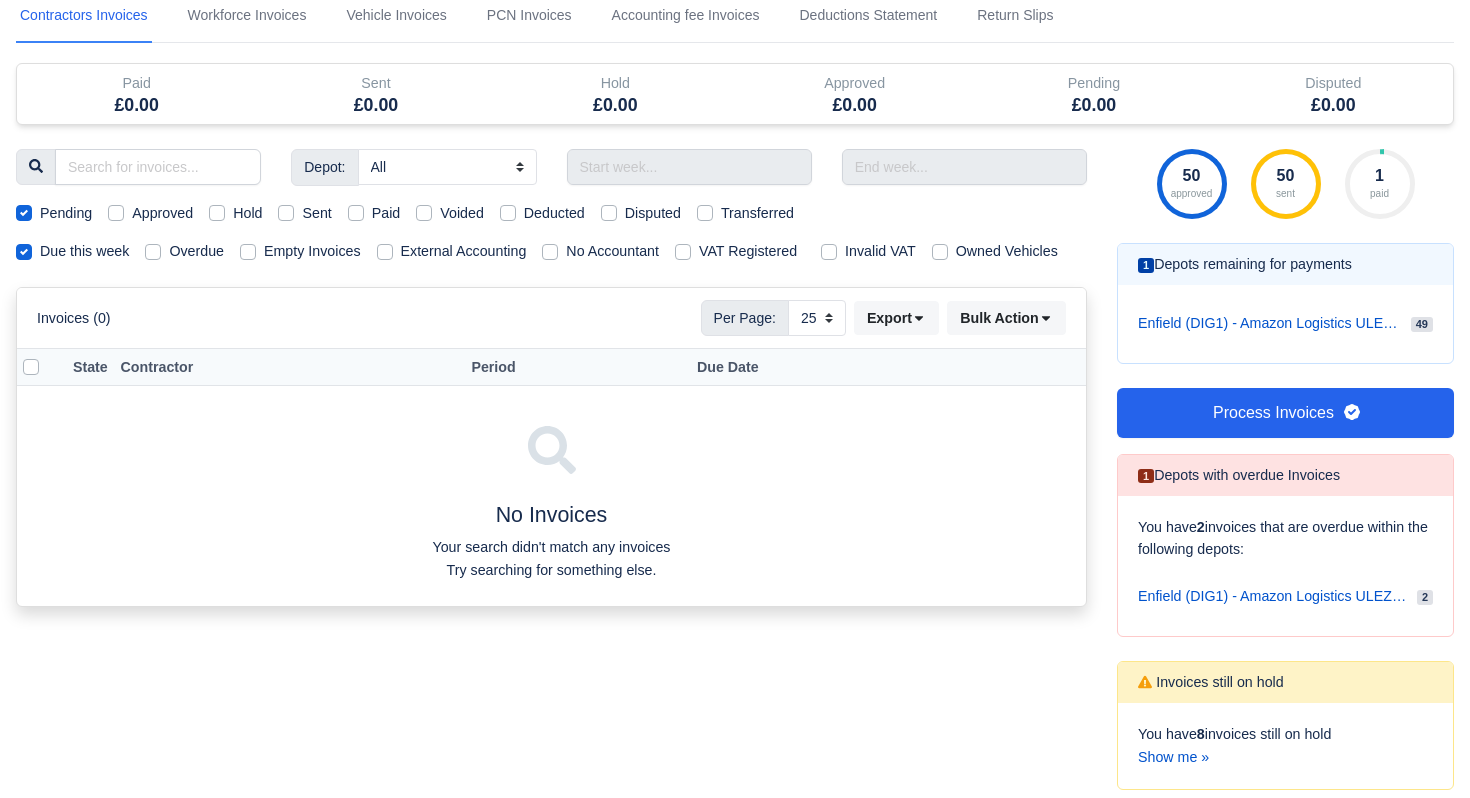 click on "Approved" at bounding box center [162, 213] 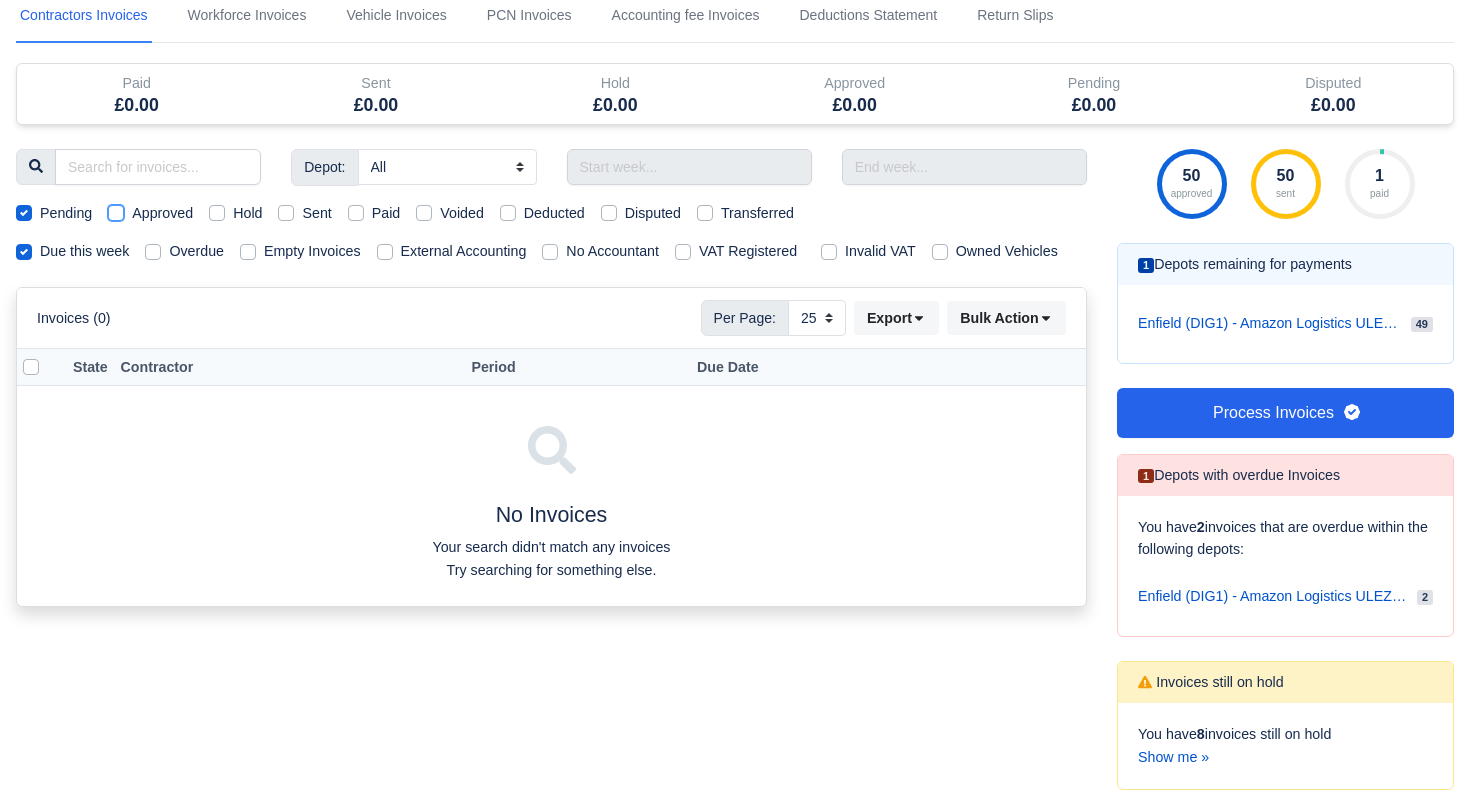 click on "Approved" at bounding box center [116, 210] 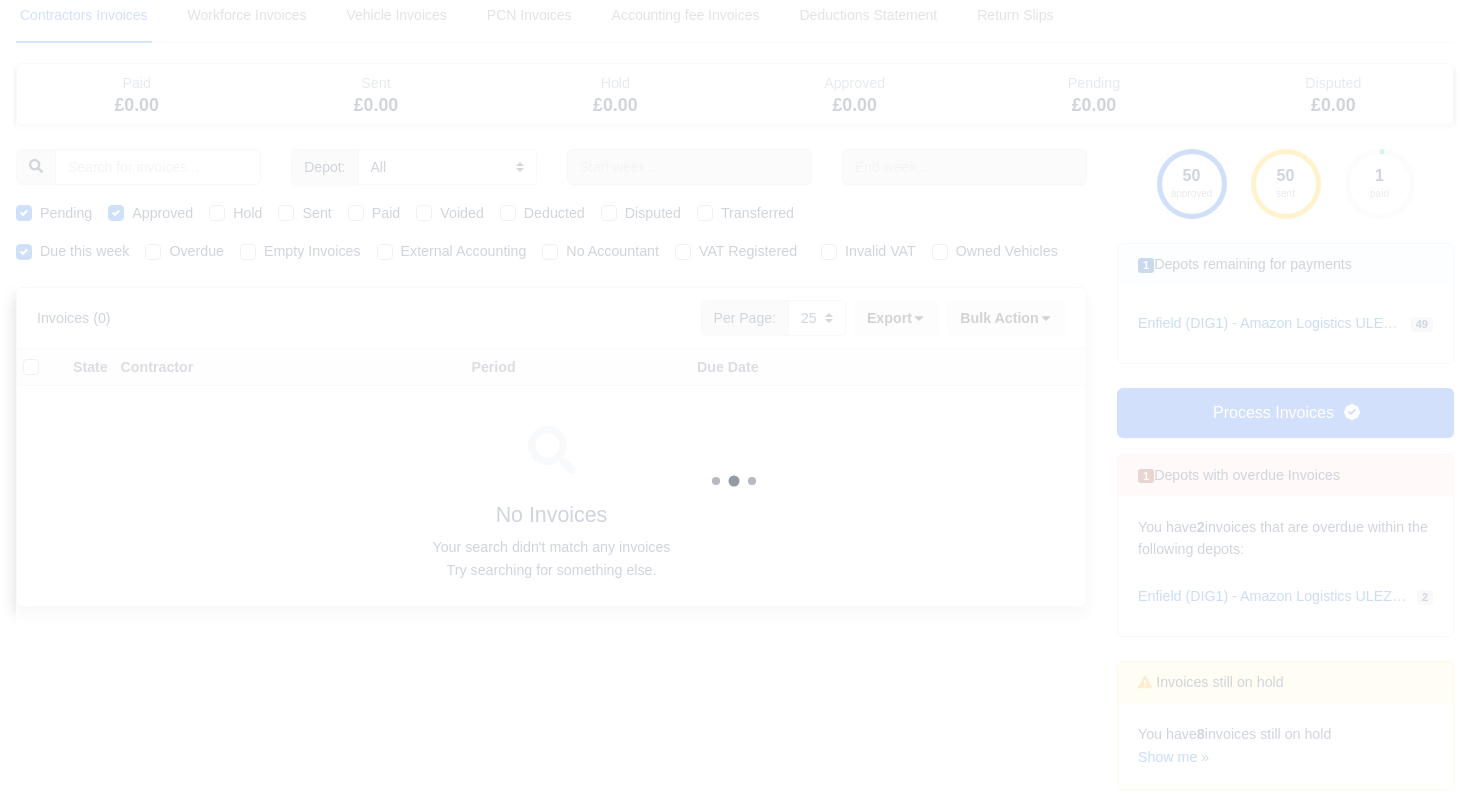 type 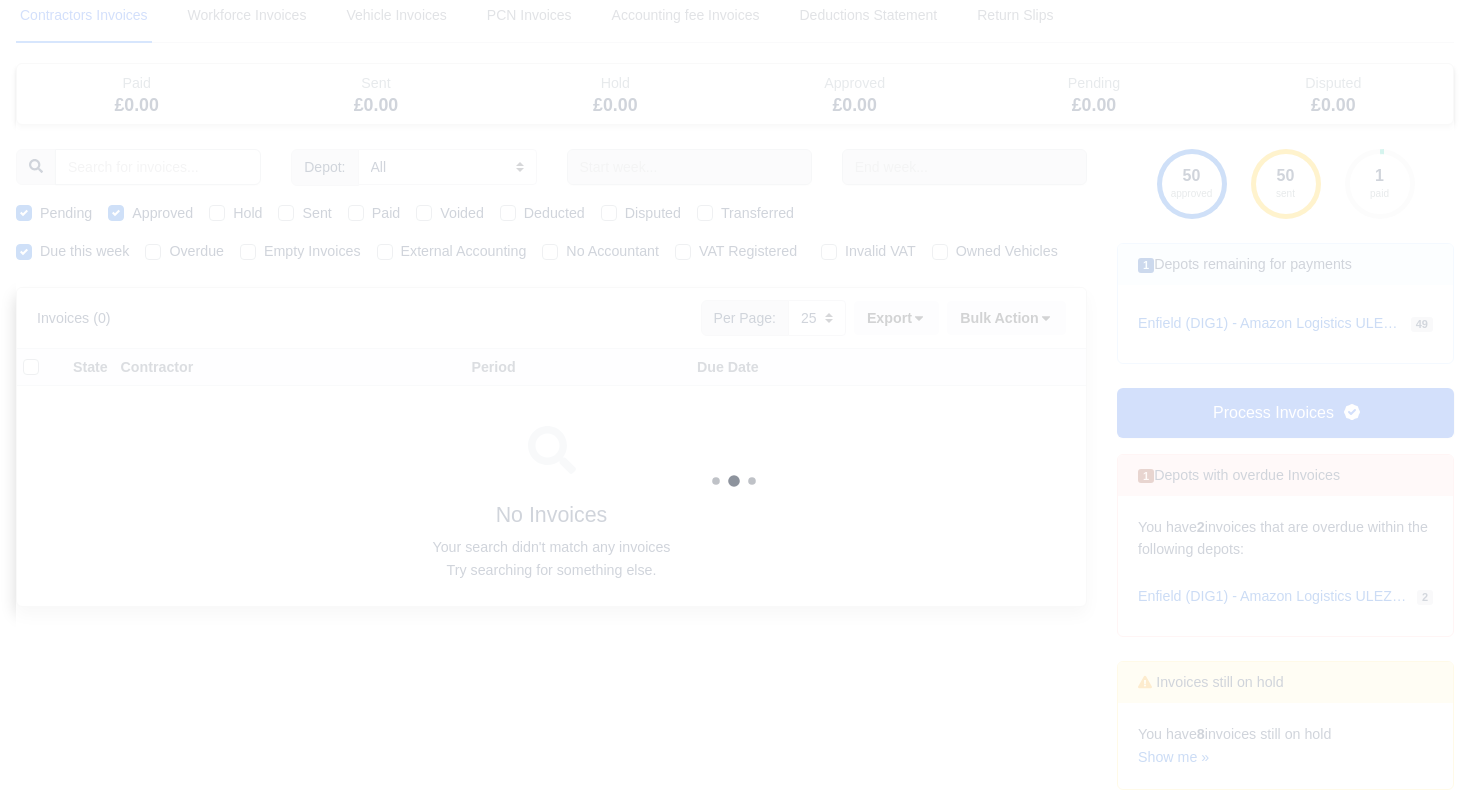 type 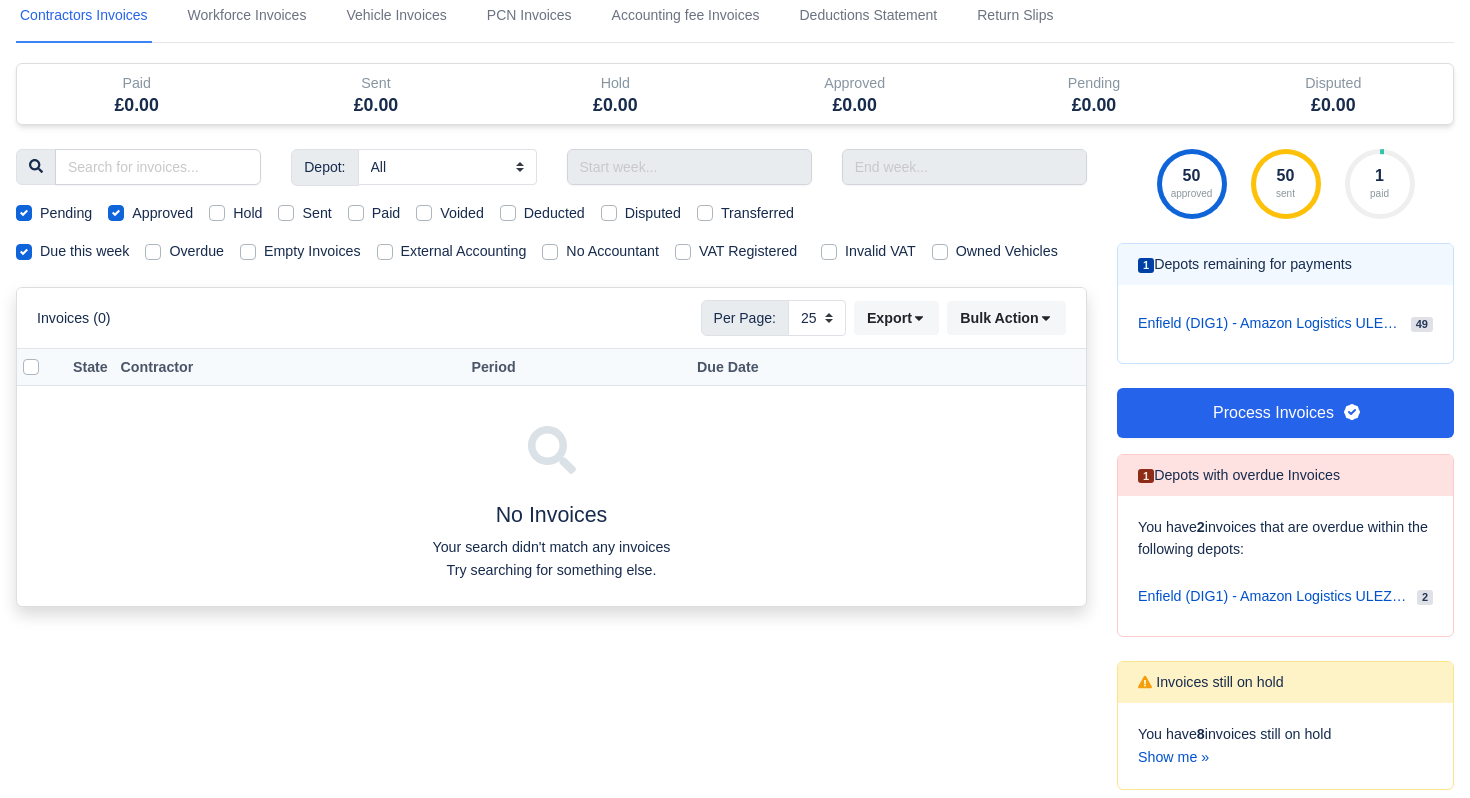 click on "Hold" at bounding box center [247, 213] 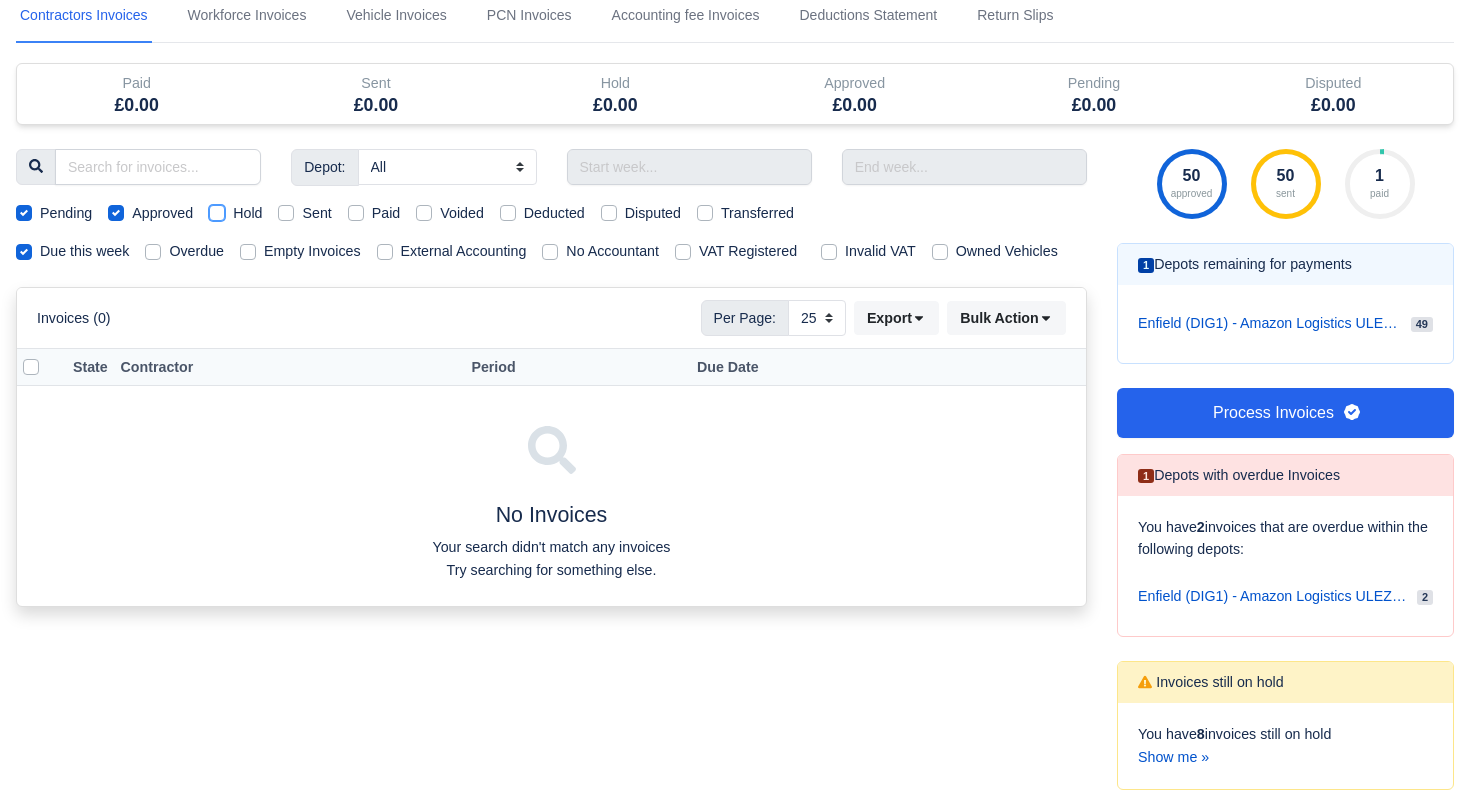 checkbox on "true" 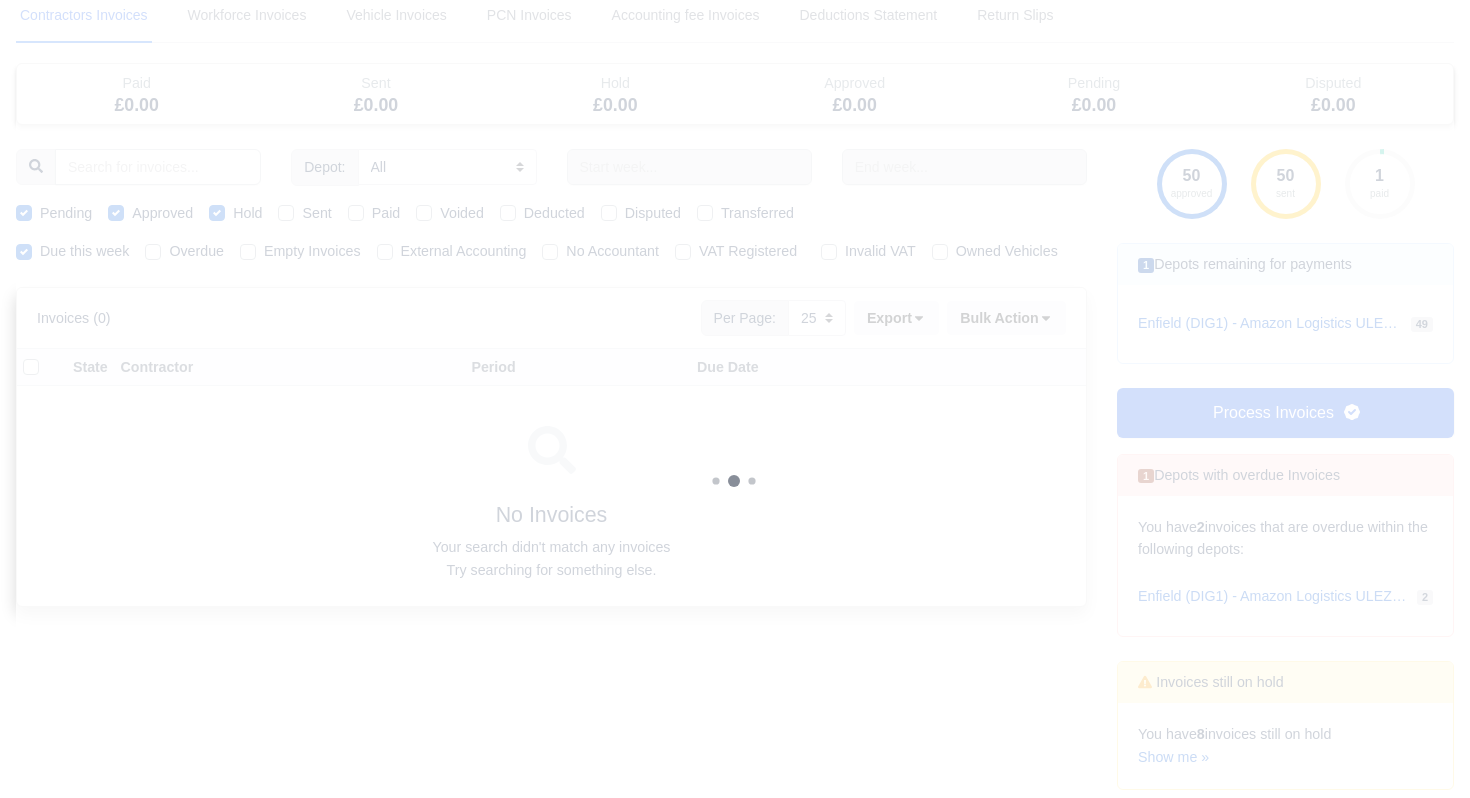 type 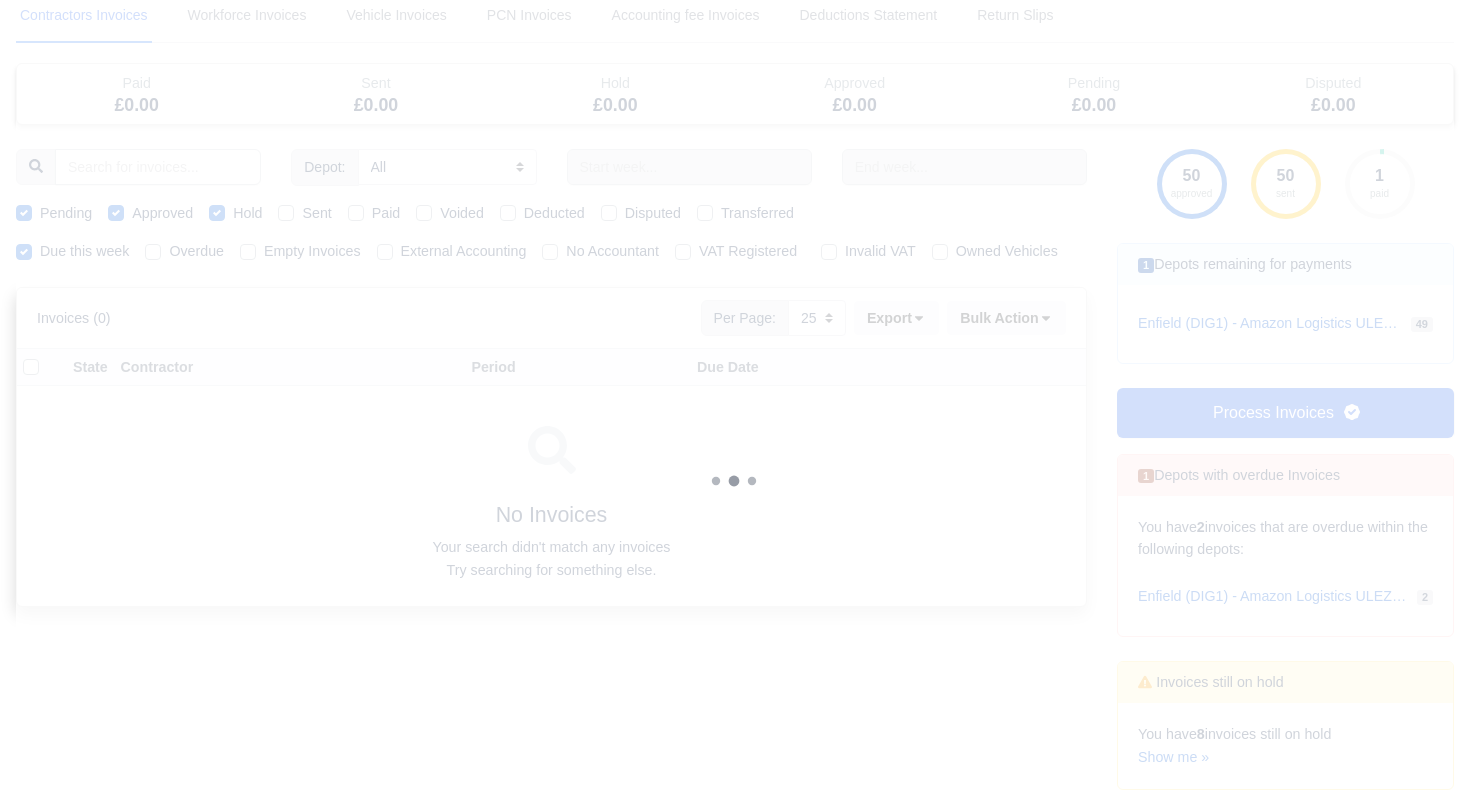 type 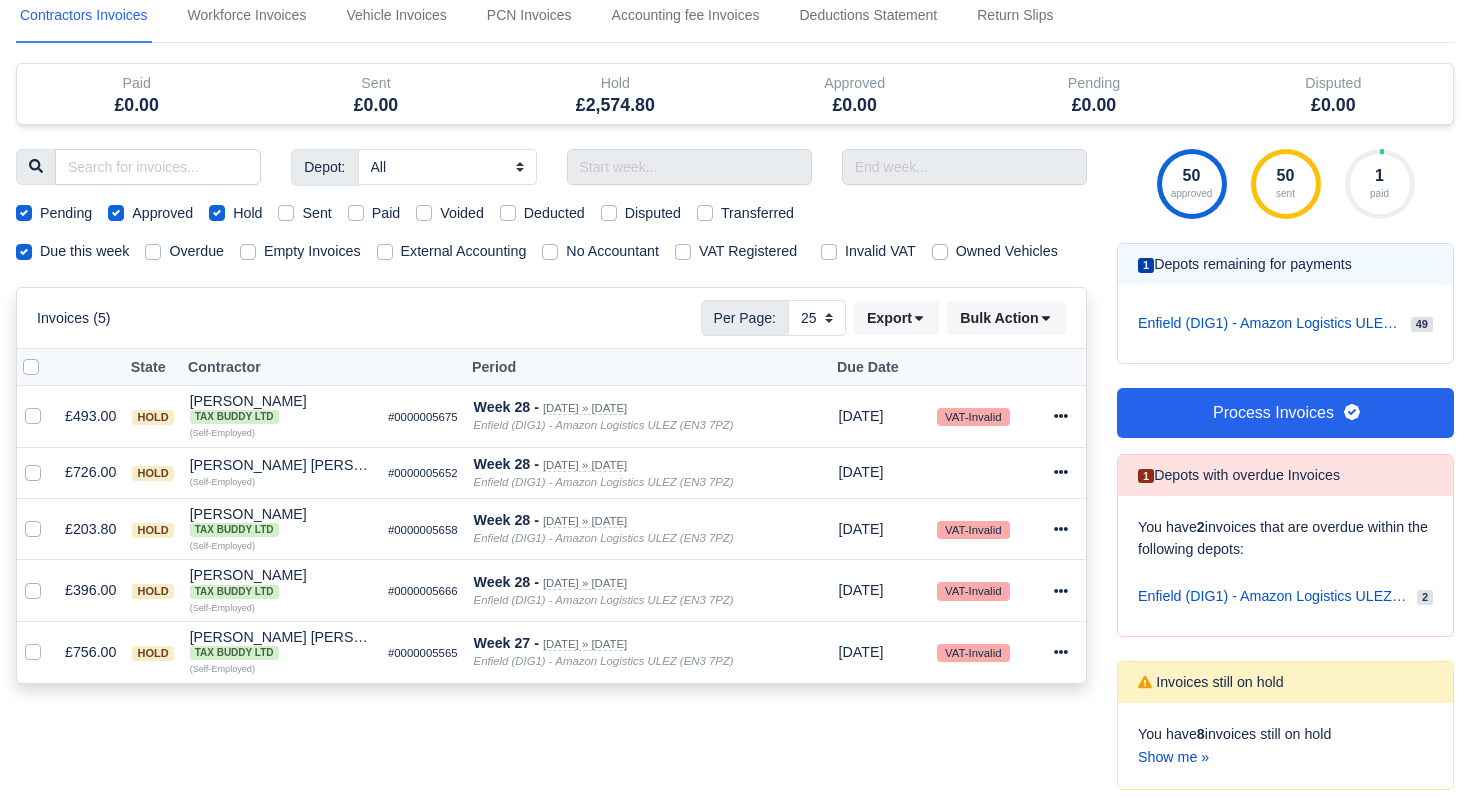 click on "Hold" at bounding box center [247, 213] 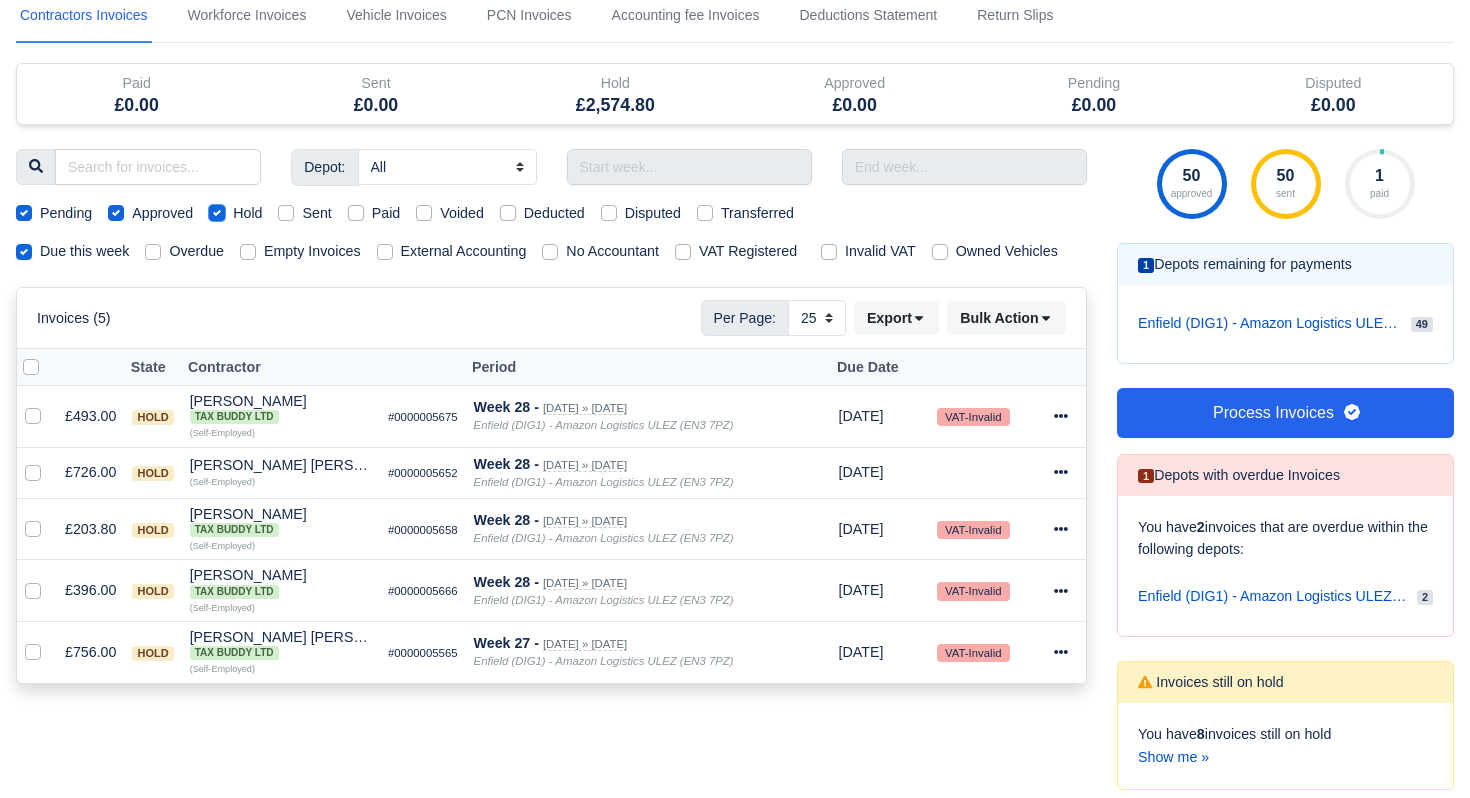 click on "Hold" at bounding box center (217, 210) 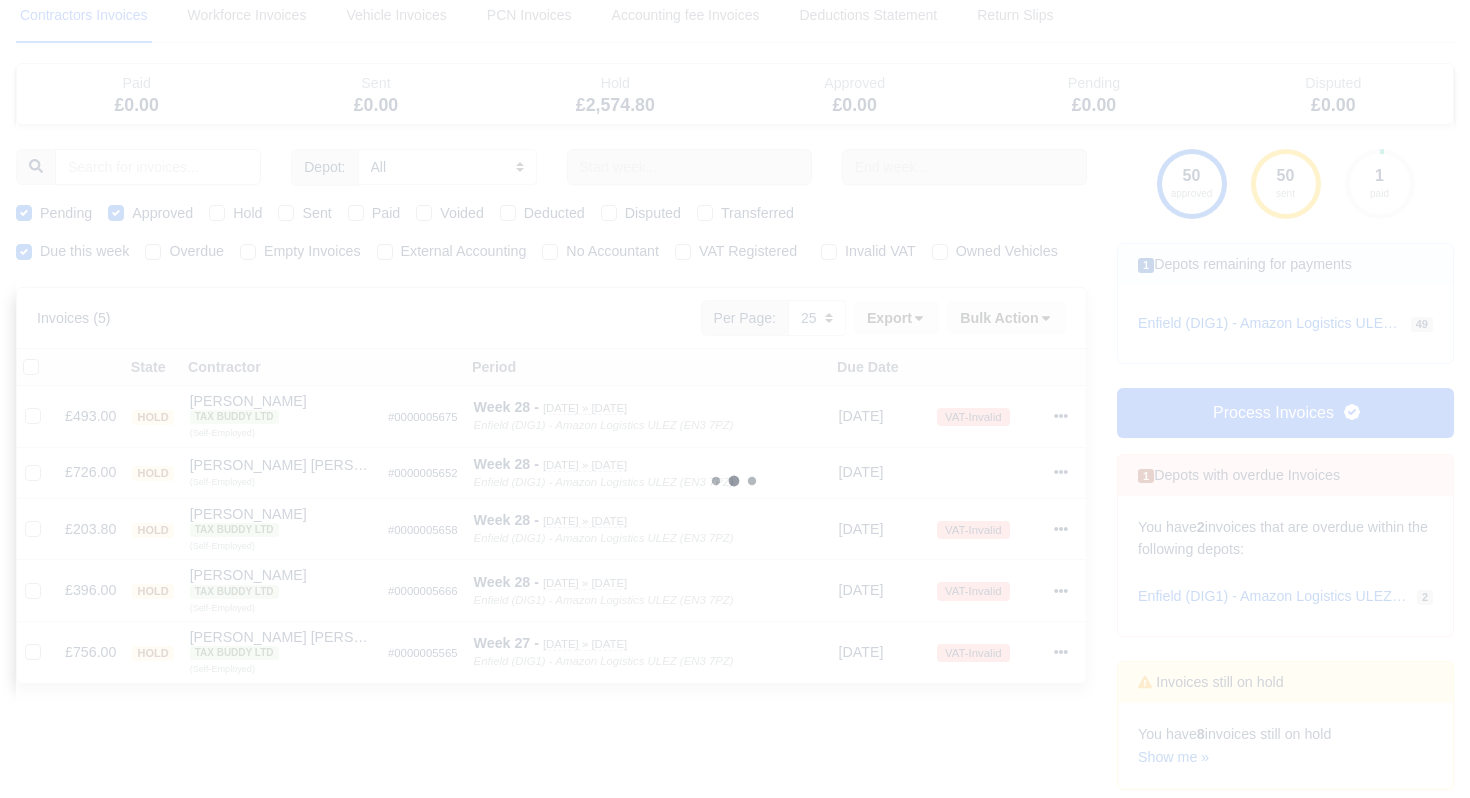 type 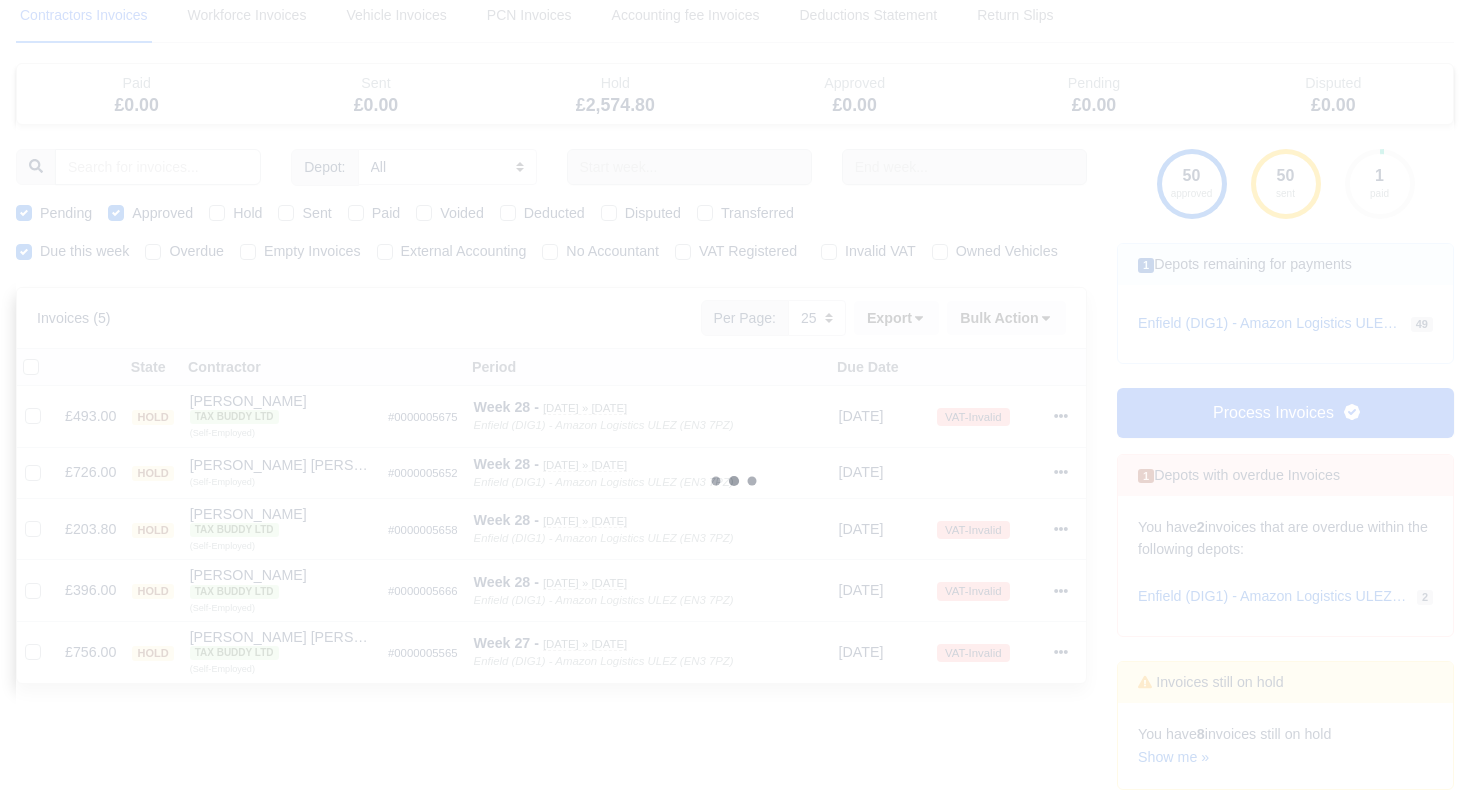 type 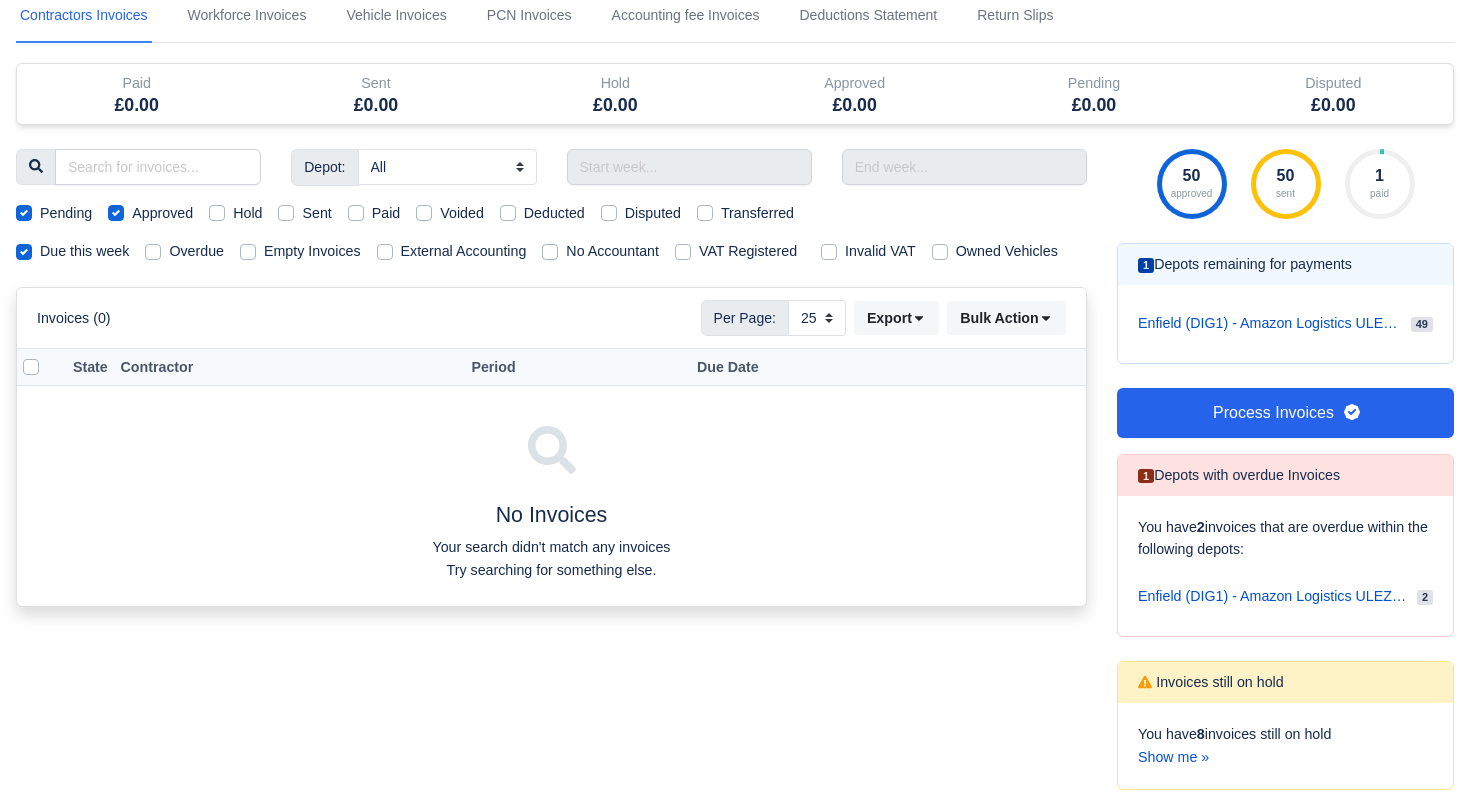 click on "Sent" at bounding box center (316, 213) 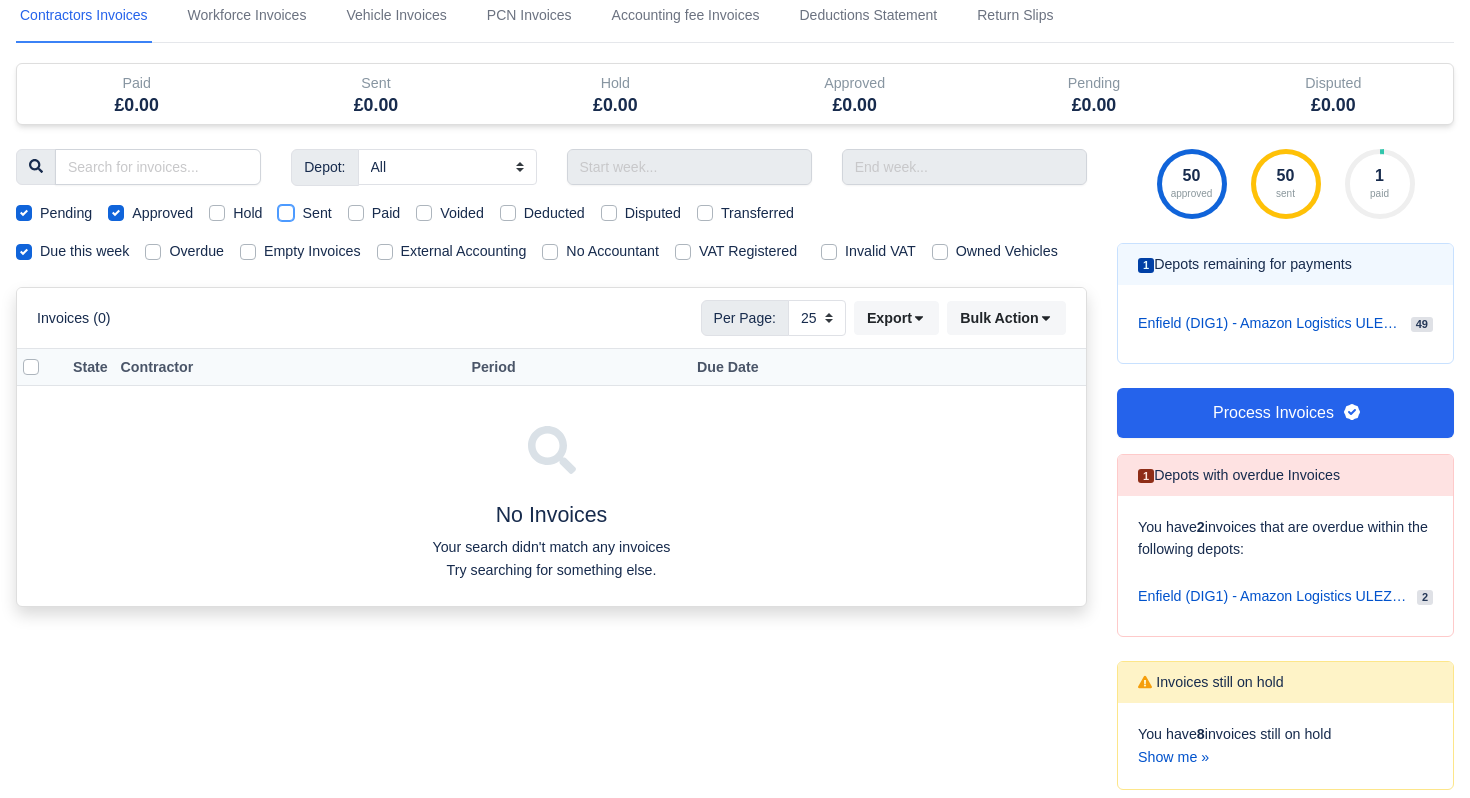 checkbox on "true" 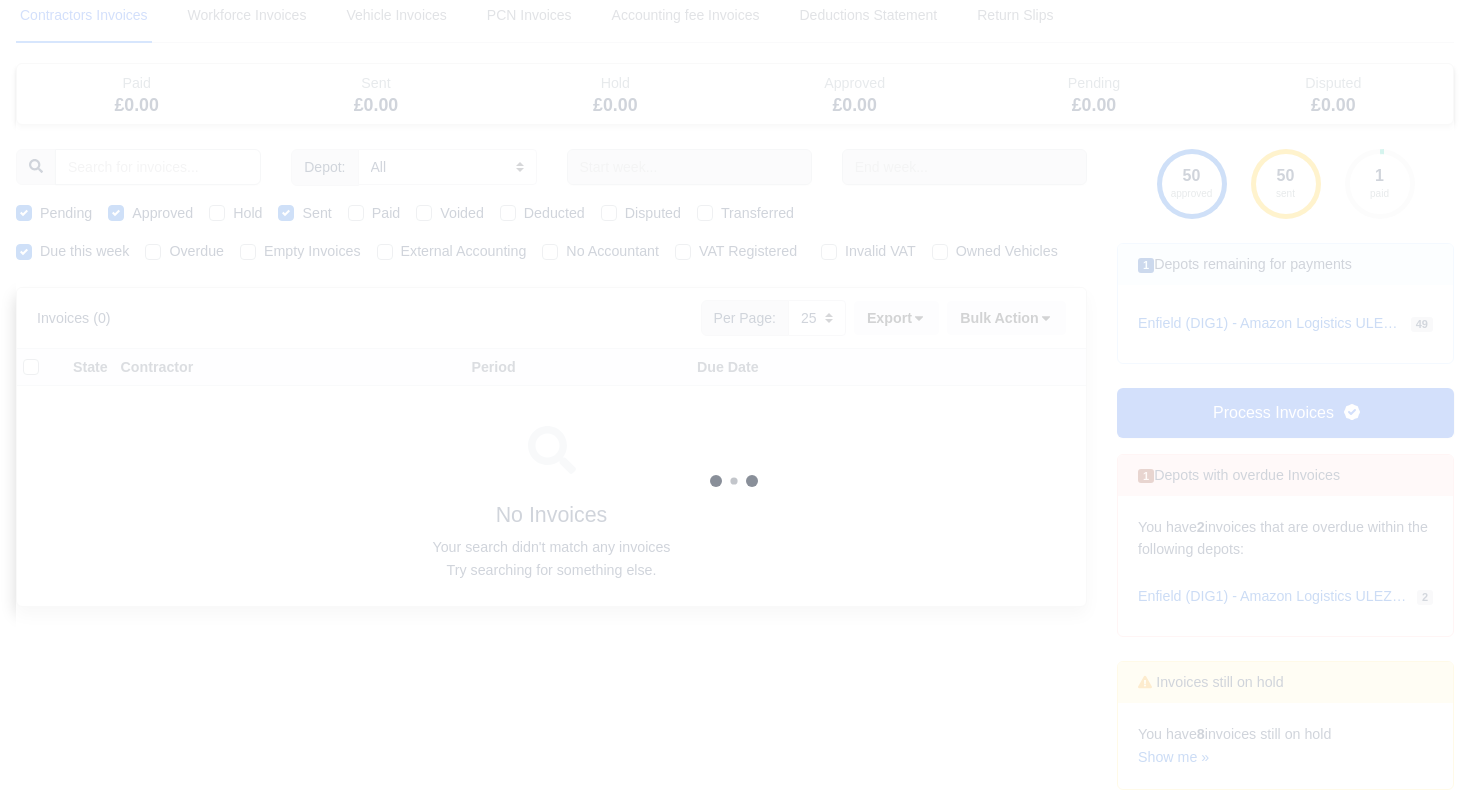 type 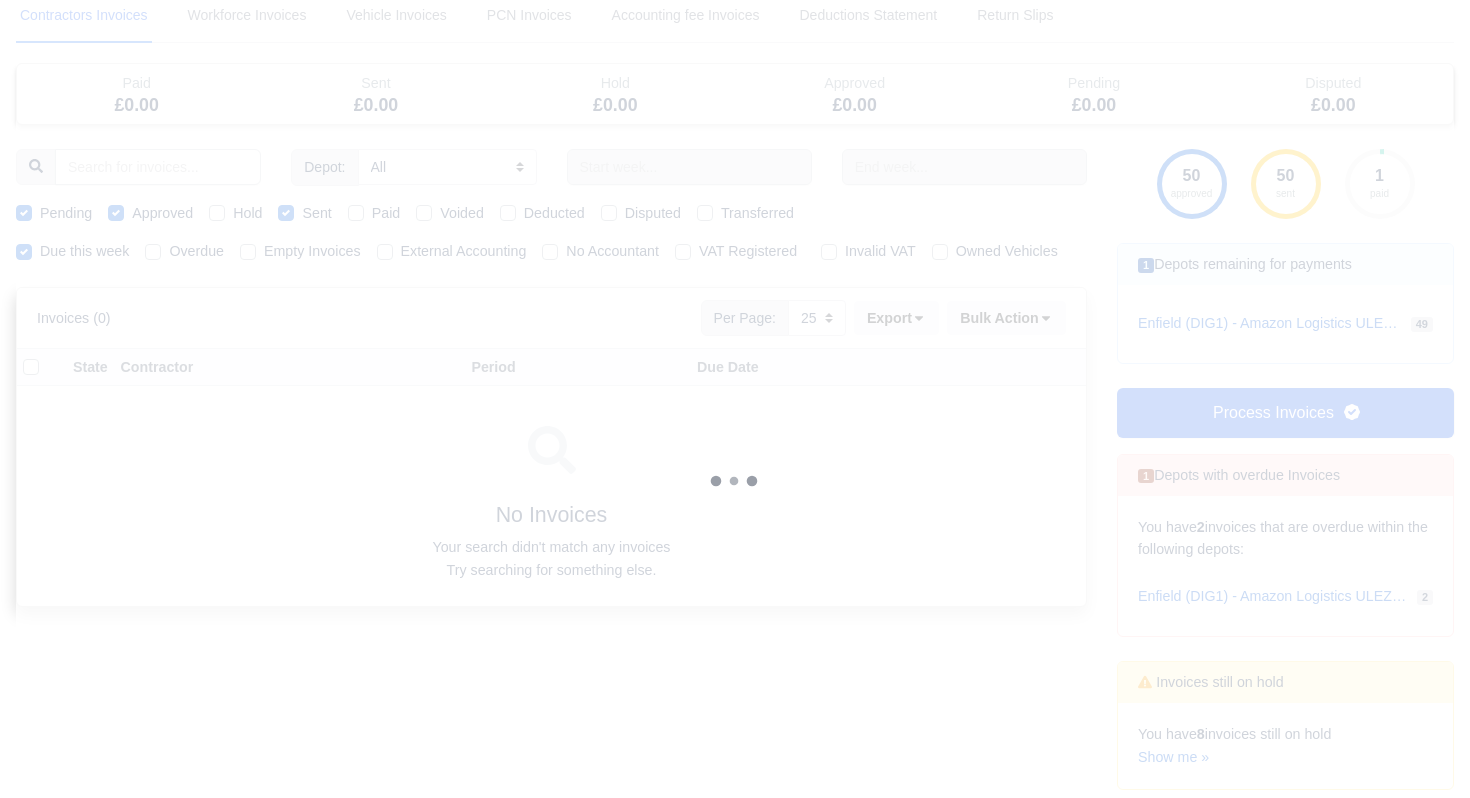 type 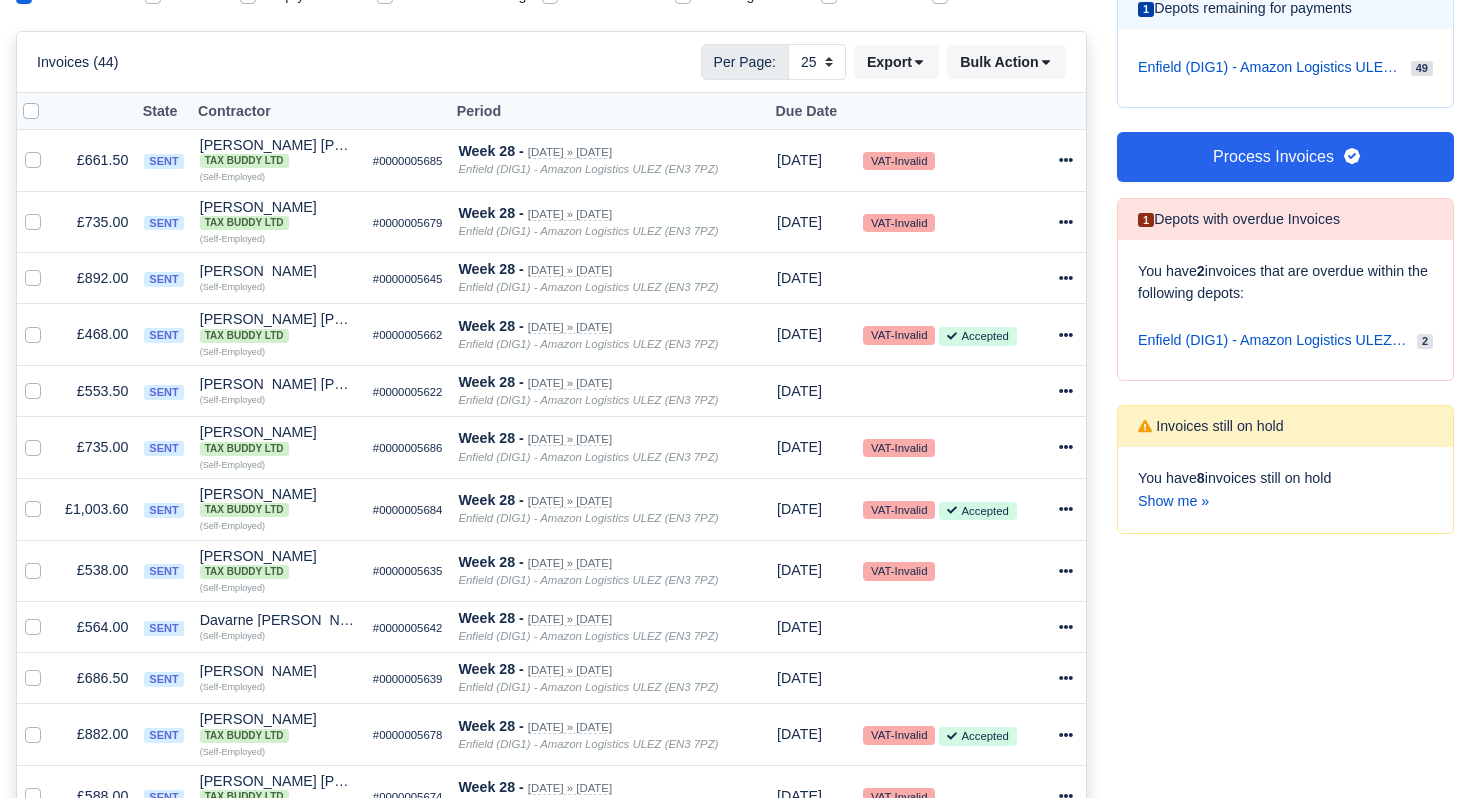 scroll, scrollTop: 0, scrollLeft: 0, axis: both 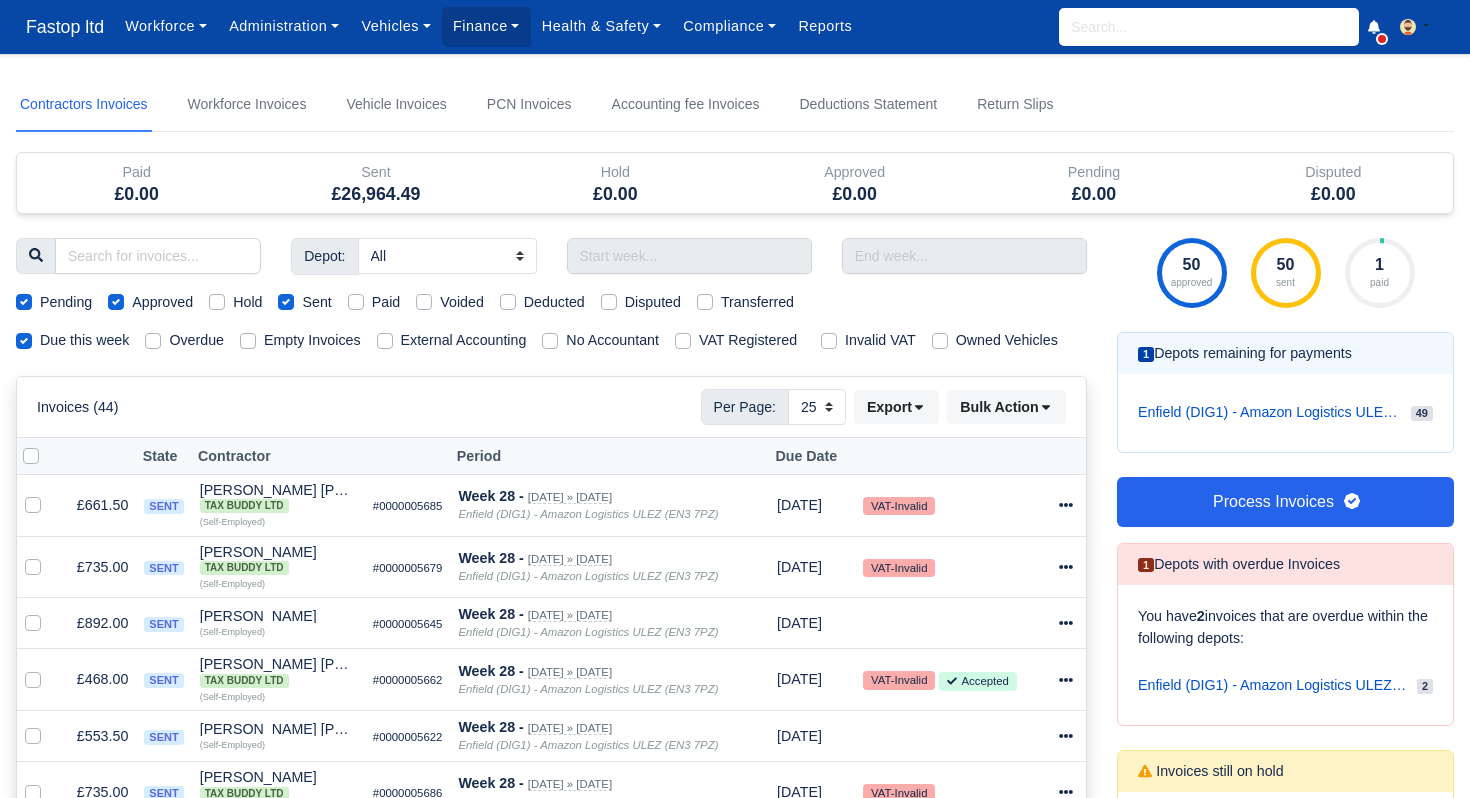 click on "External Accounting" at bounding box center (464, 340) 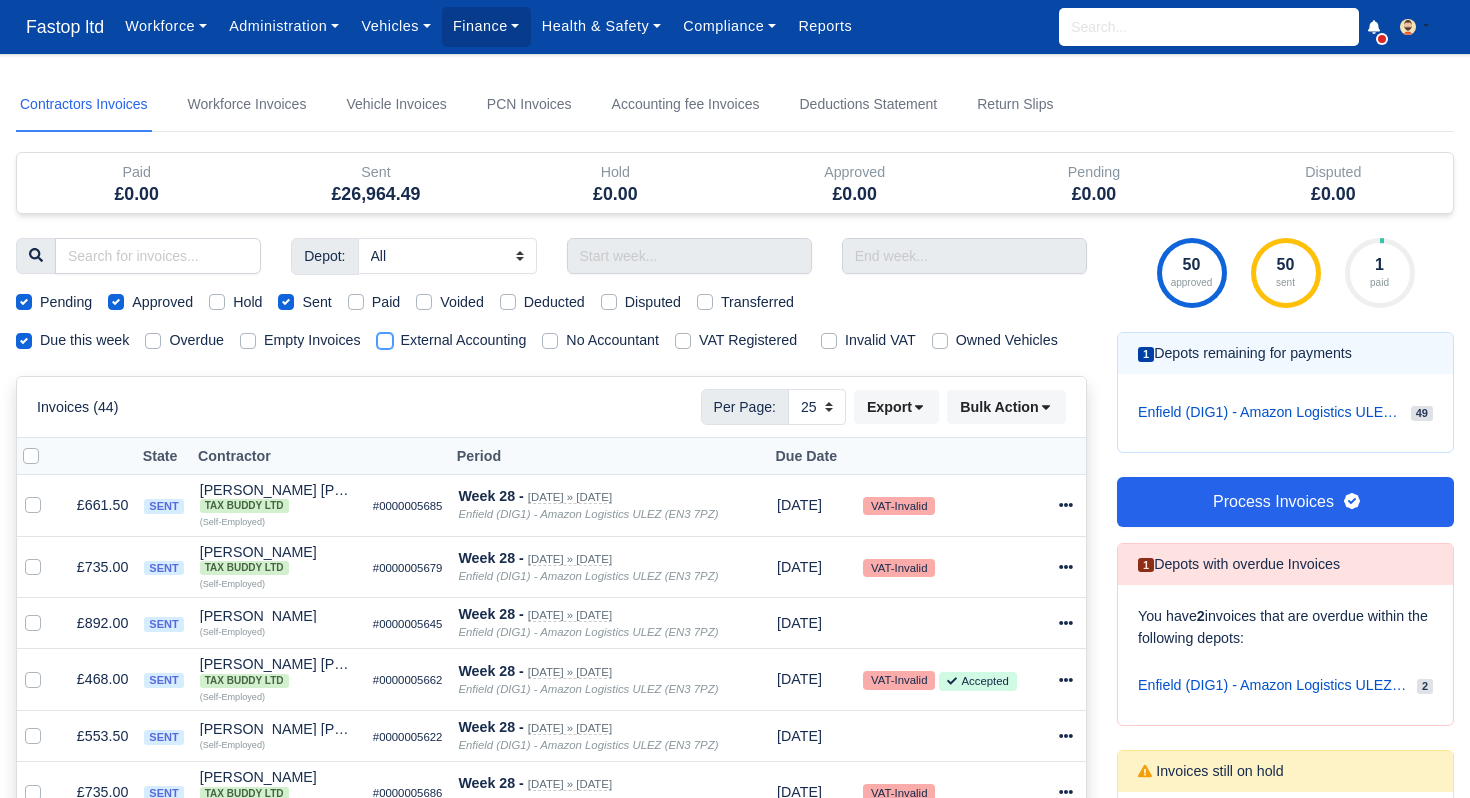 click on "External Accounting" at bounding box center [385, 337] 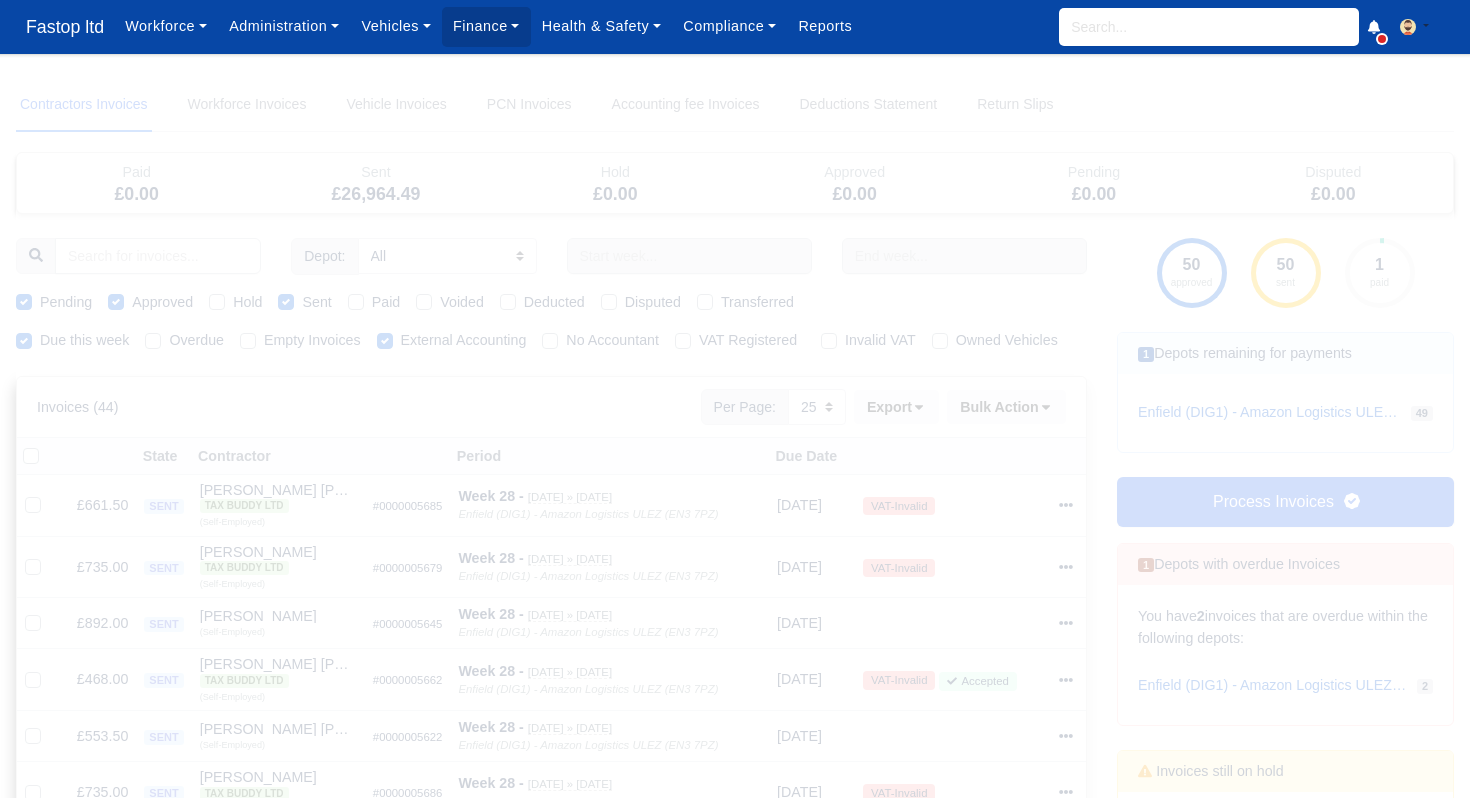 type 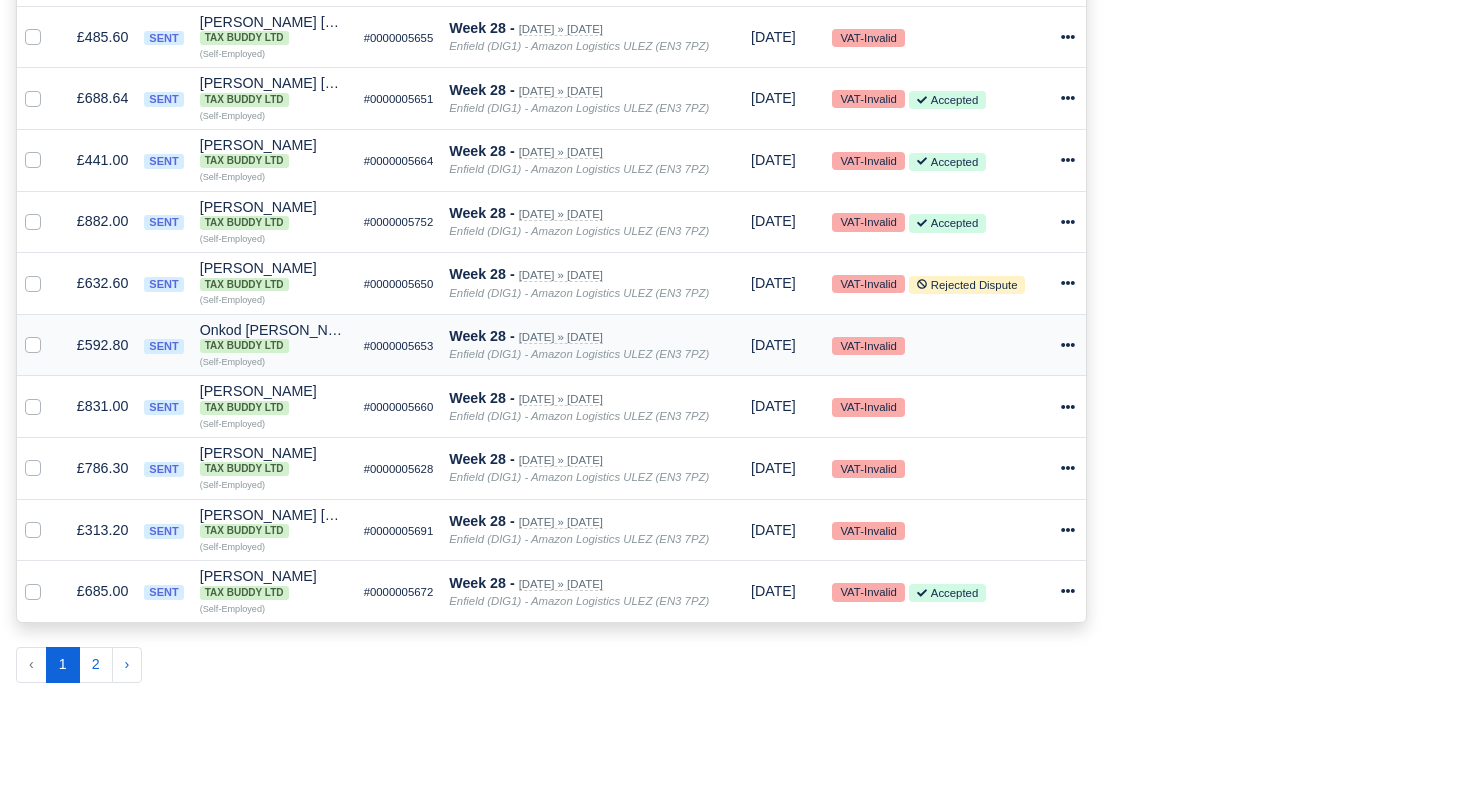 scroll, scrollTop: 1395, scrollLeft: 0, axis: vertical 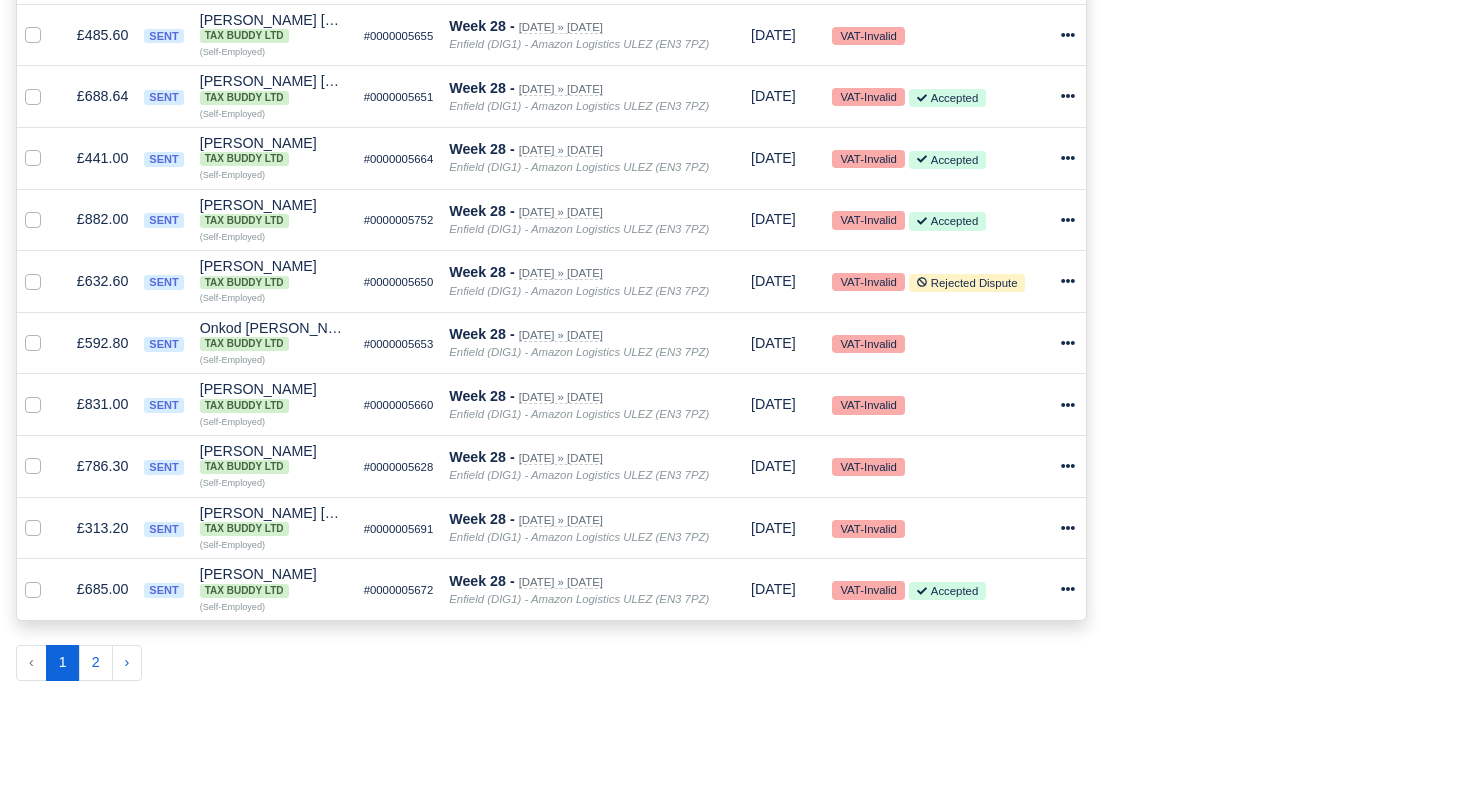 click on "2" at bounding box center [96, 663] 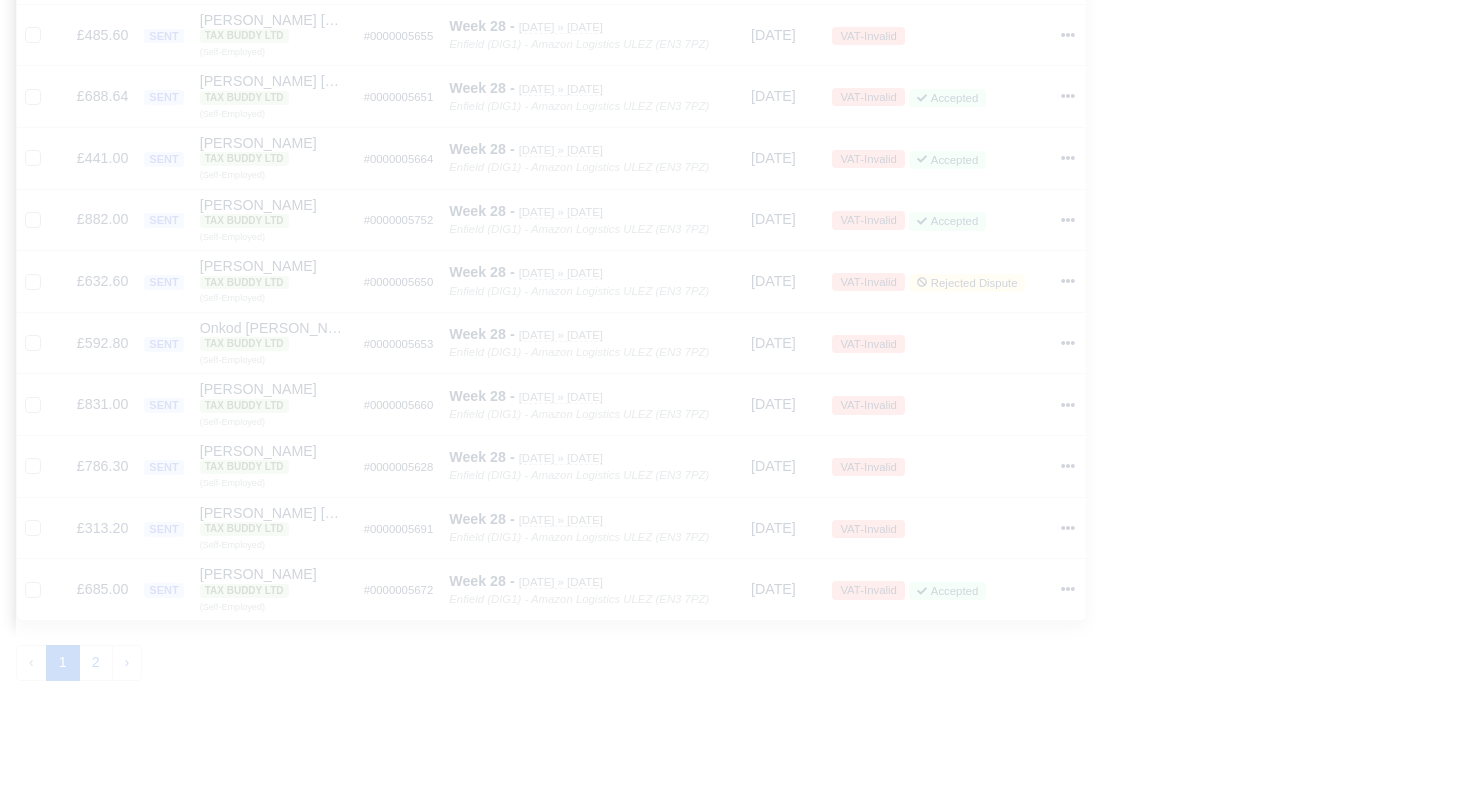 type 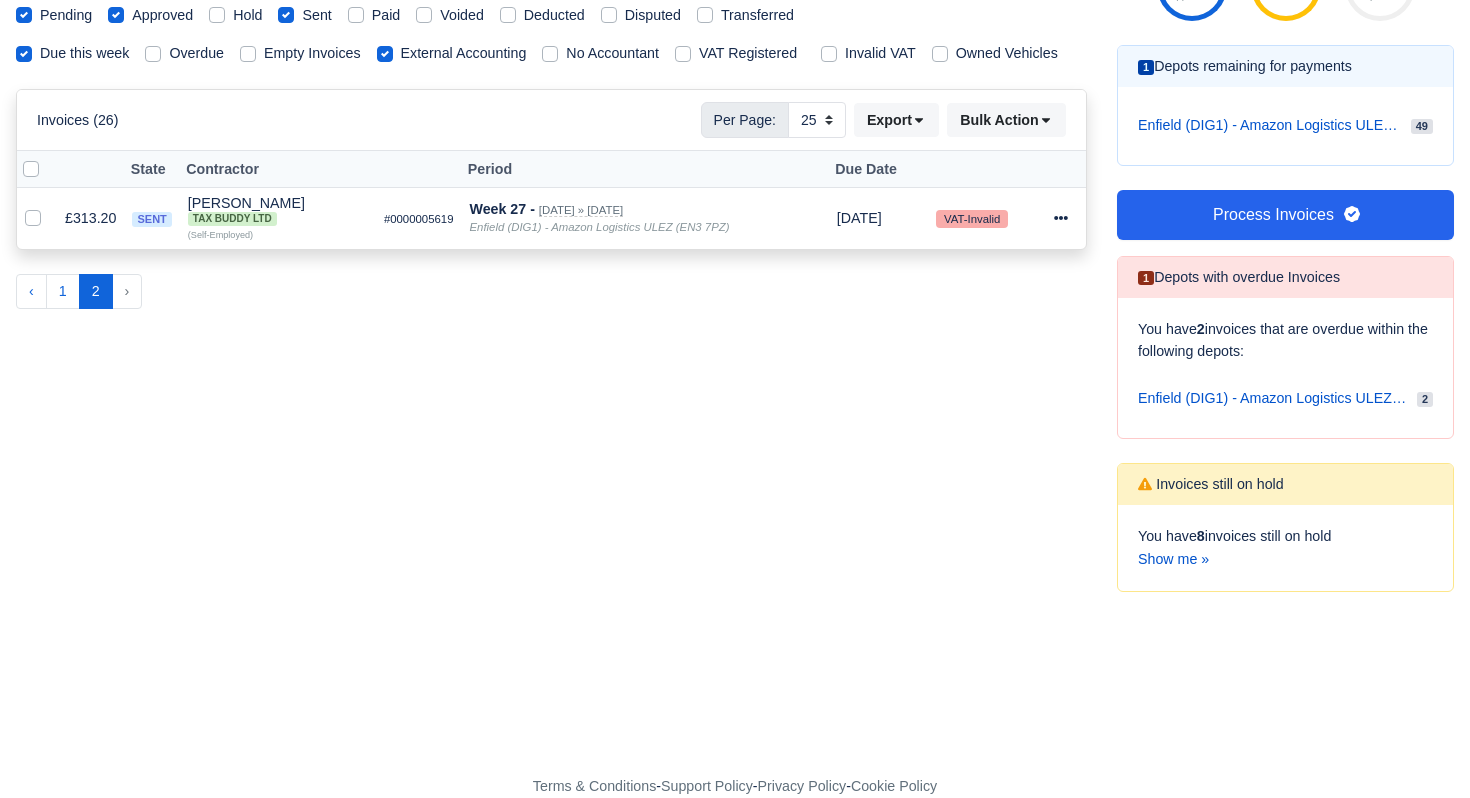 scroll, scrollTop: 288, scrollLeft: 0, axis: vertical 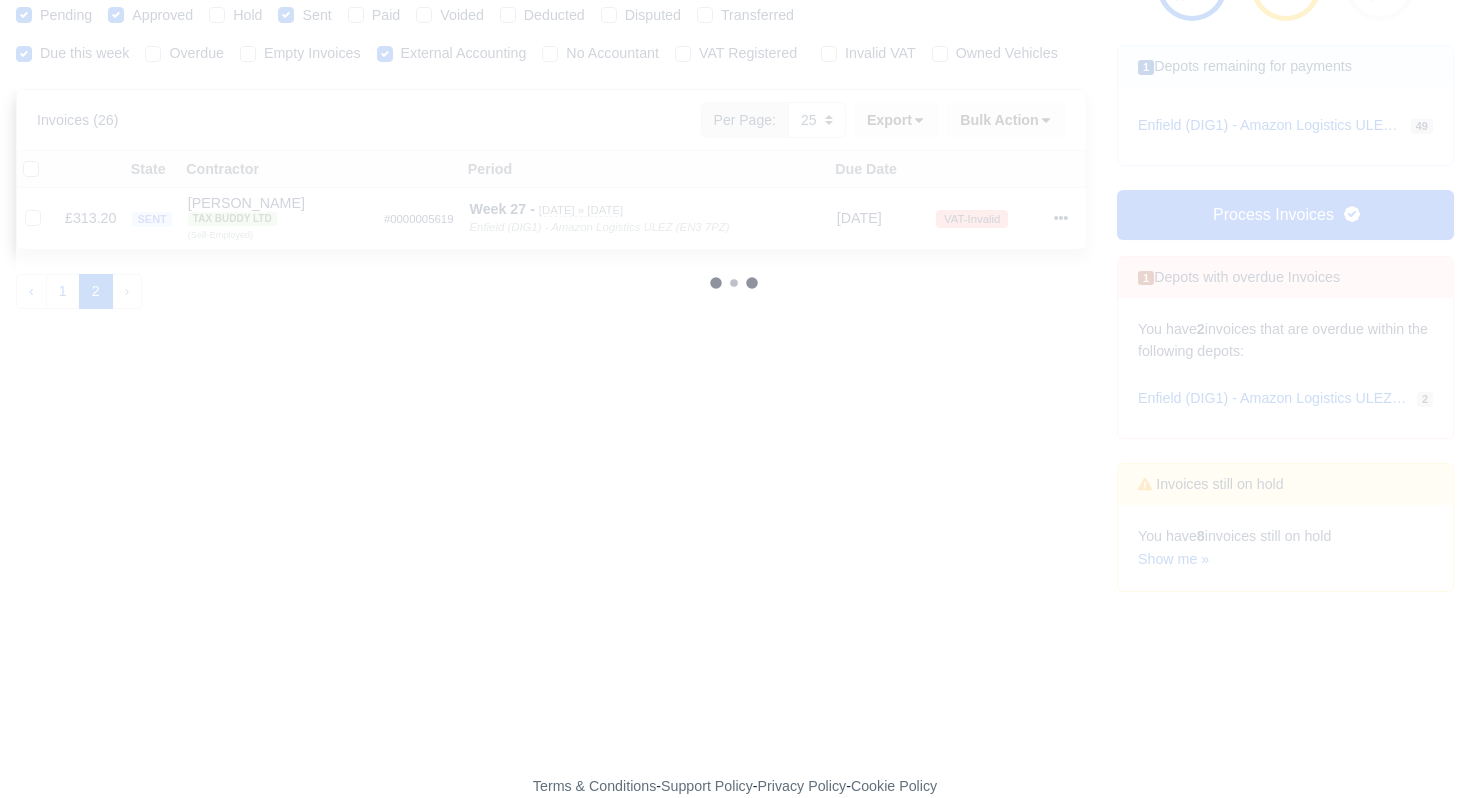 type 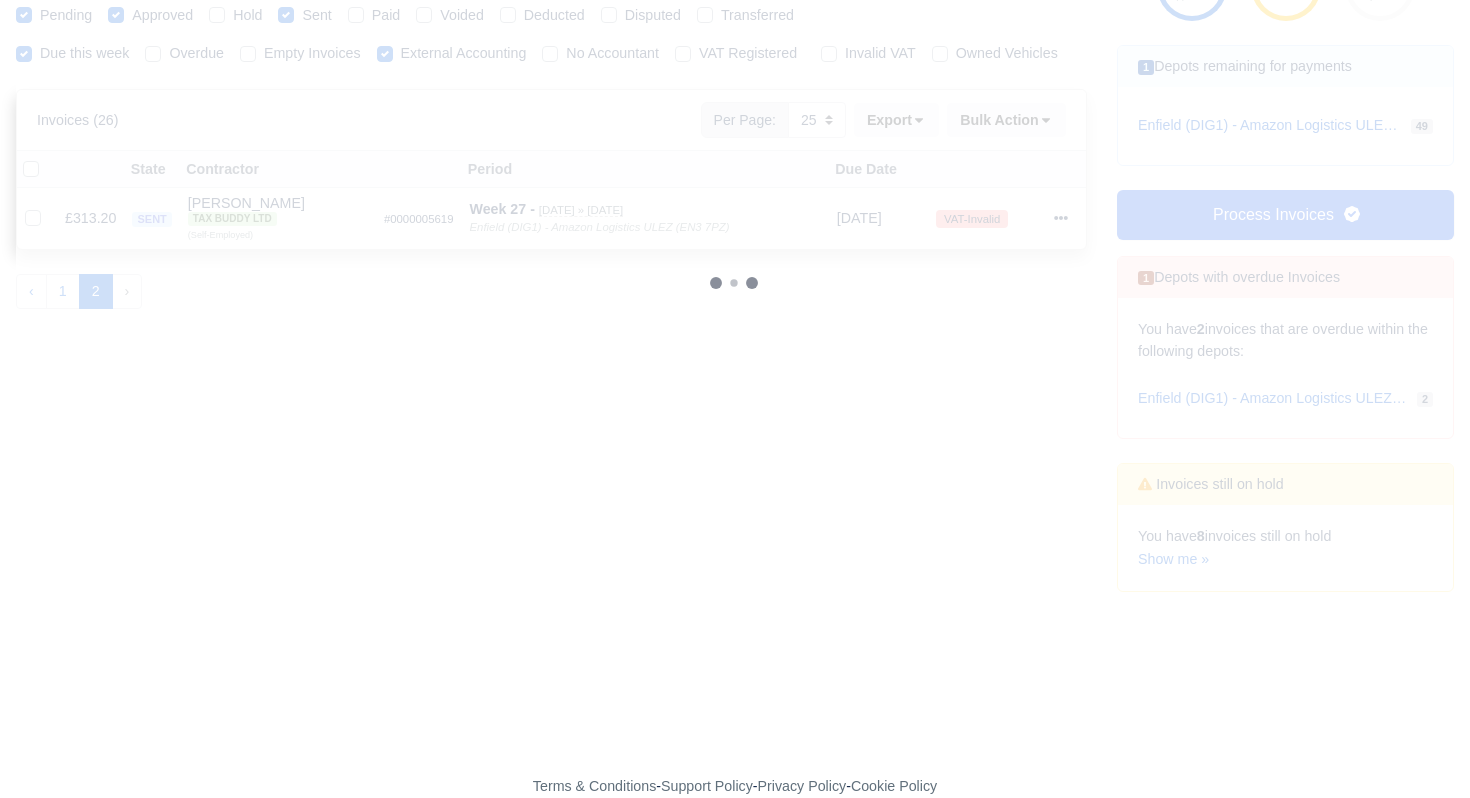 type 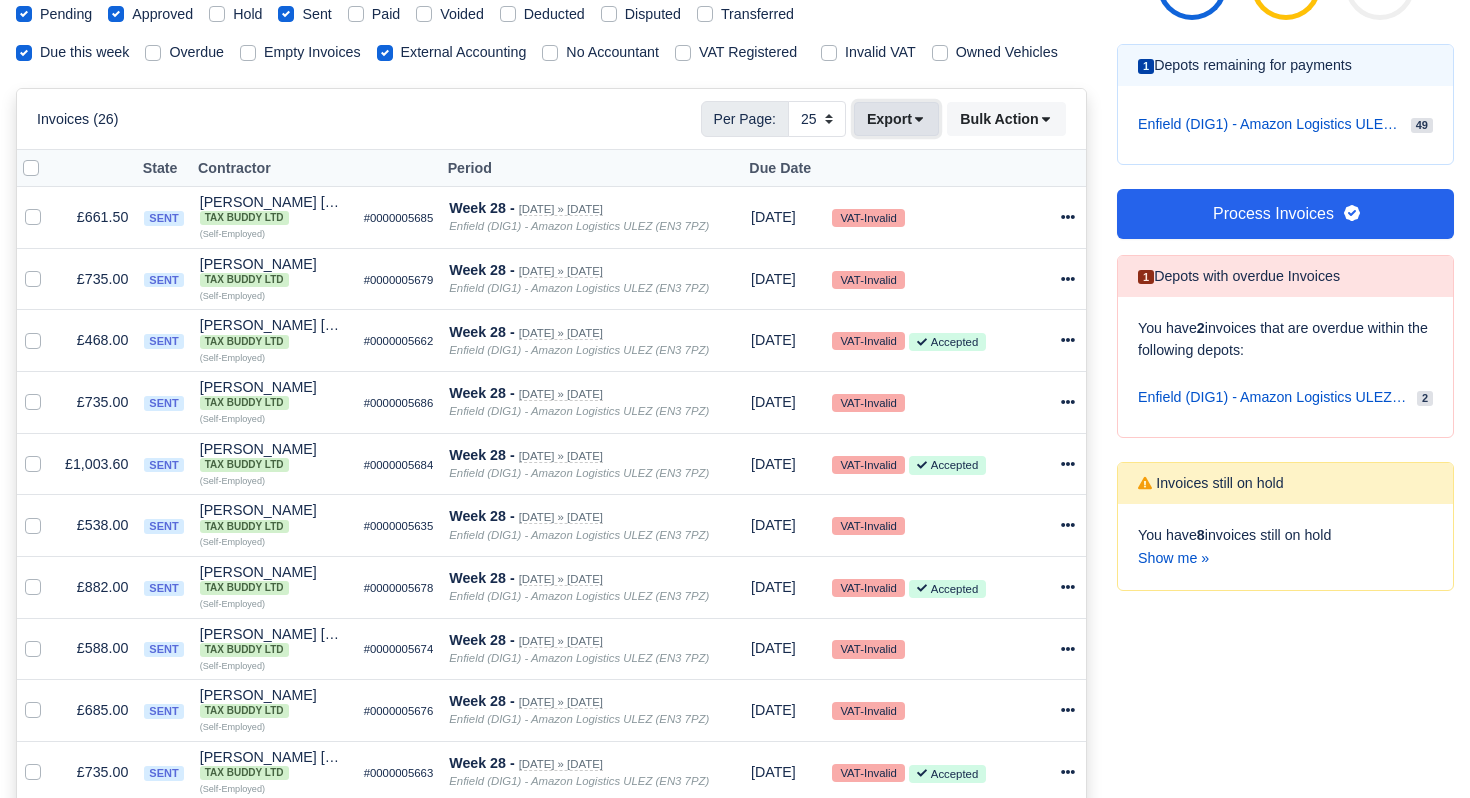 click on "Export" at bounding box center (896, 119) 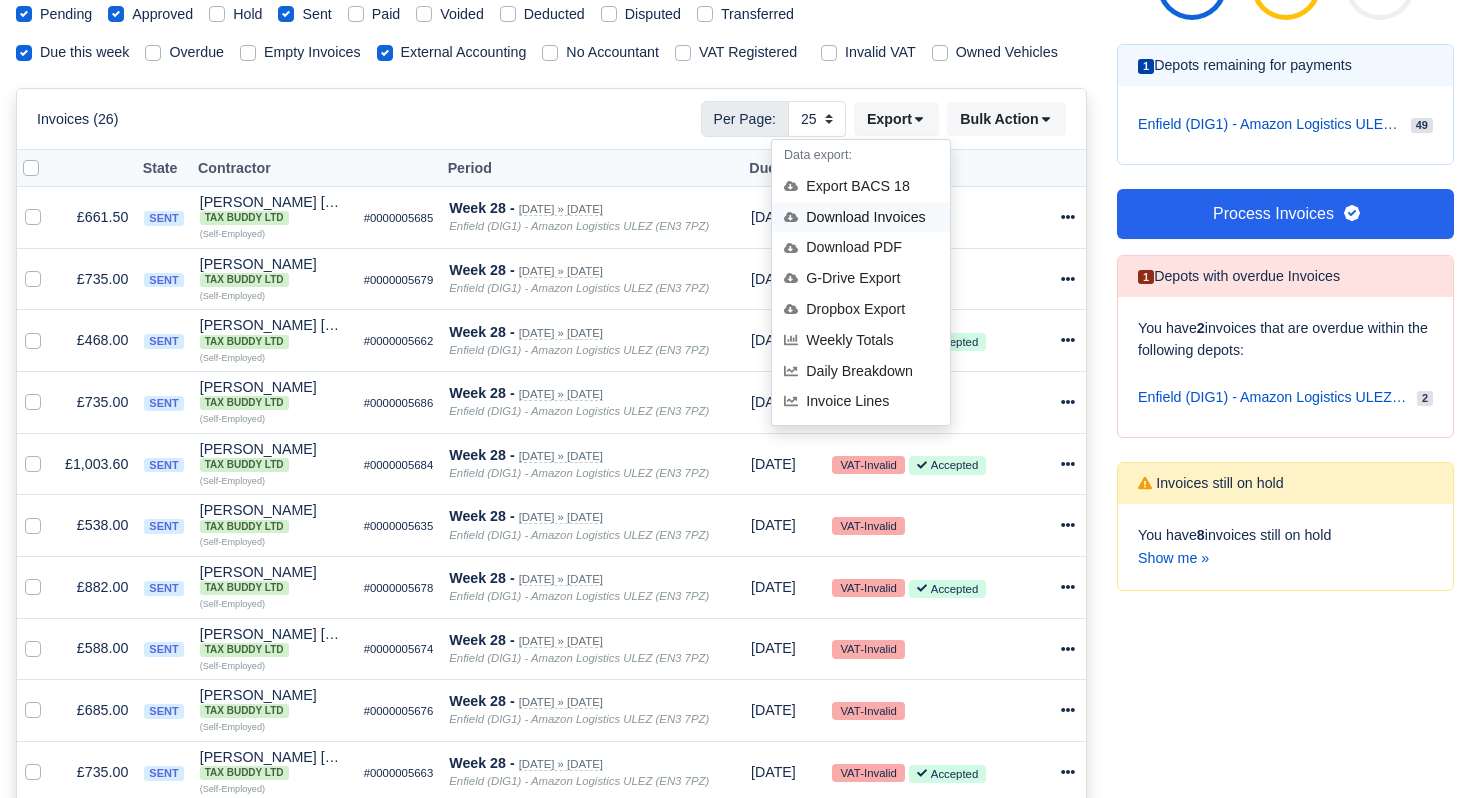 click on "Download Invoices" at bounding box center [861, 217] 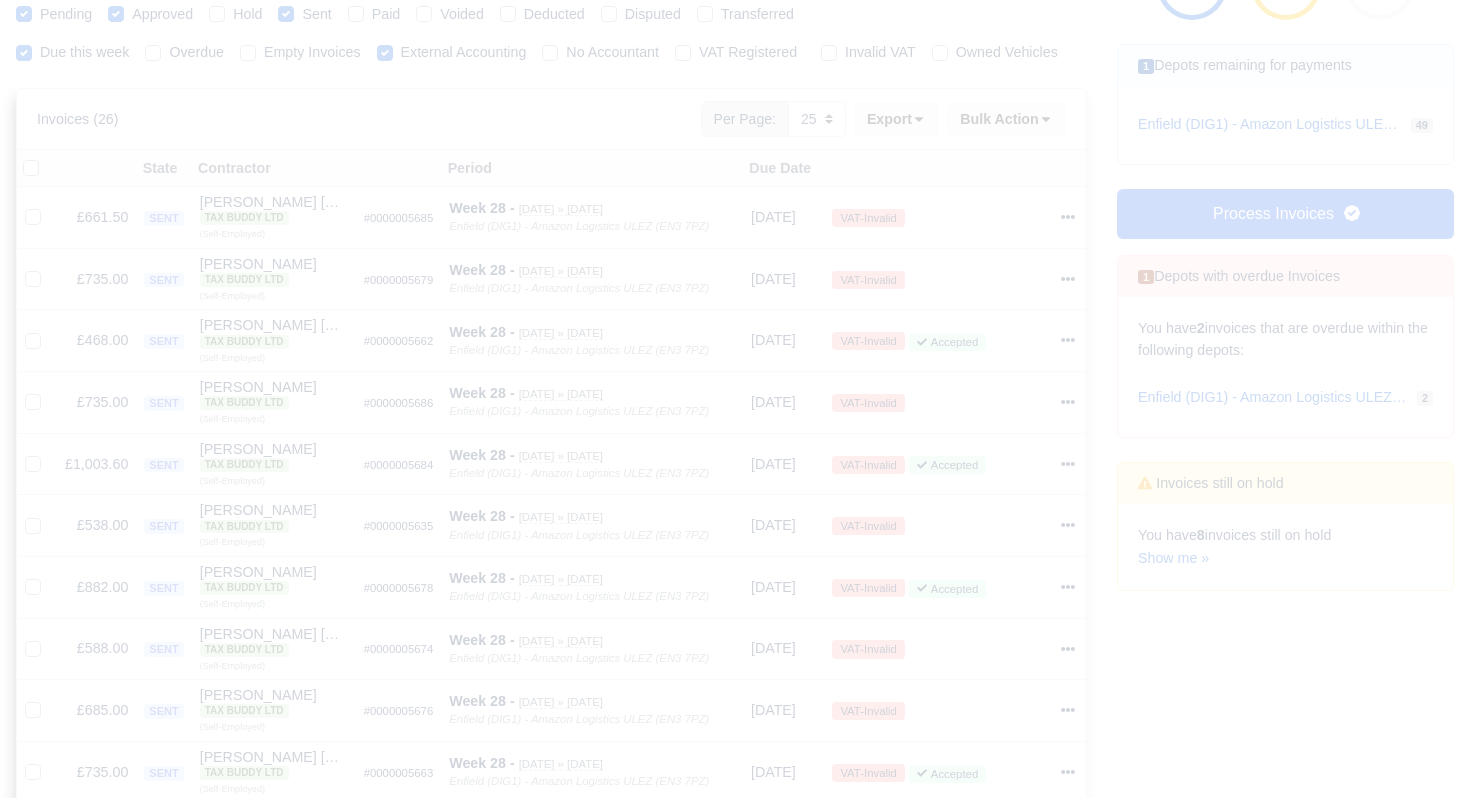 type 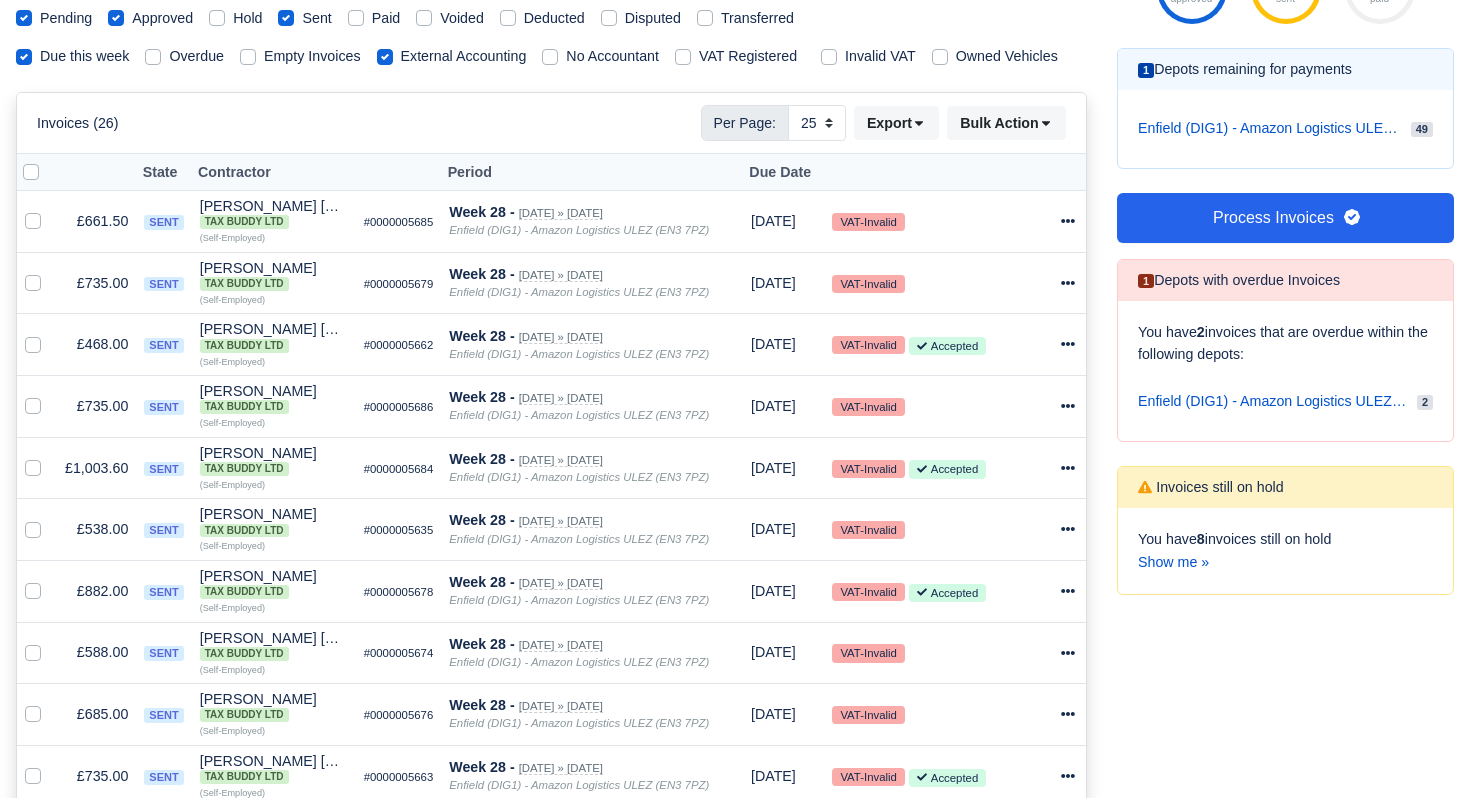 scroll, scrollTop: 287, scrollLeft: 0, axis: vertical 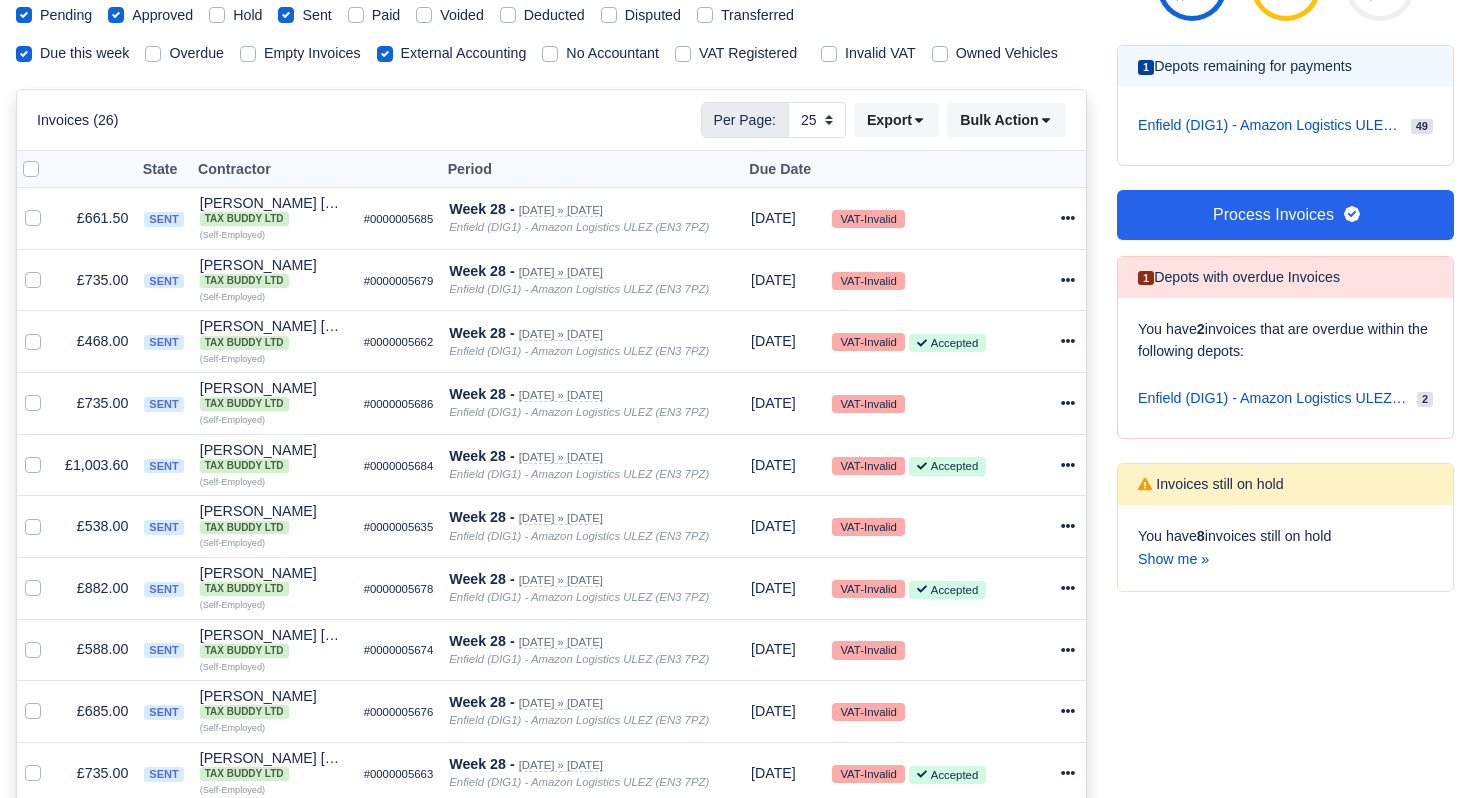 click on "30
approved
30
sent
0
paid
1
Depots remaining for payments
49
2 8" at bounding box center [1285, 878] 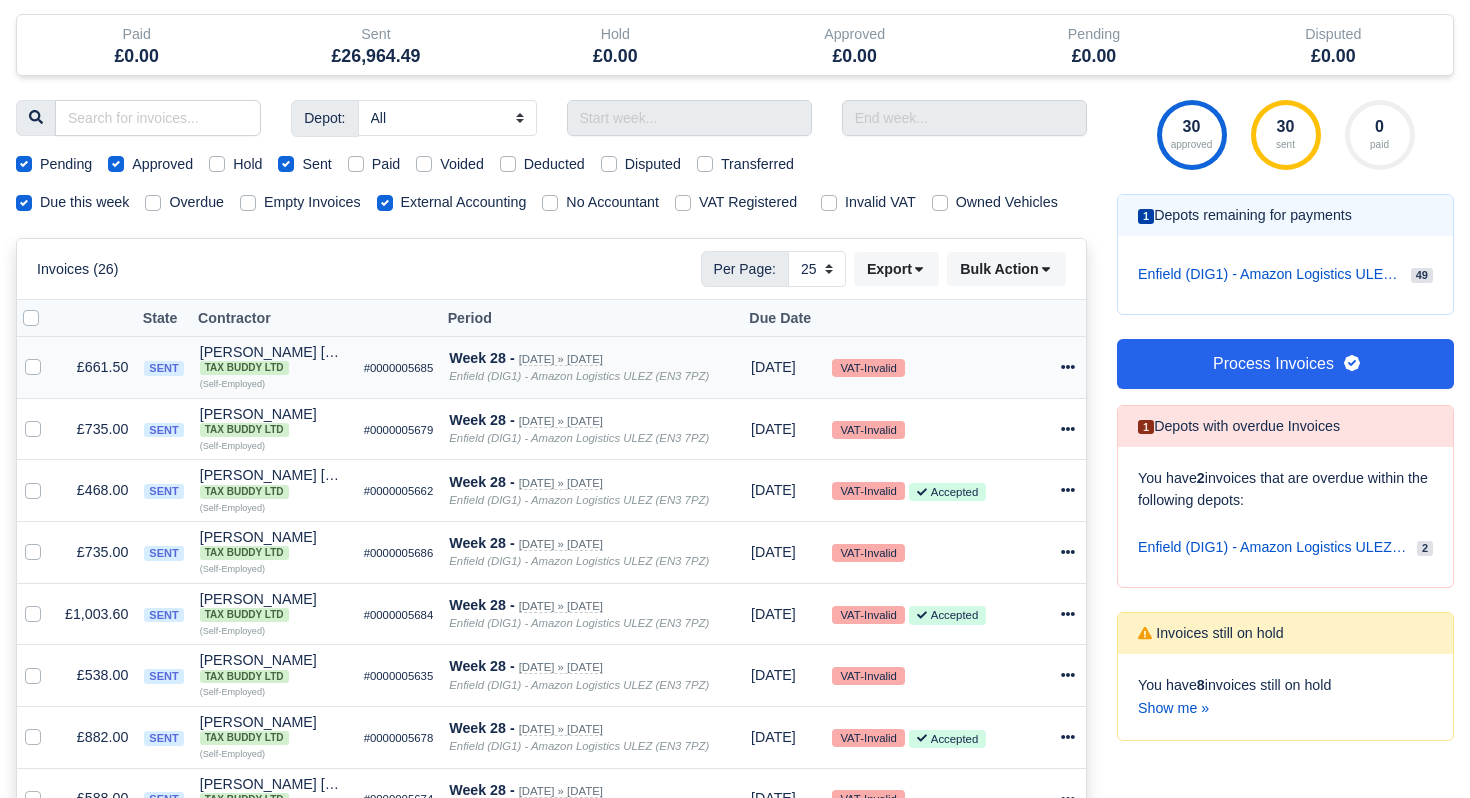 scroll, scrollTop: 150, scrollLeft: 0, axis: vertical 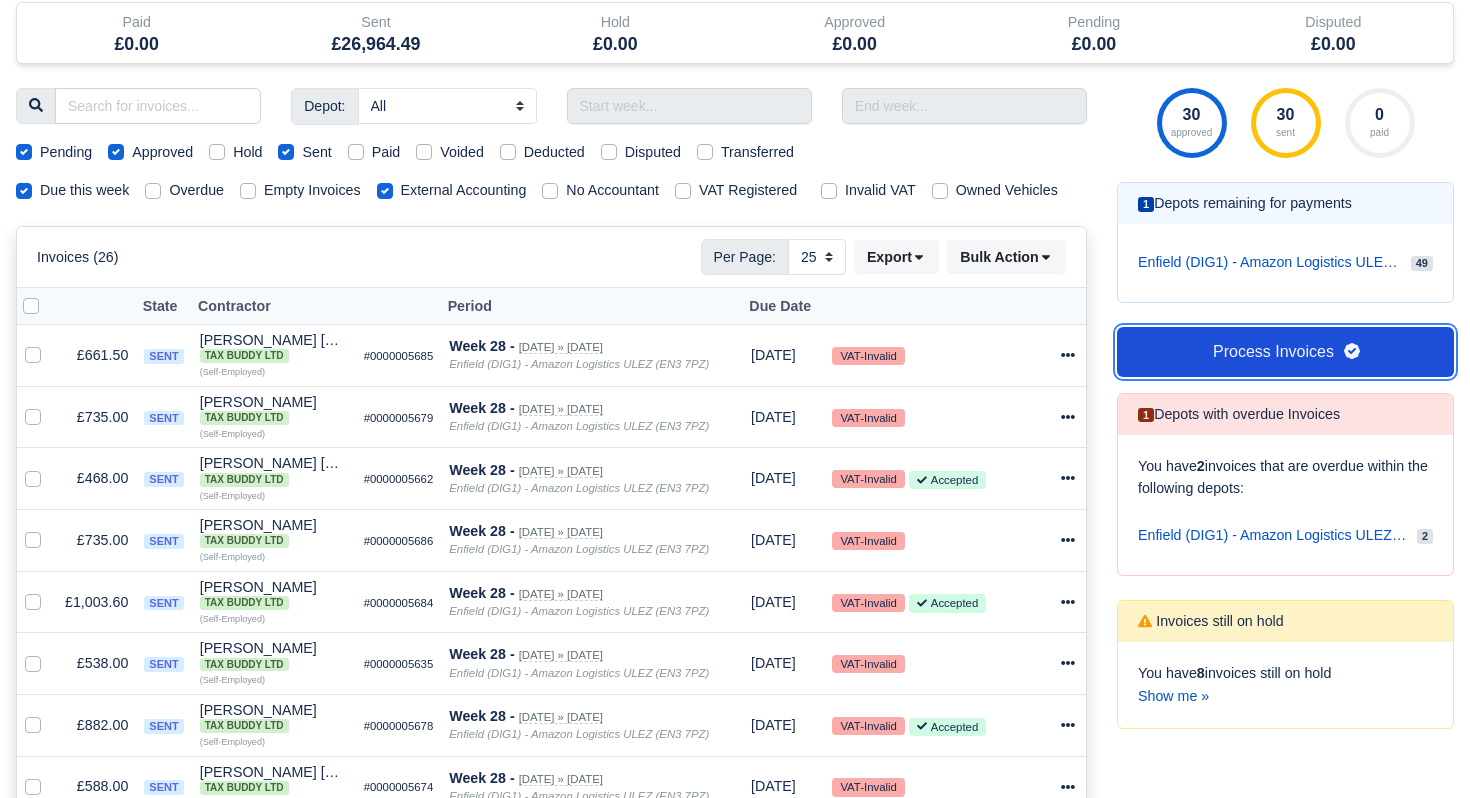 click on "Process Invoices" at bounding box center (1285, 352) 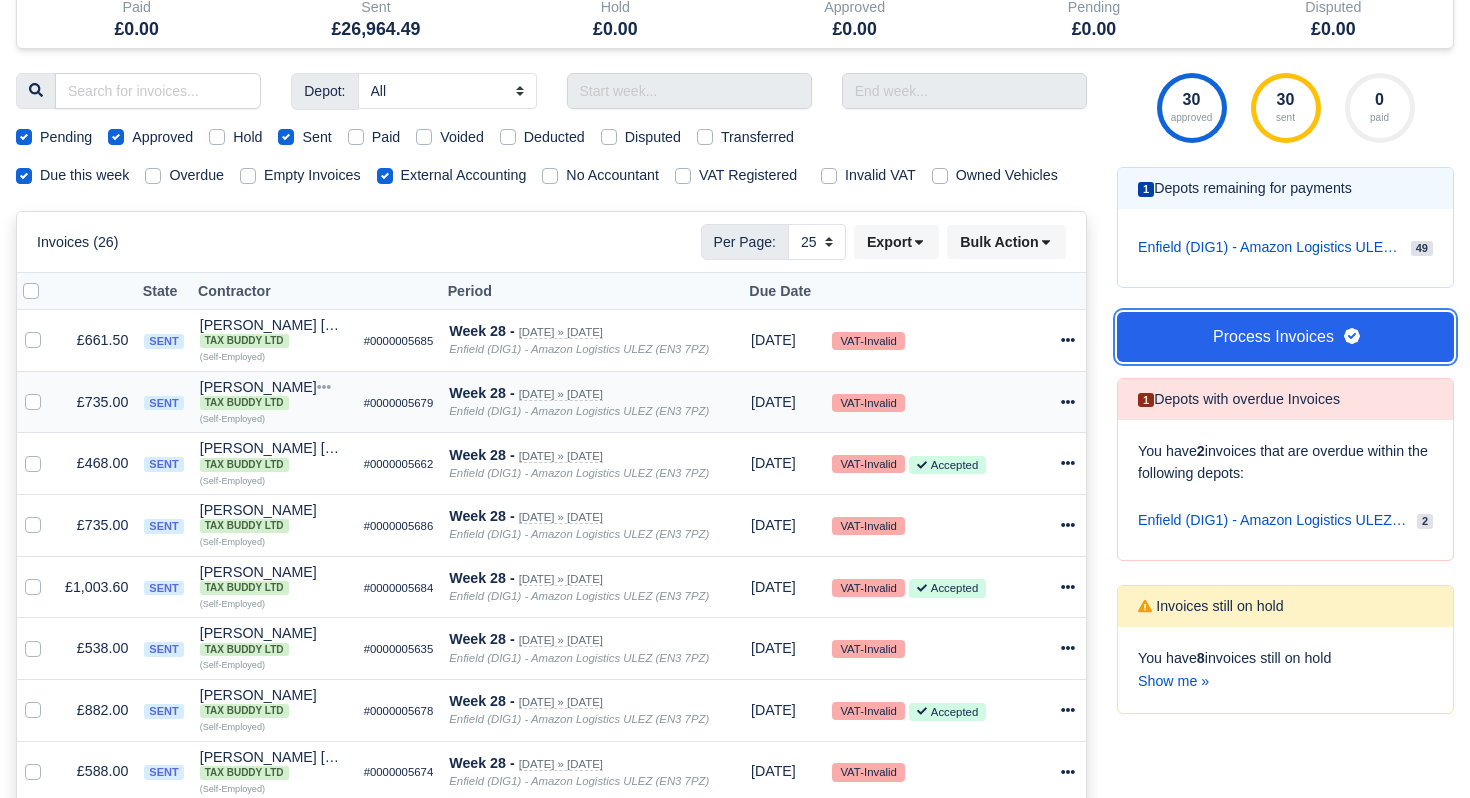 scroll, scrollTop: 169, scrollLeft: 0, axis: vertical 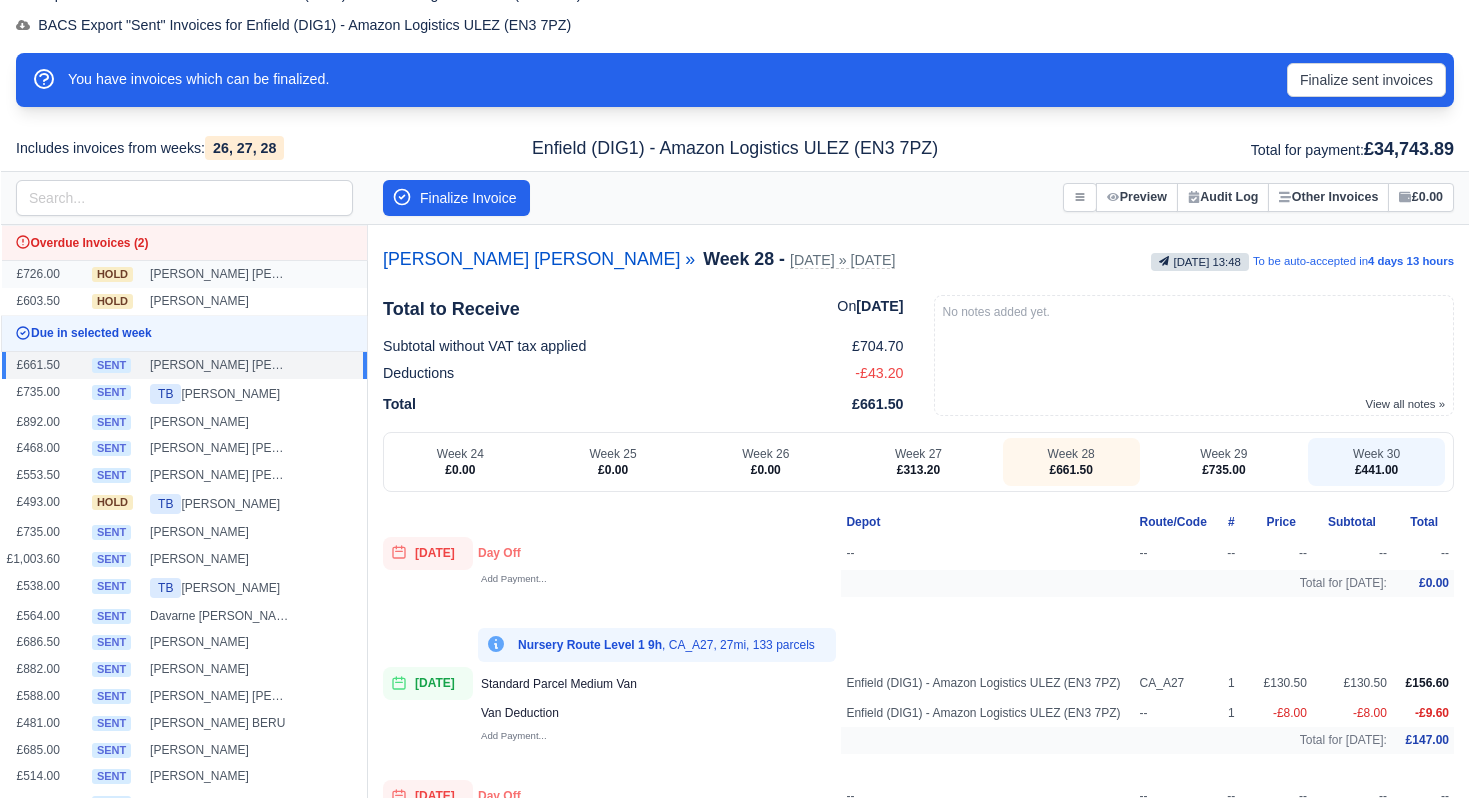 click on "[PERSON_NAME] [PERSON_NAME]" at bounding box center [220, 274] 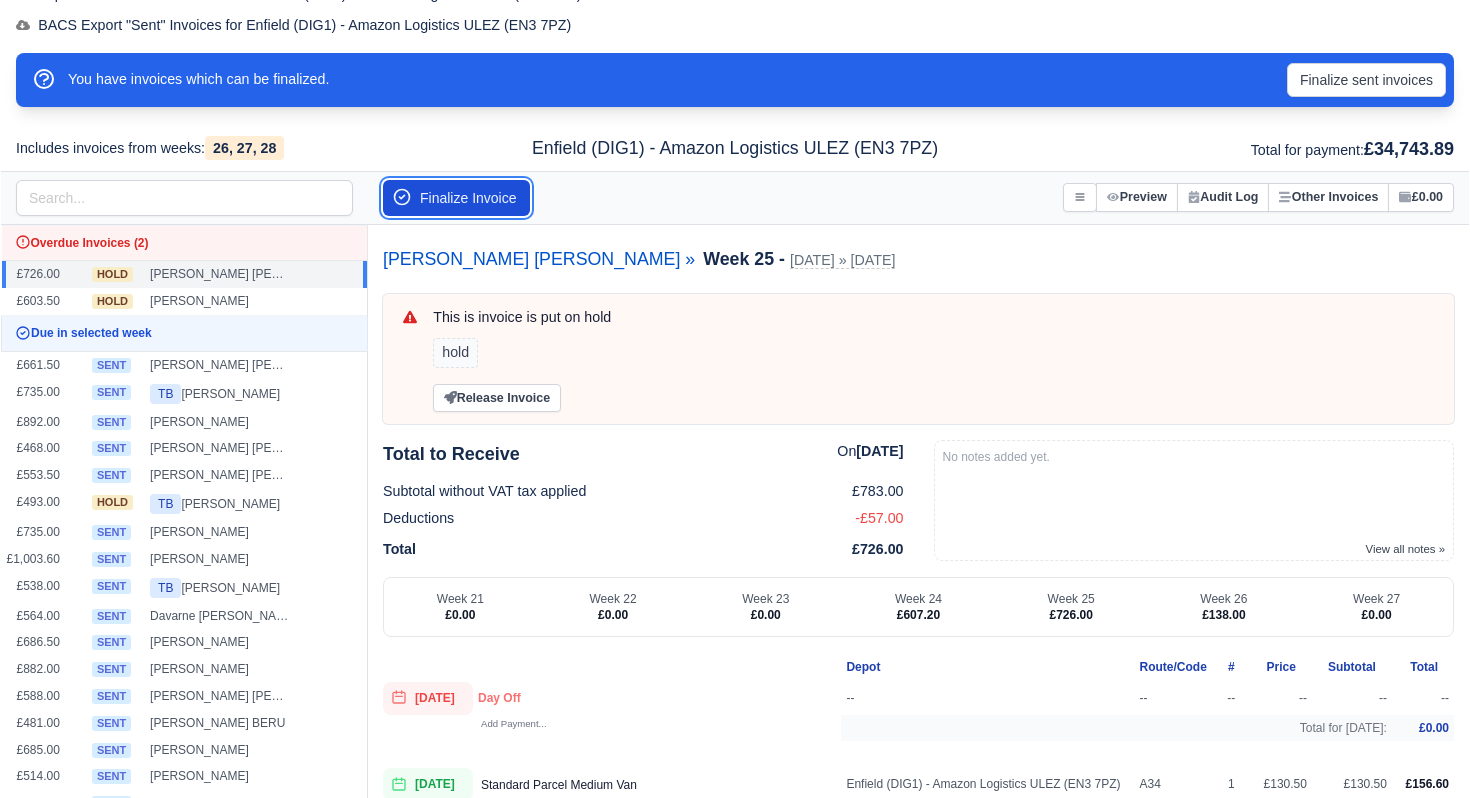click on "Finalize Invoice" at bounding box center [456, 198] 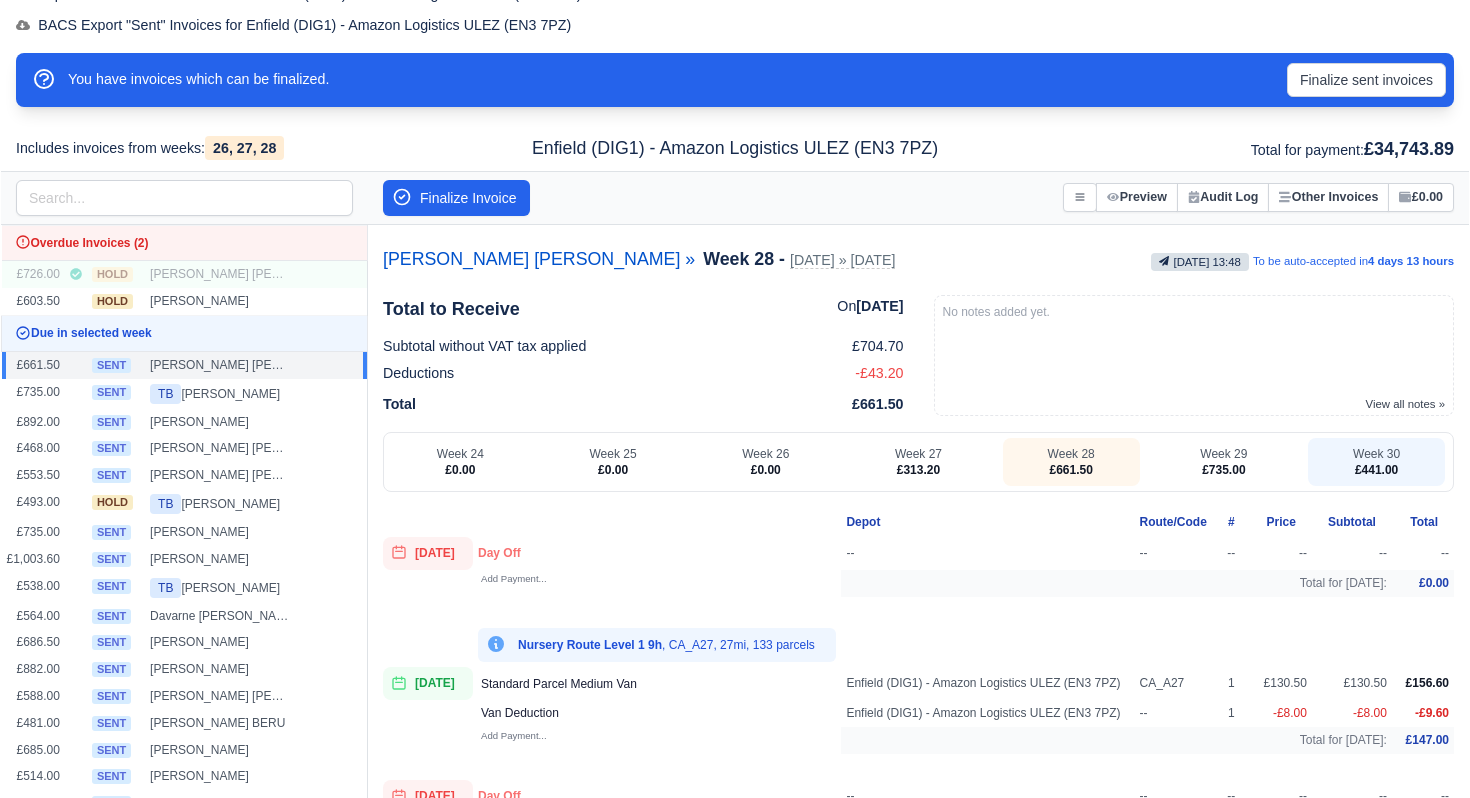scroll, scrollTop: 276, scrollLeft: 0, axis: vertical 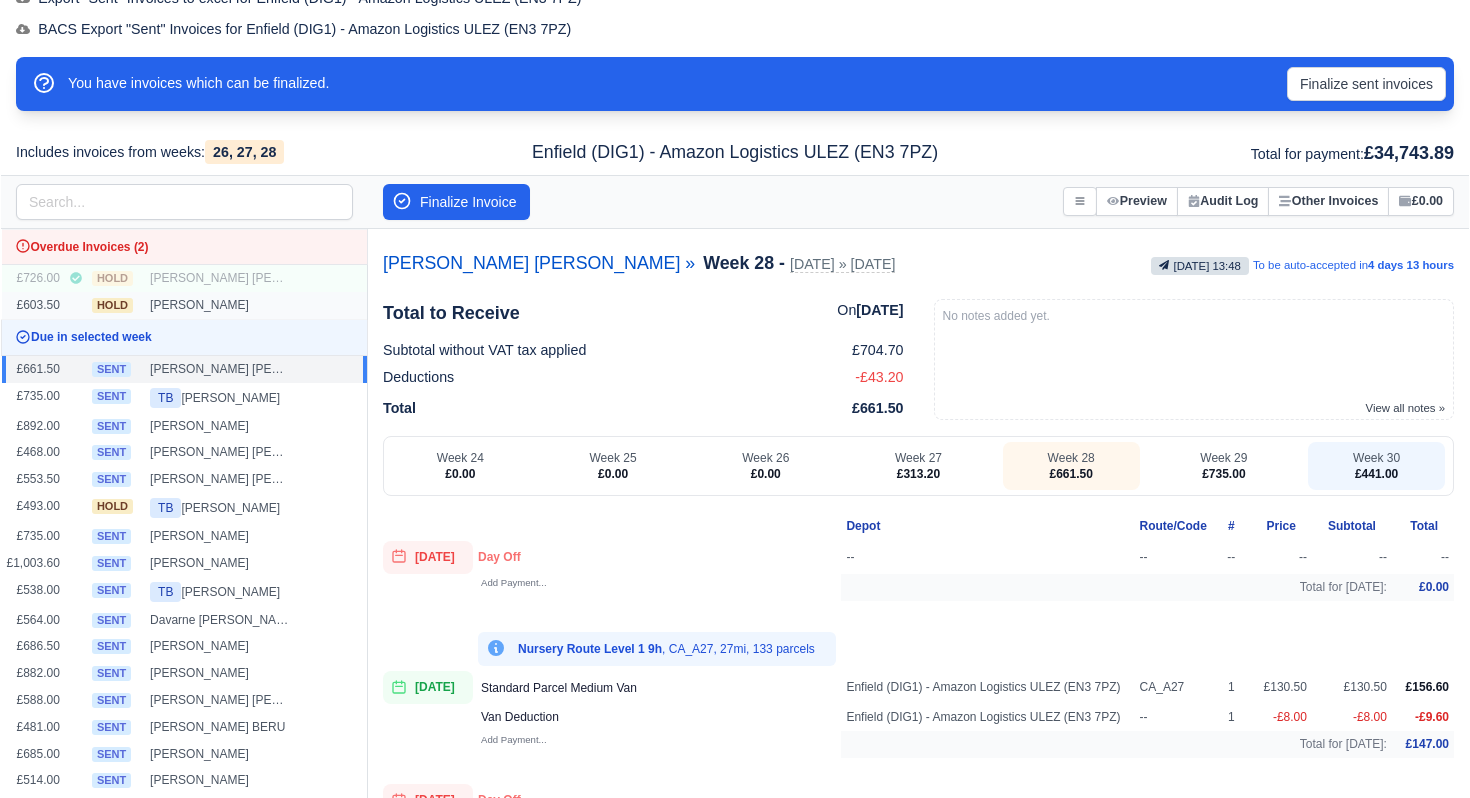 click on "Sahibur Rahman" at bounding box center (256, 305) 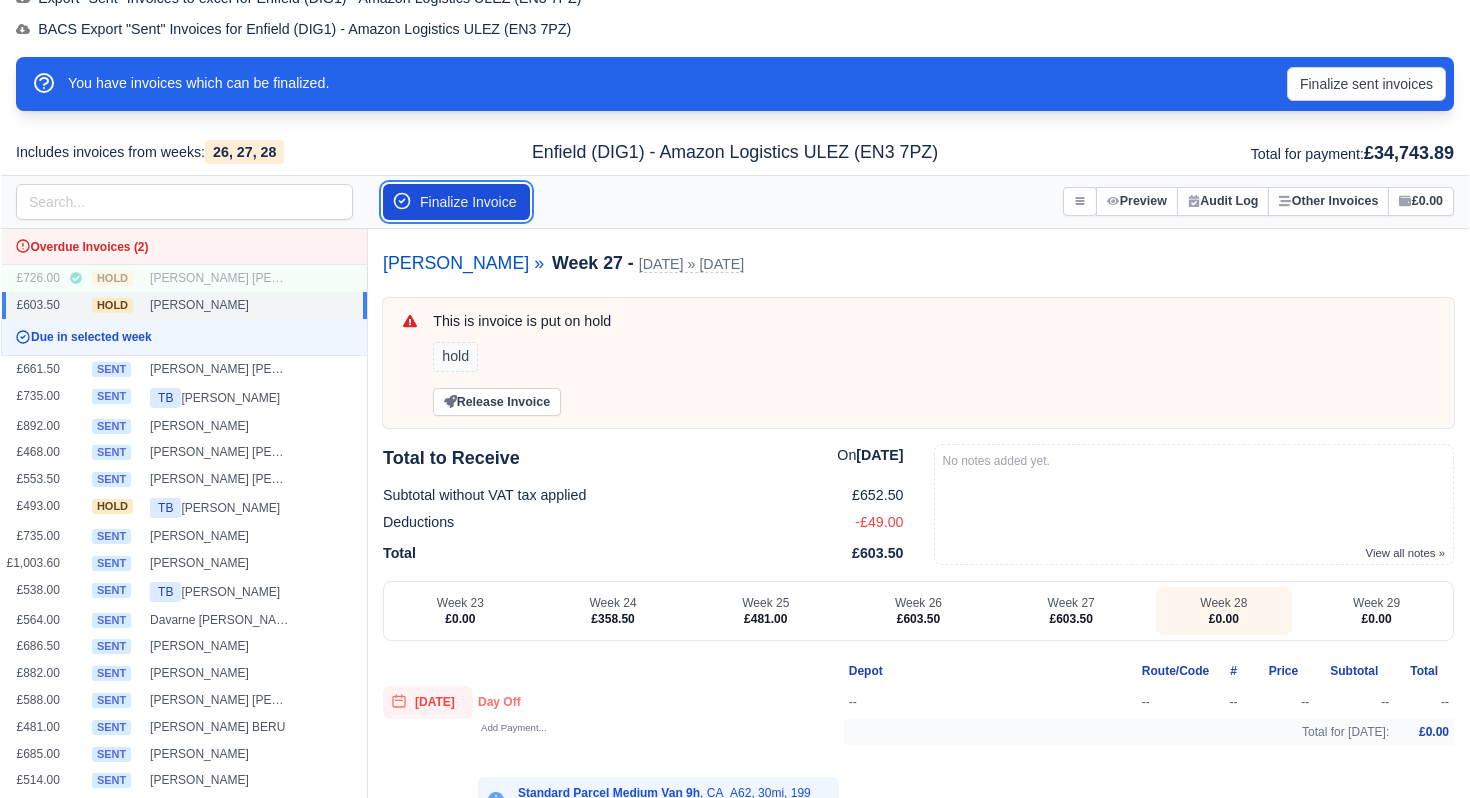 click on "Finalize Invoice" at bounding box center (456, 202) 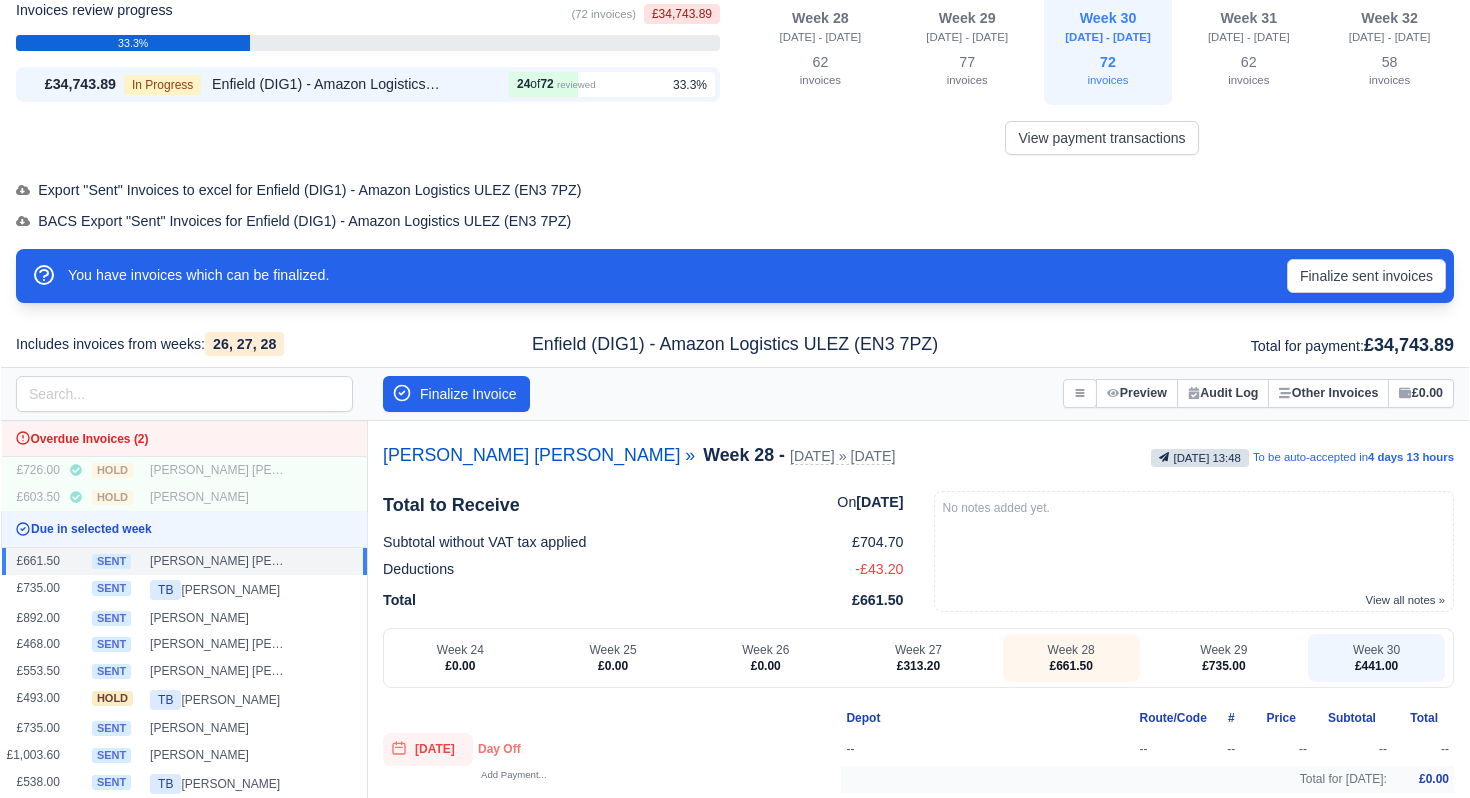 scroll, scrollTop: 94, scrollLeft: 0, axis: vertical 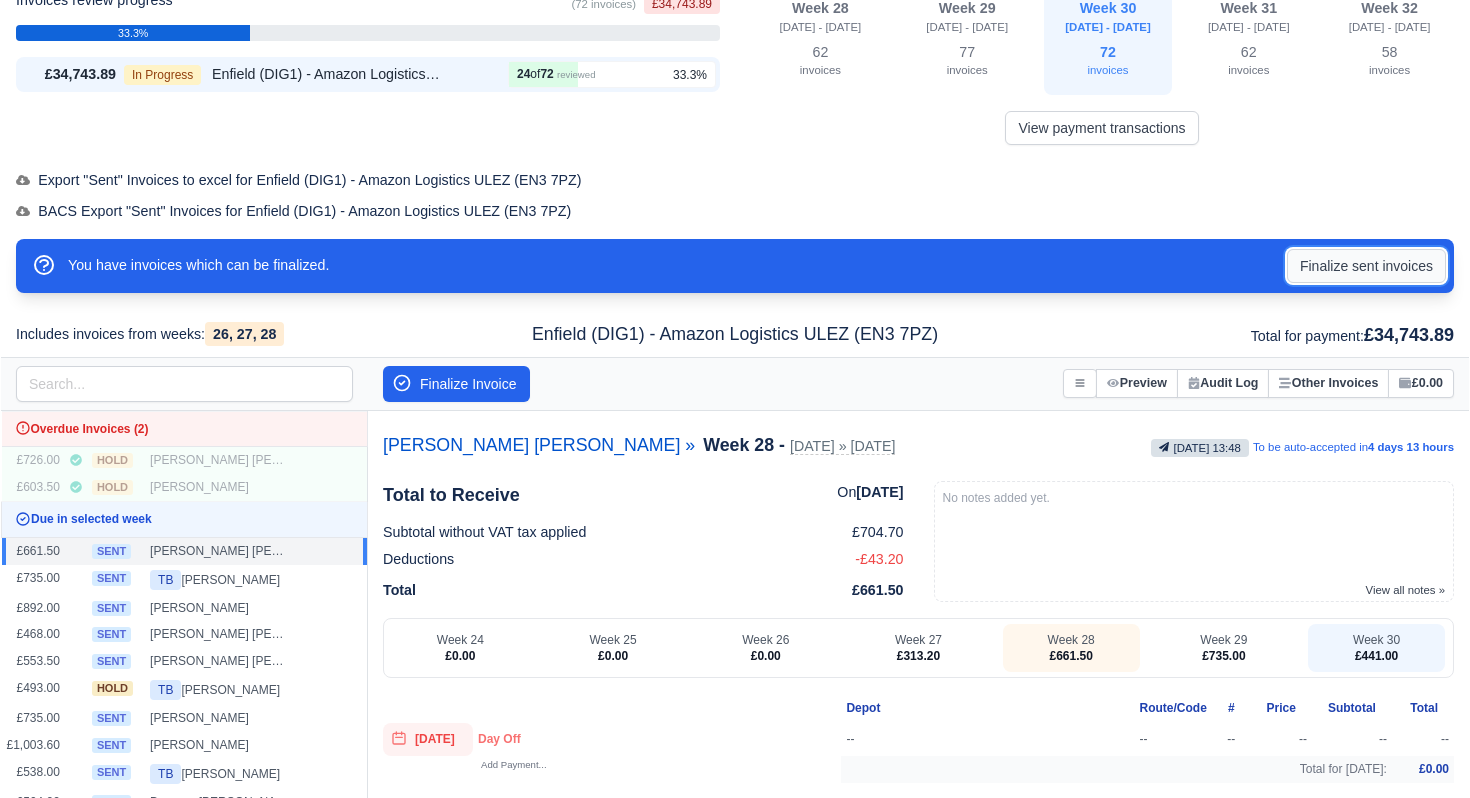 click on "Finalize sent invoices" at bounding box center [1366, 266] 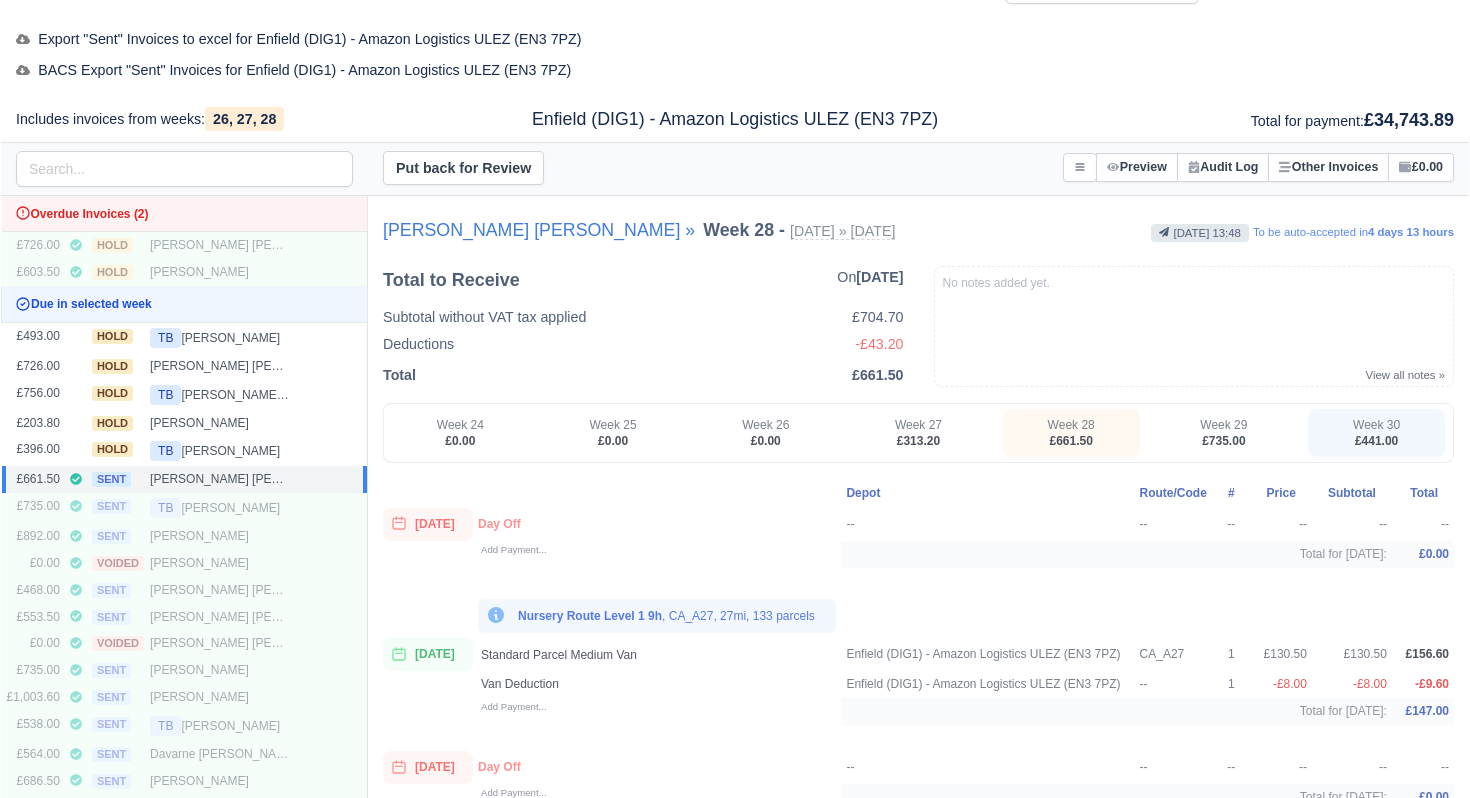 scroll, scrollTop: 264, scrollLeft: 0, axis: vertical 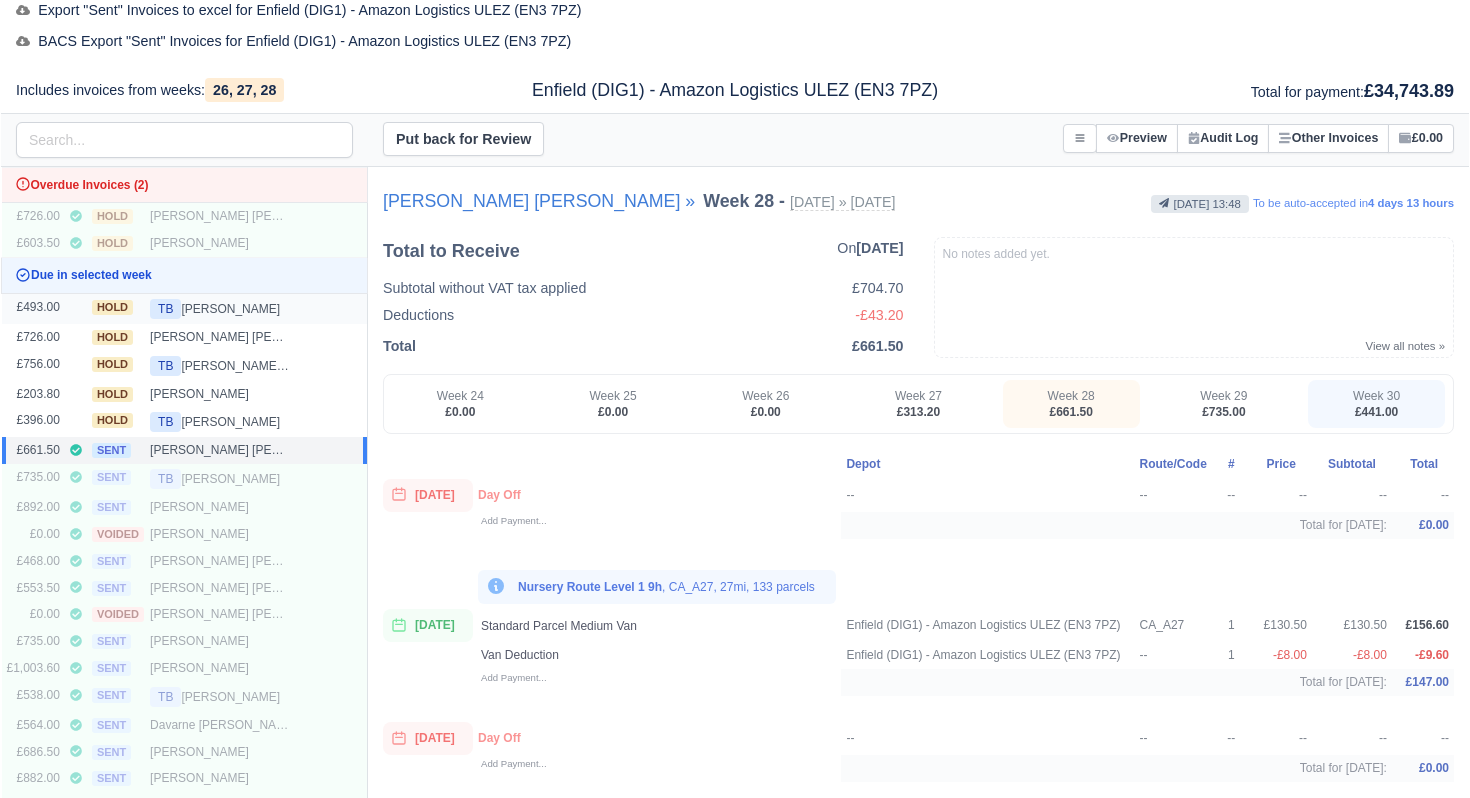 click on "TB
Asim Khan" at bounding box center (220, 309) 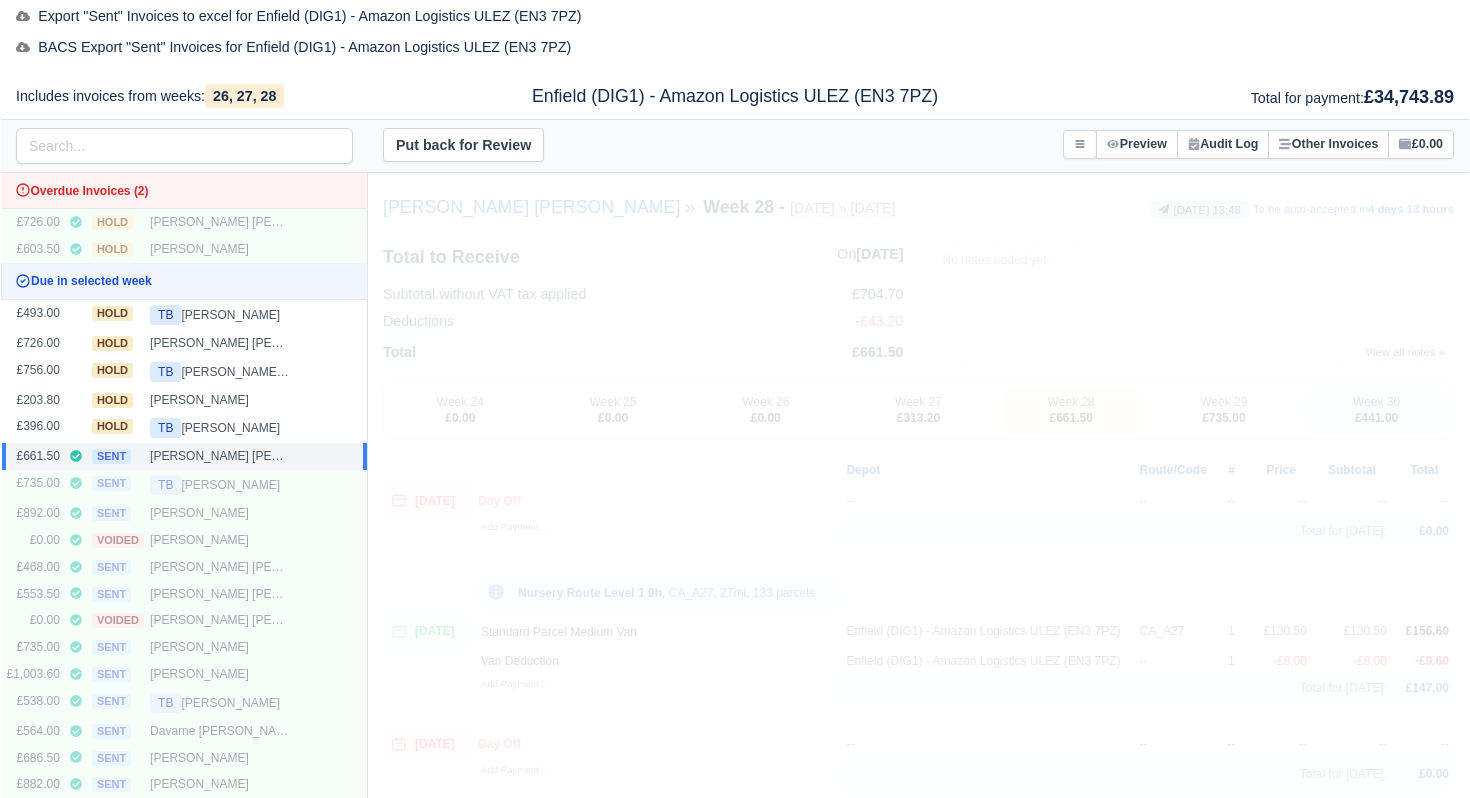 scroll, scrollTop: 255, scrollLeft: 0, axis: vertical 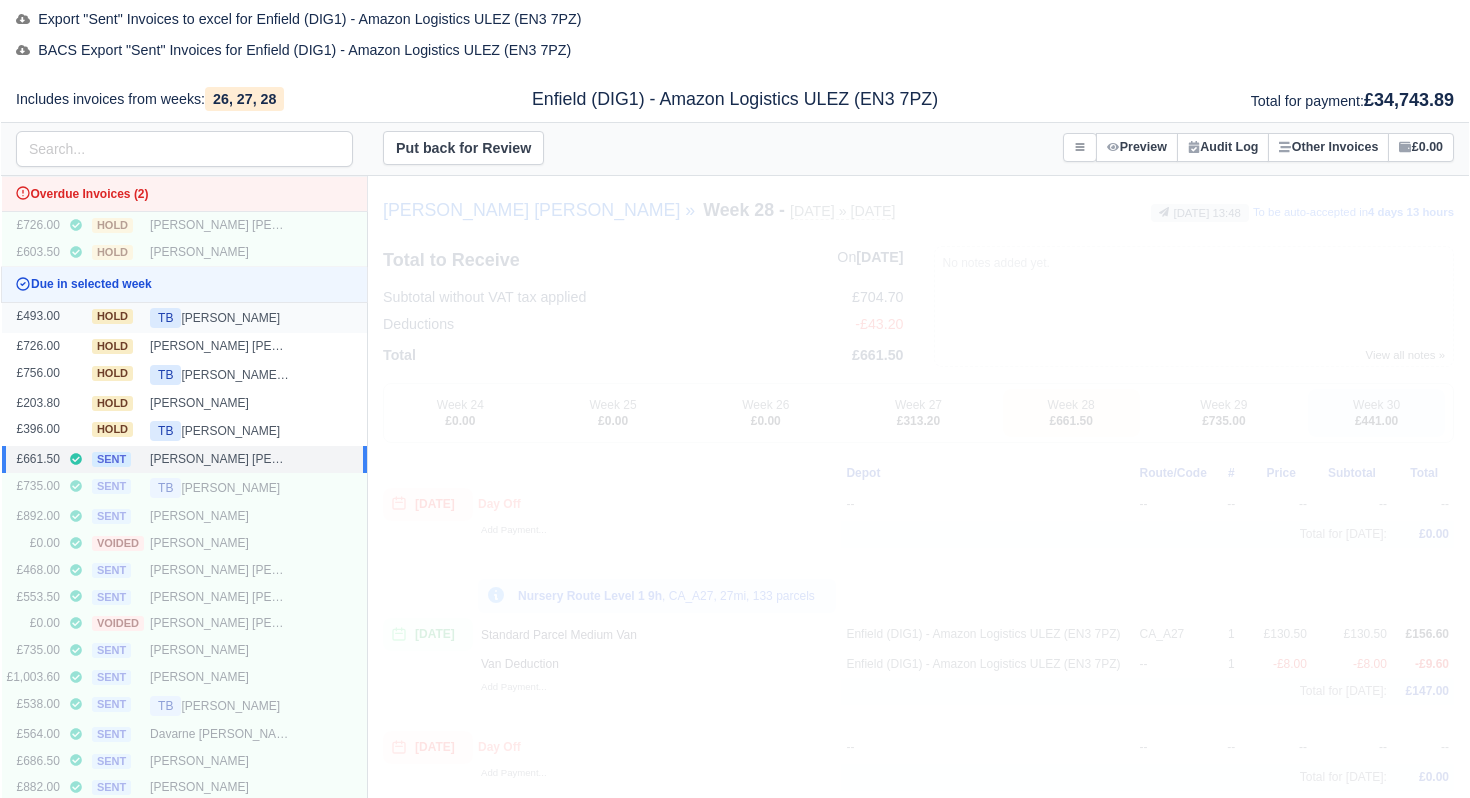 click on "TB
Asim Khan" at bounding box center (220, 318) 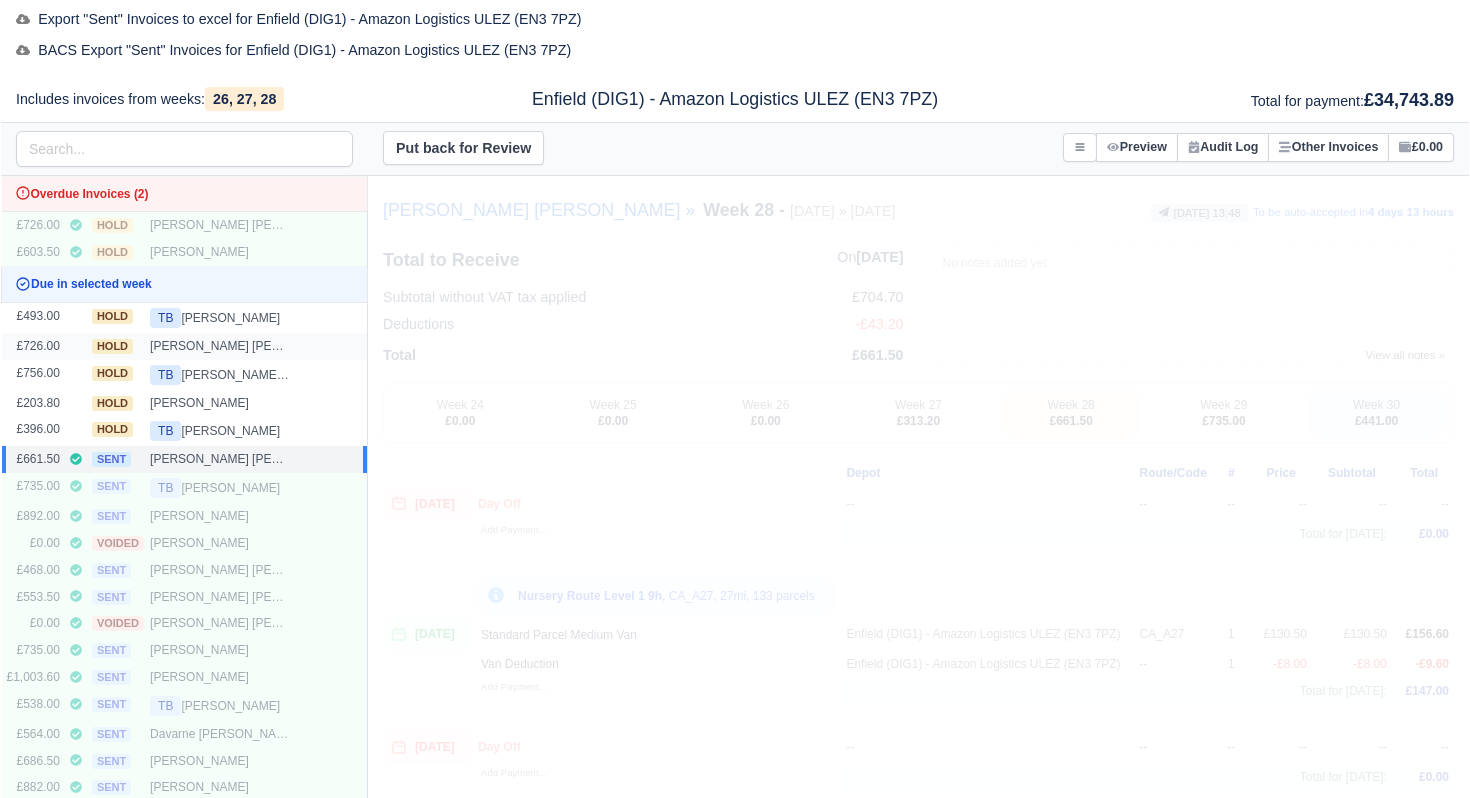 click on "Metodi Chavdarov Filipov" at bounding box center [220, 346] 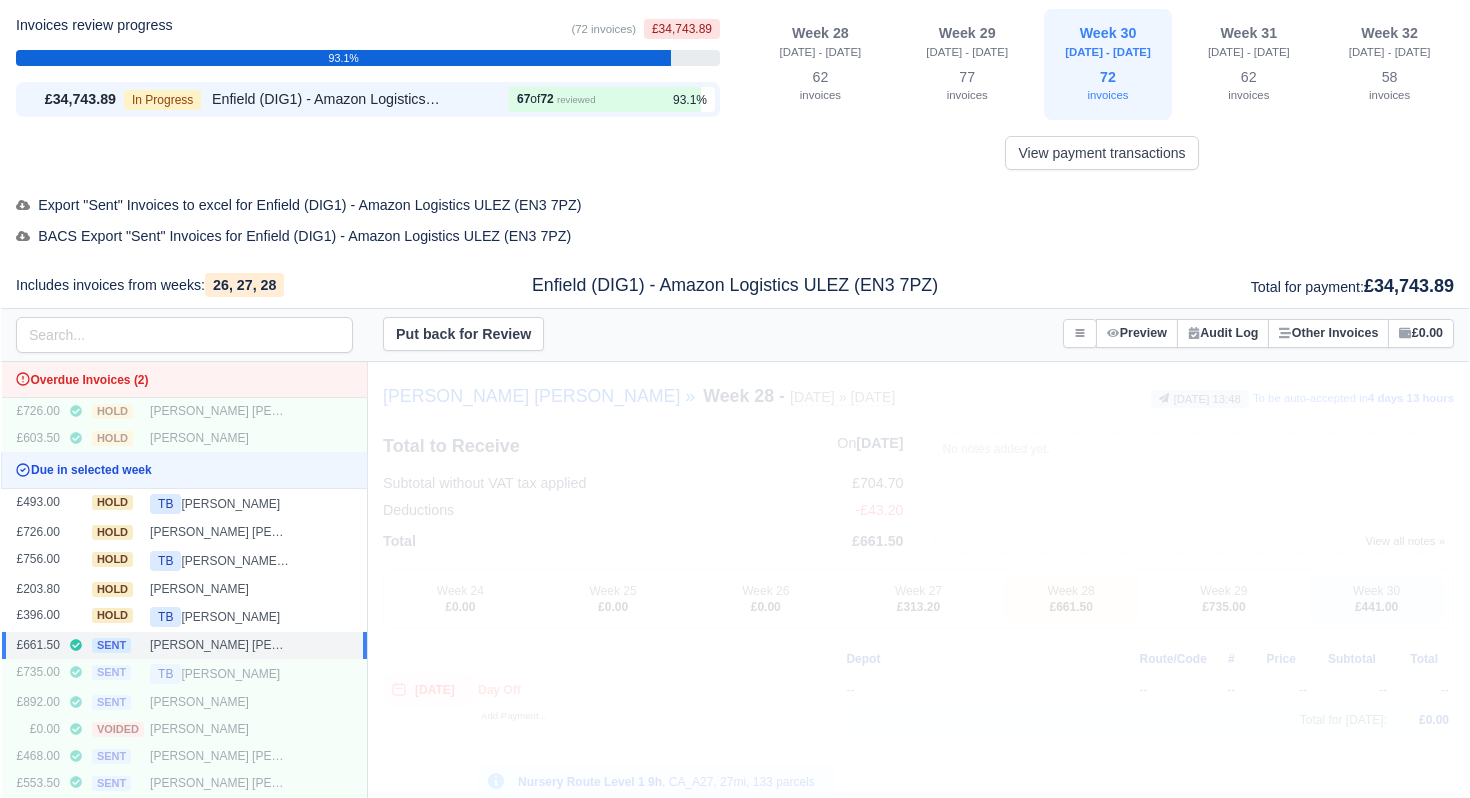 scroll, scrollTop: 0, scrollLeft: 0, axis: both 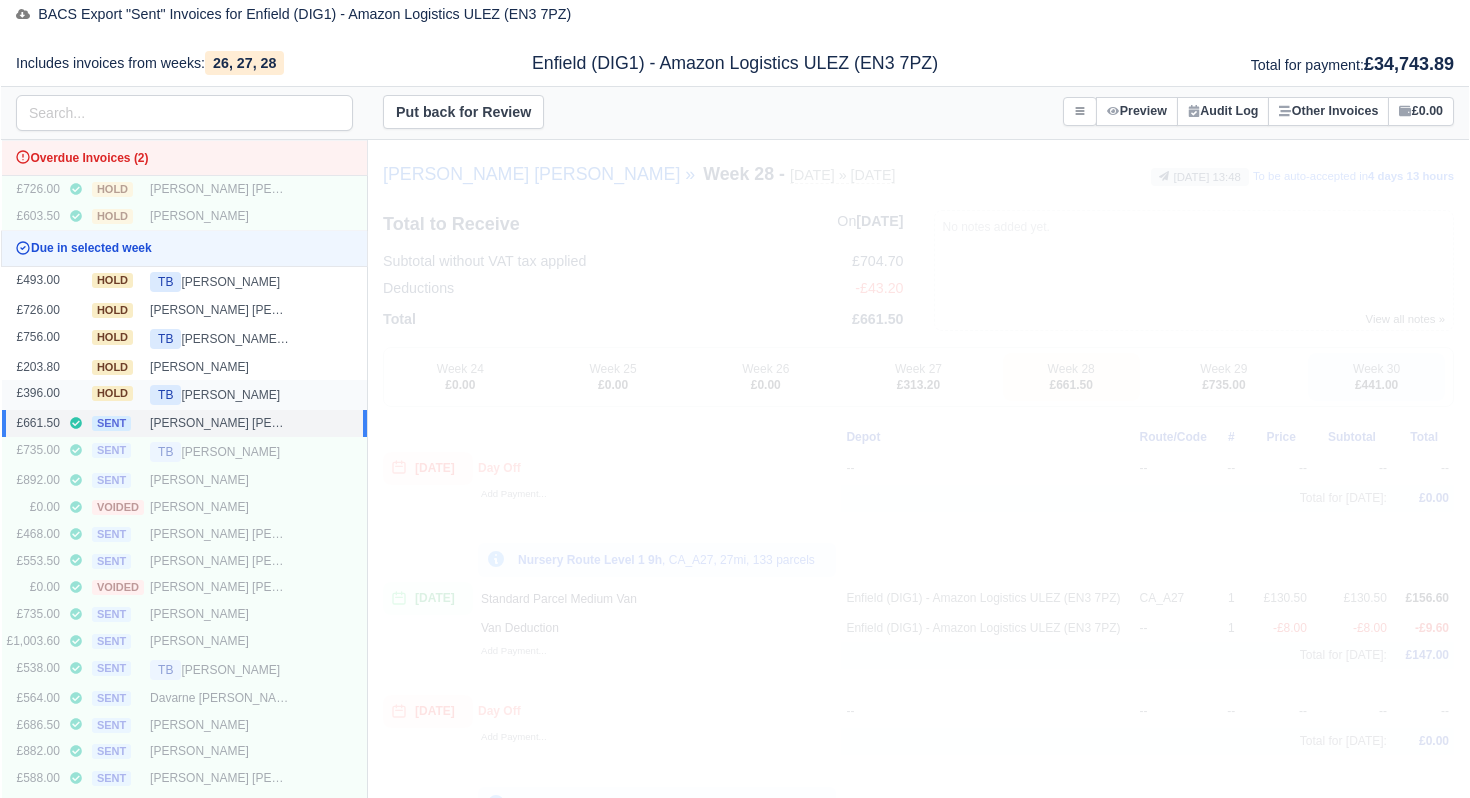 click on "TB
Yuriy Rumenov Minchev" at bounding box center (220, 395) 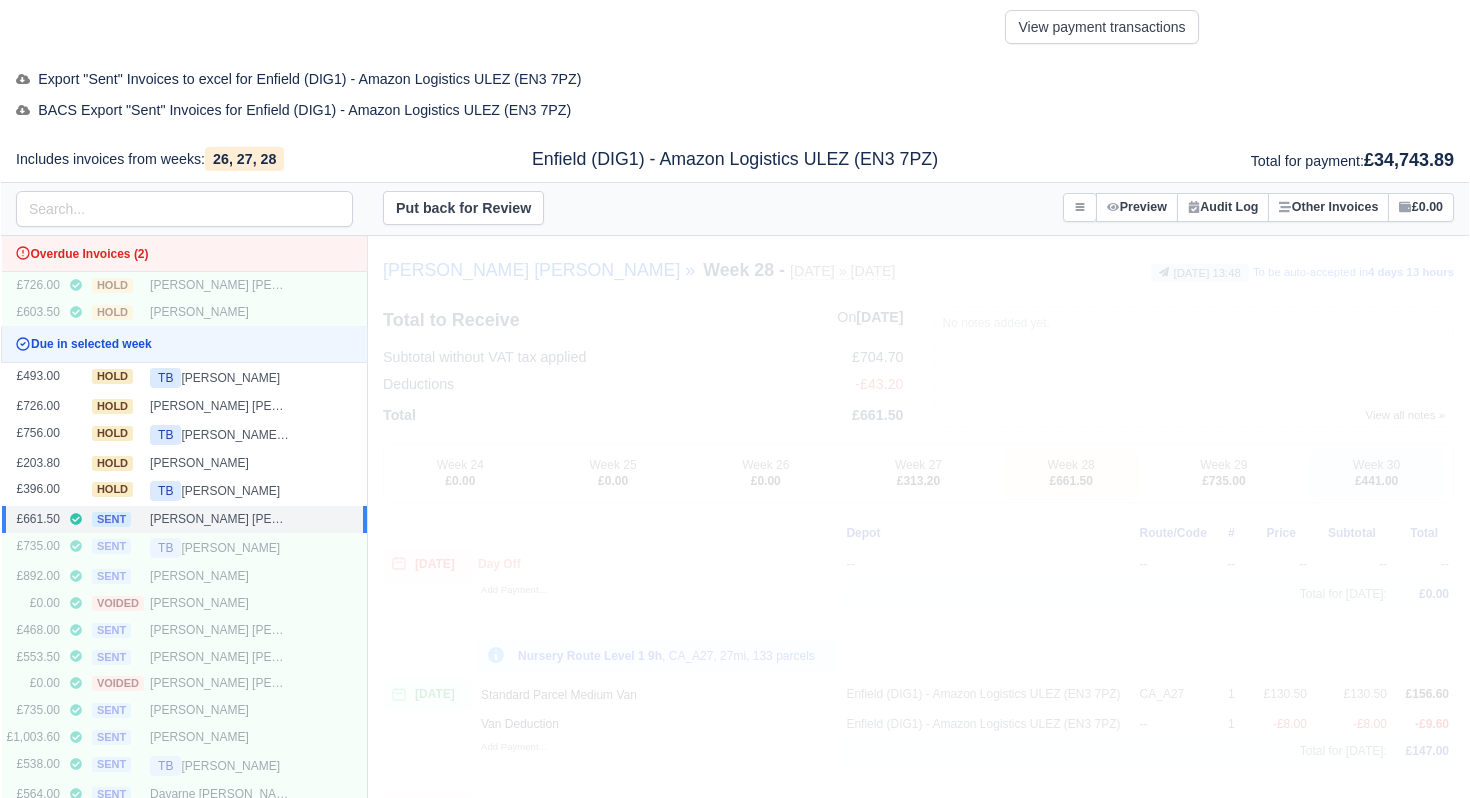scroll, scrollTop: 107, scrollLeft: 0, axis: vertical 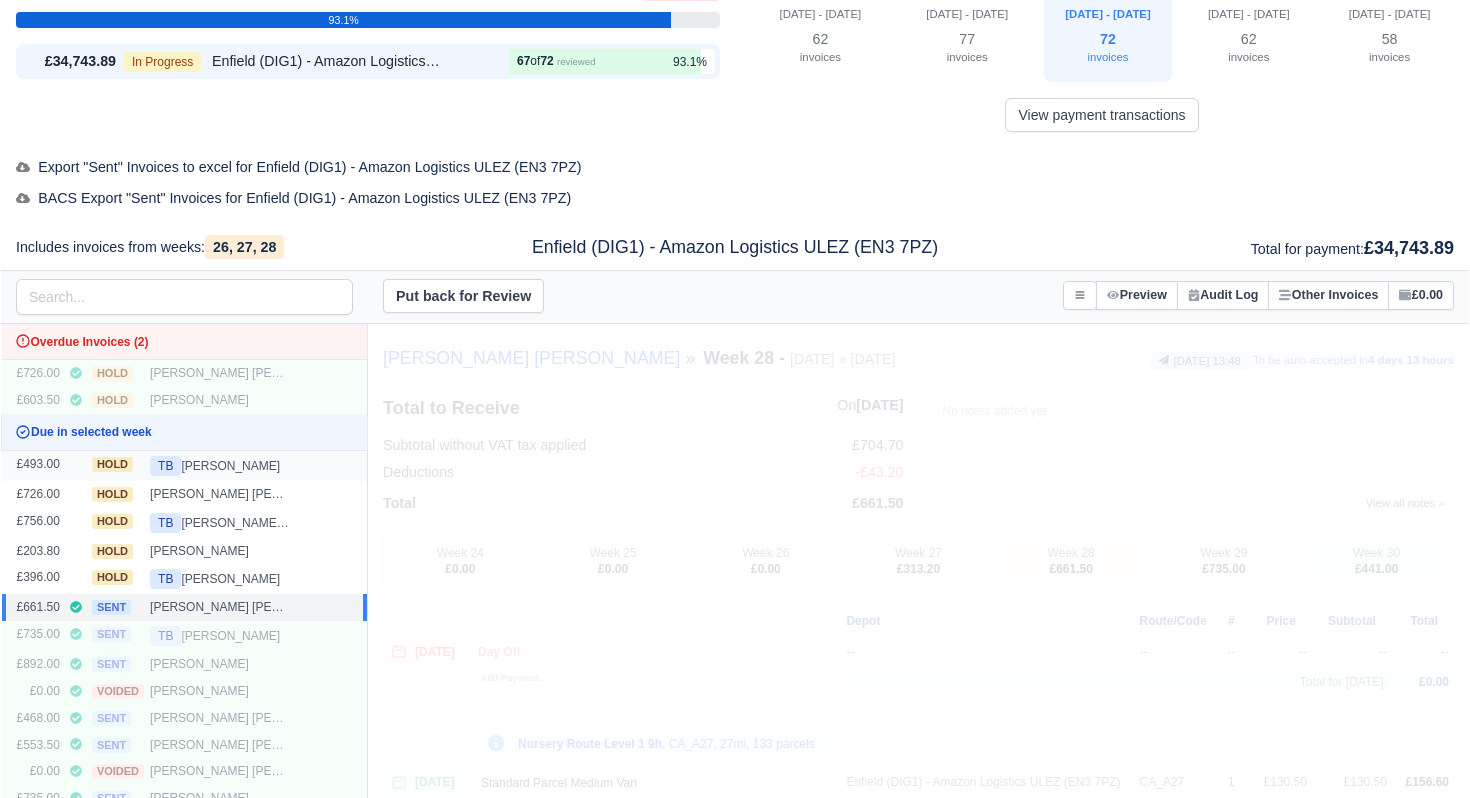 click on "TB
Asim Khan" at bounding box center (220, 466) 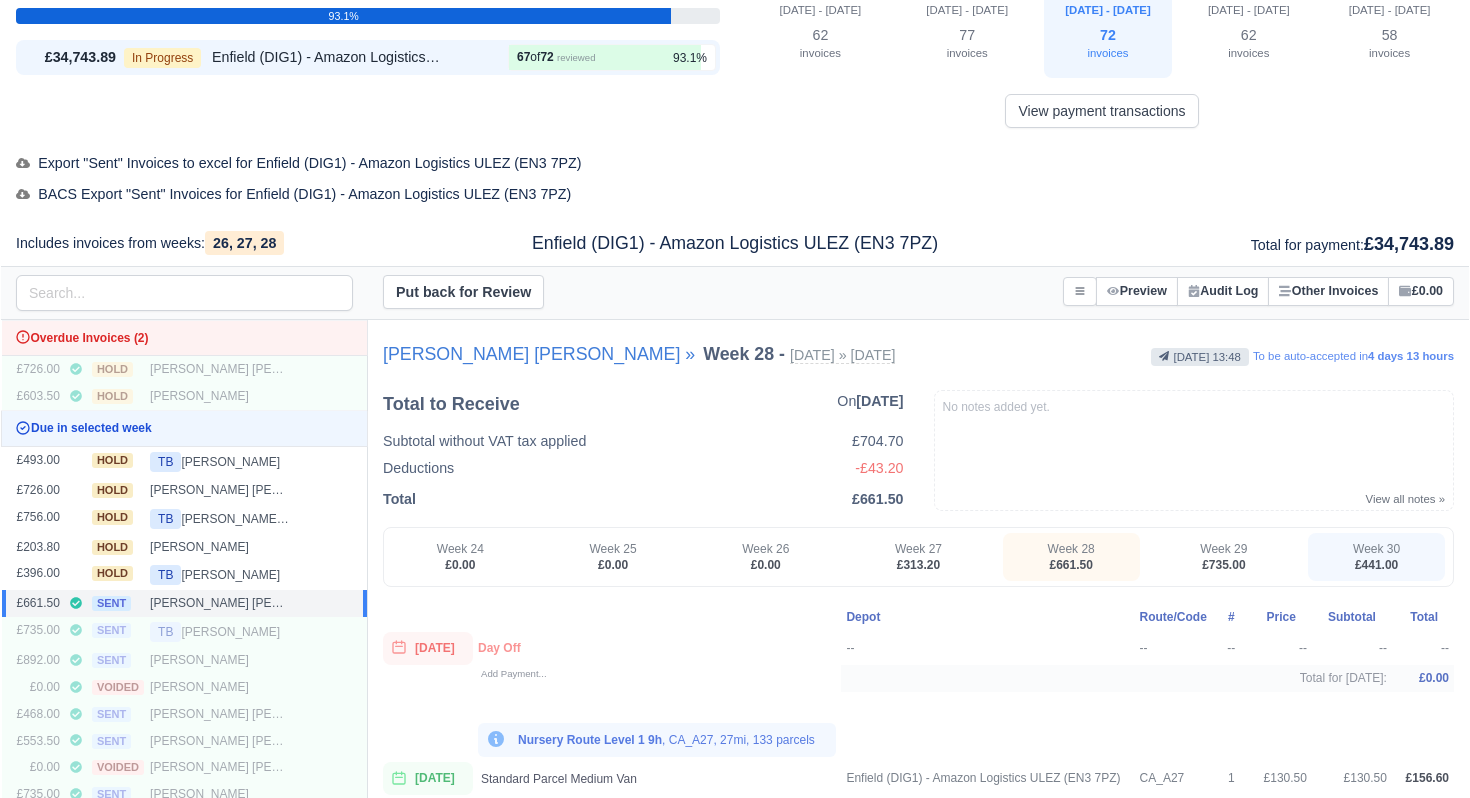 scroll, scrollTop: 114, scrollLeft: 0, axis: vertical 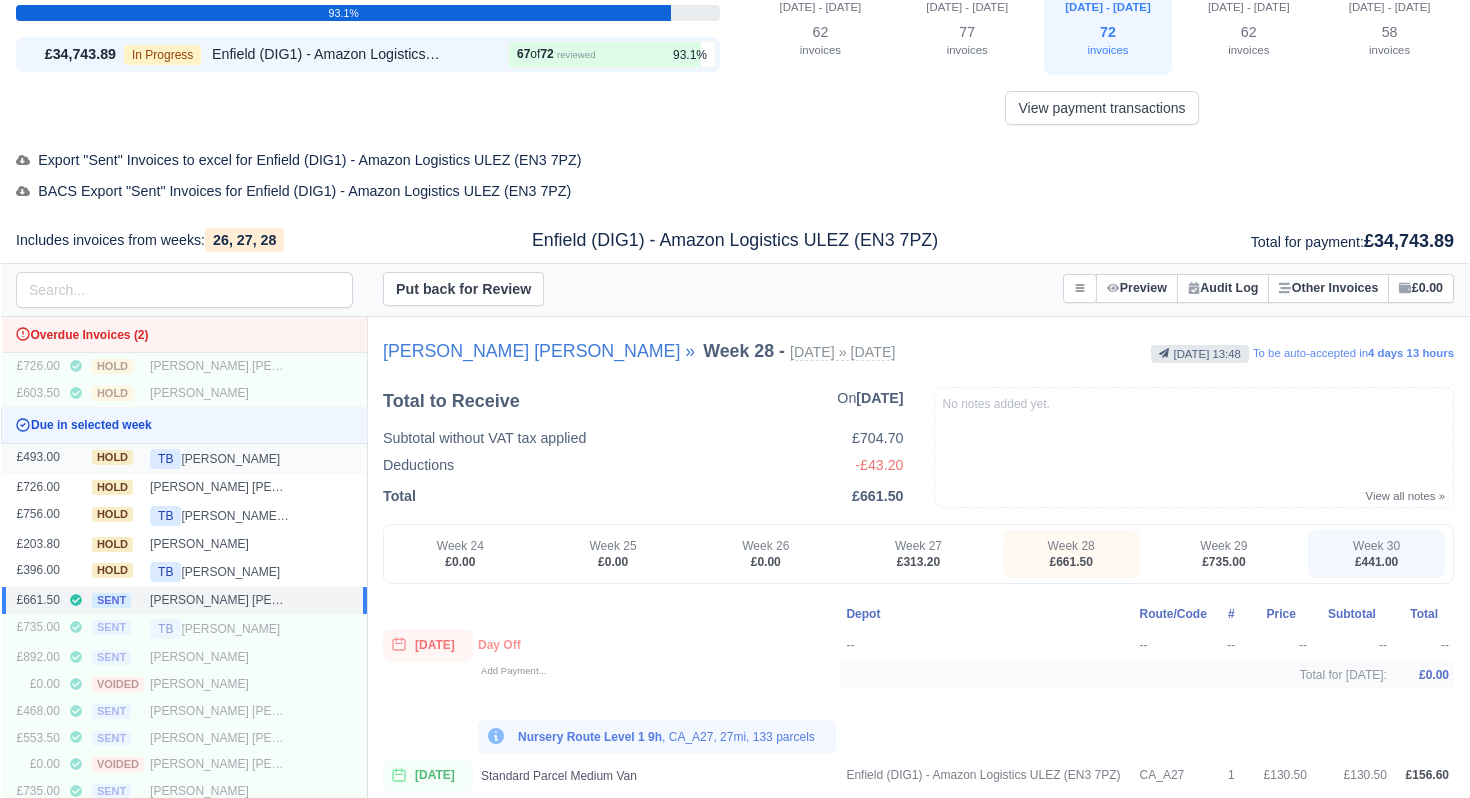 click on "TB
Asim Khan" at bounding box center (220, 459) 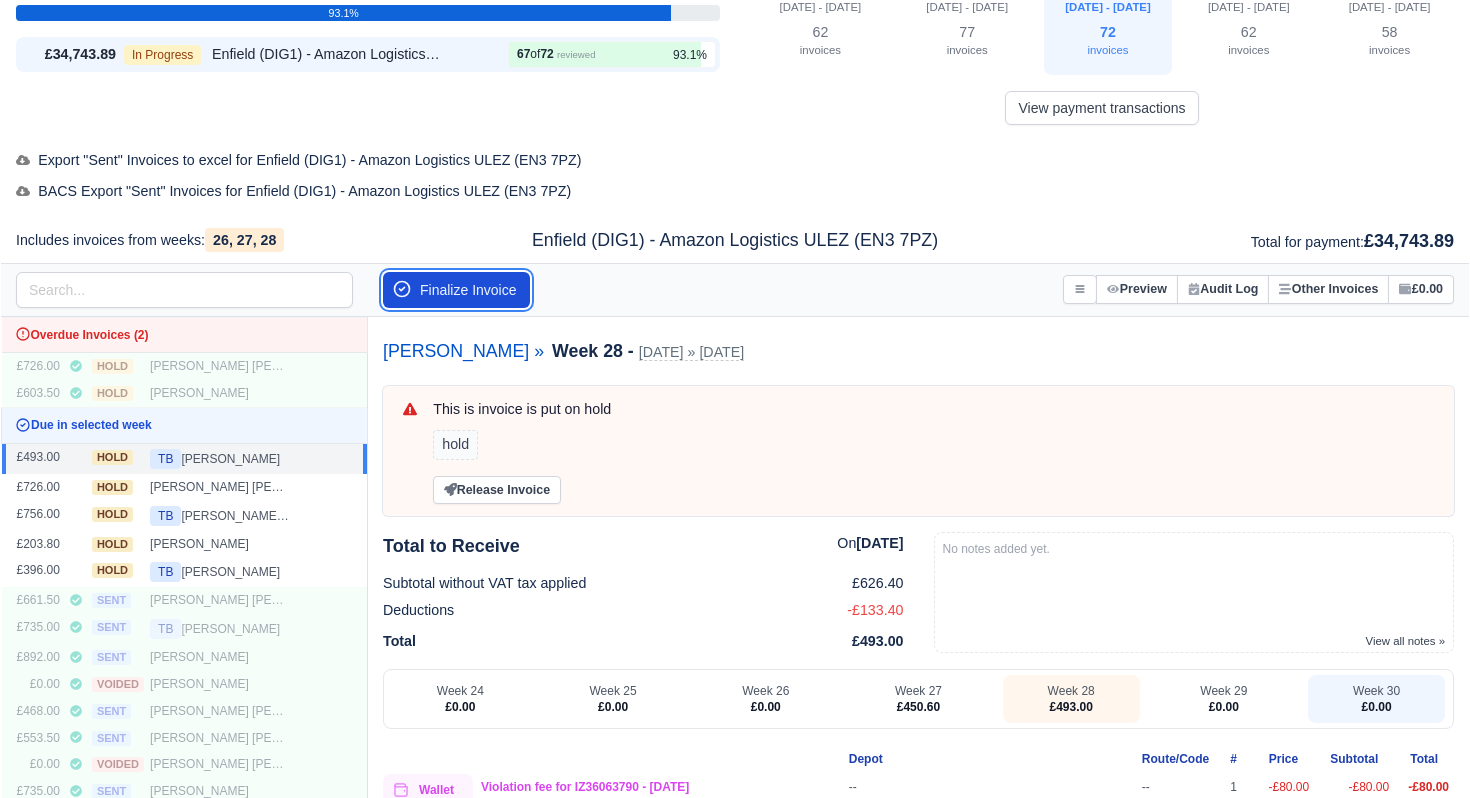 click on "Finalize Invoice" at bounding box center (456, 290) 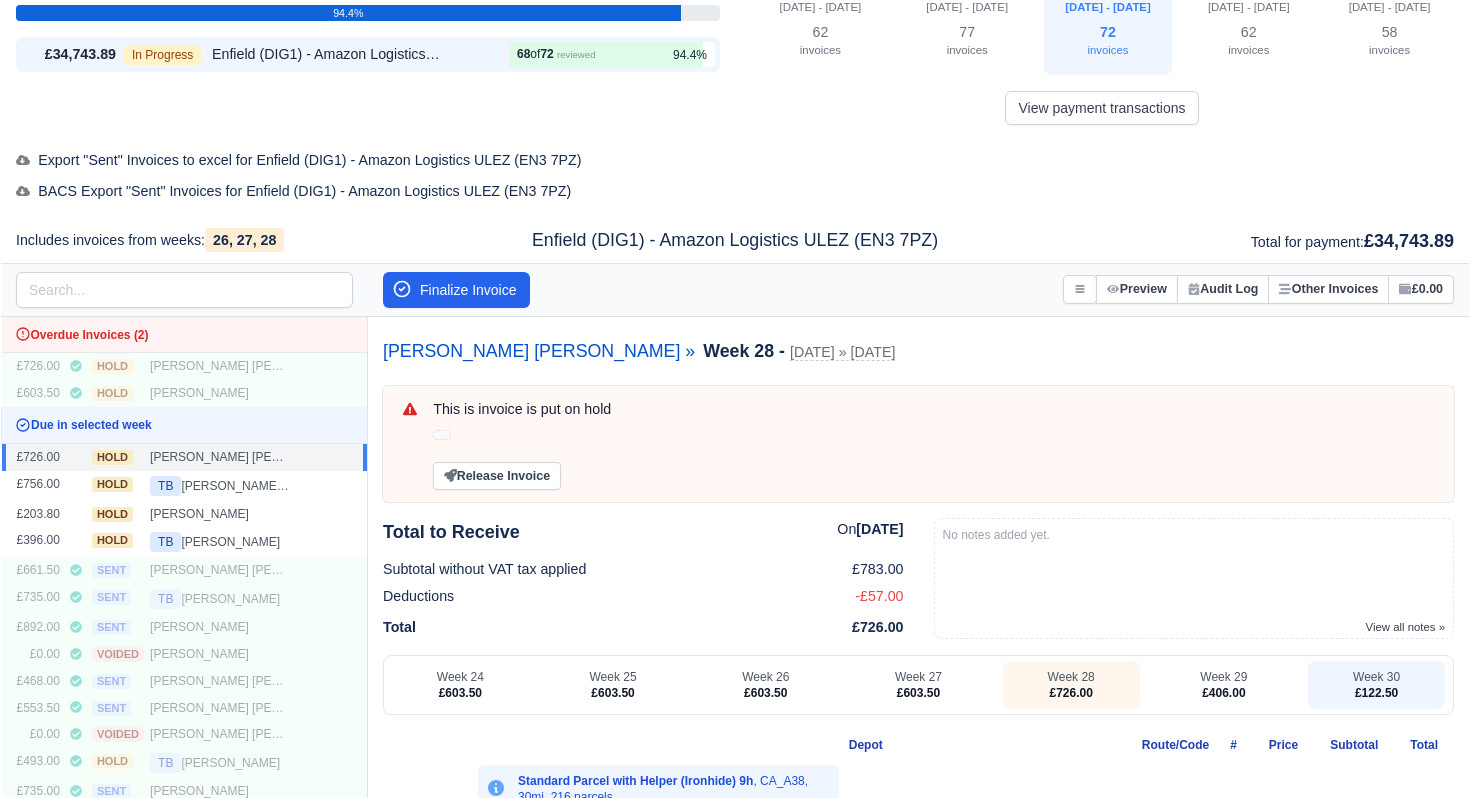 click on "Metodi Chavdarov Filipov" at bounding box center [220, 457] 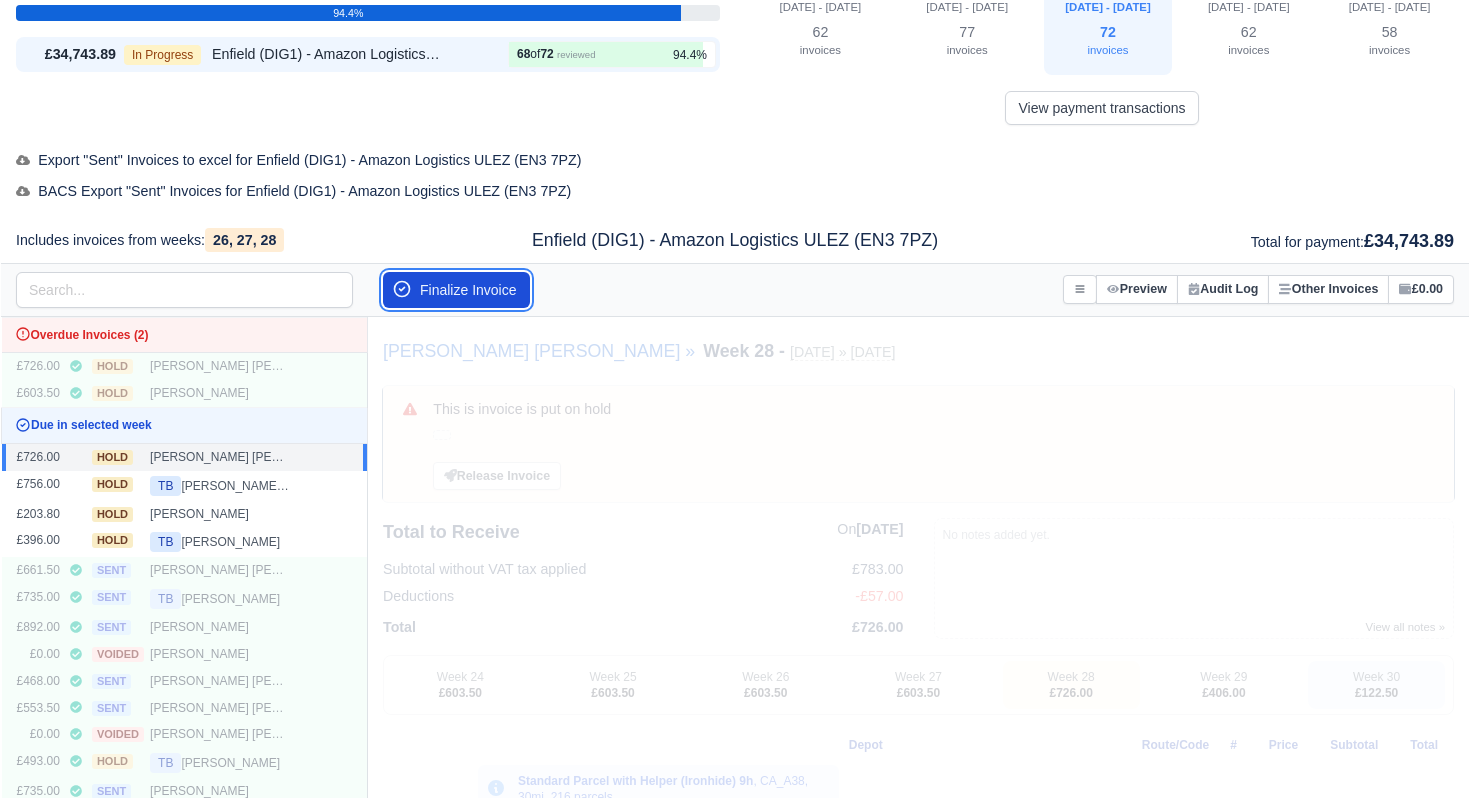 click on "Finalize Invoice" at bounding box center [456, 290] 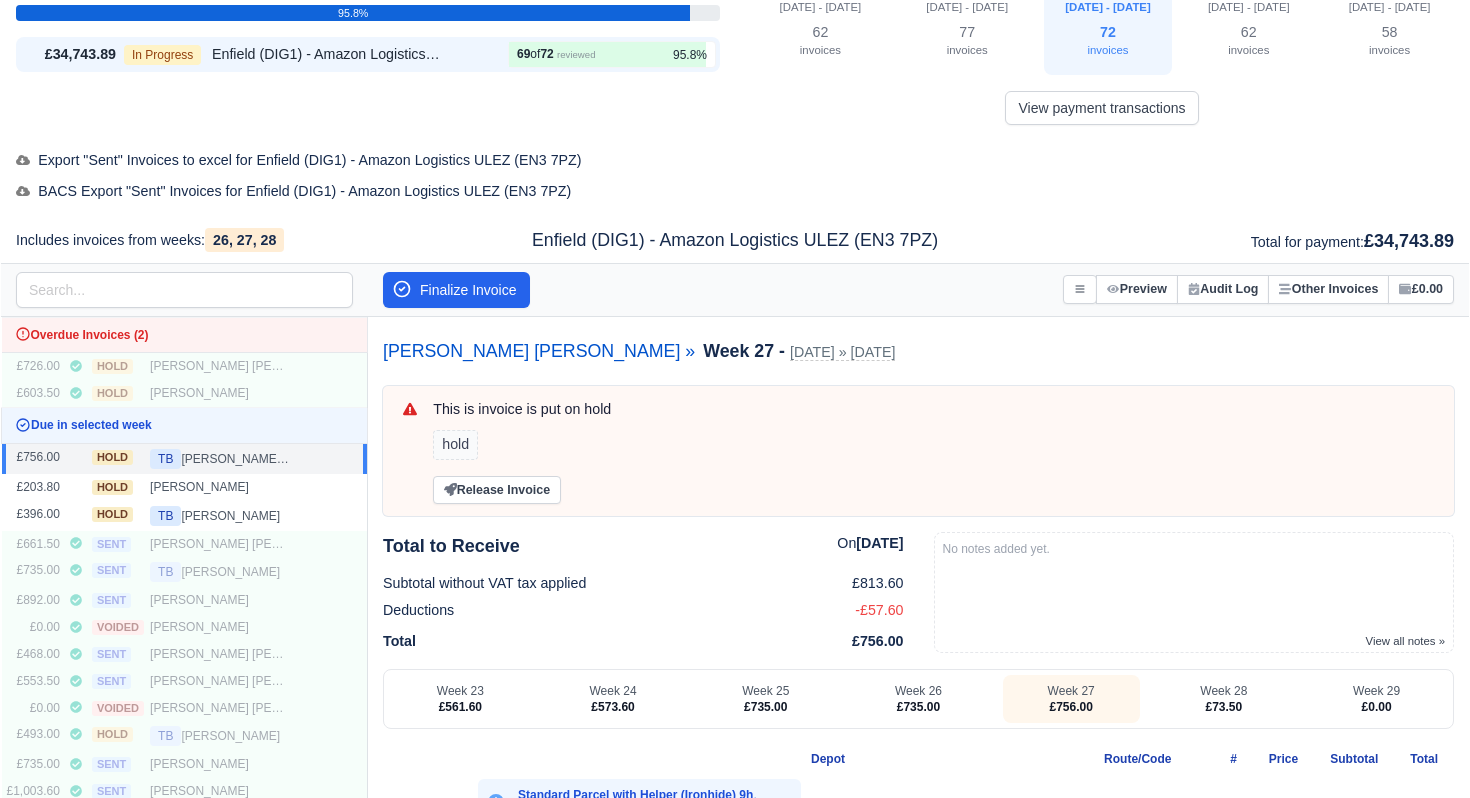click on "TB
Omar Iyad Mohamed" at bounding box center [220, 459] 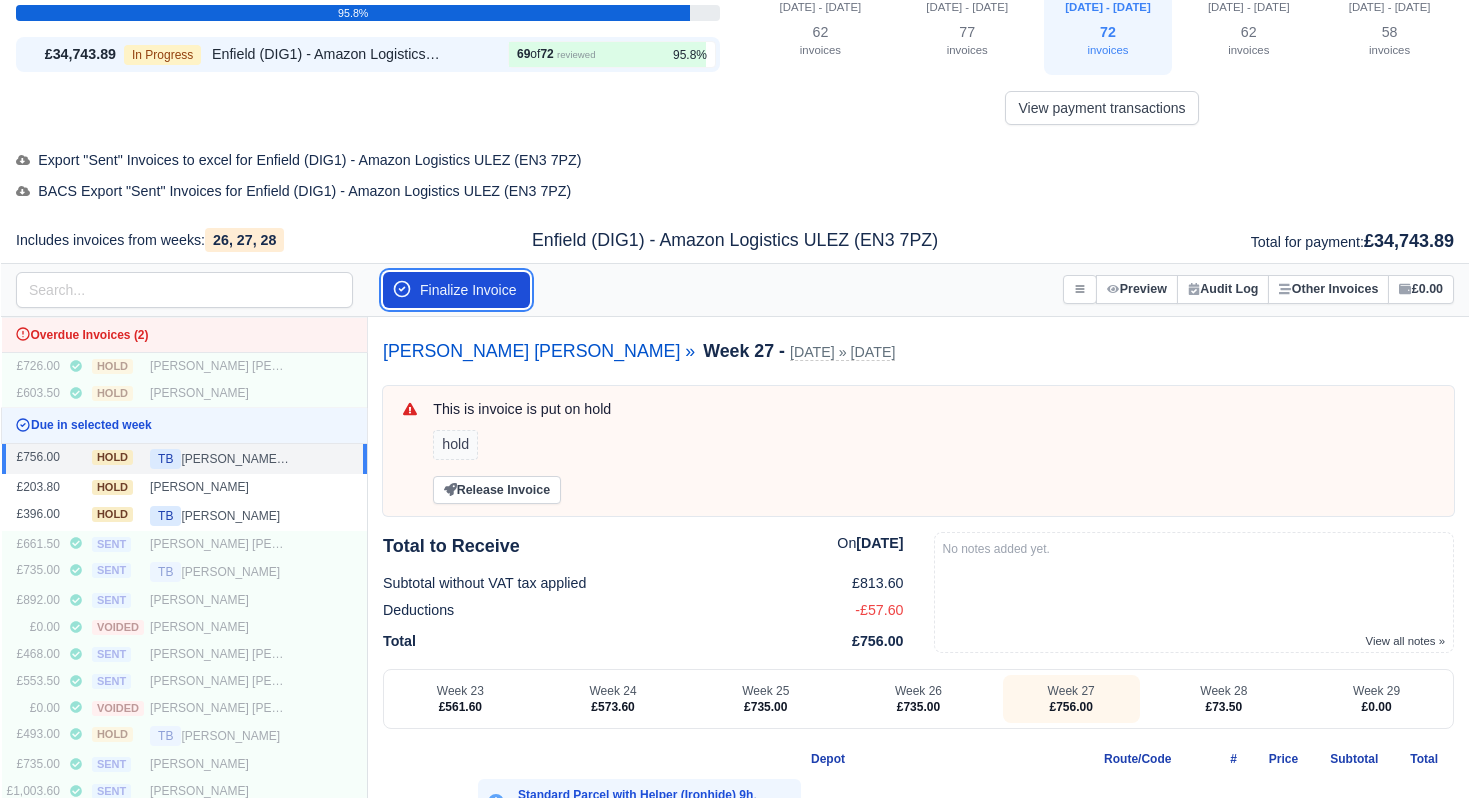 click on "Finalize Invoice" at bounding box center (456, 290) 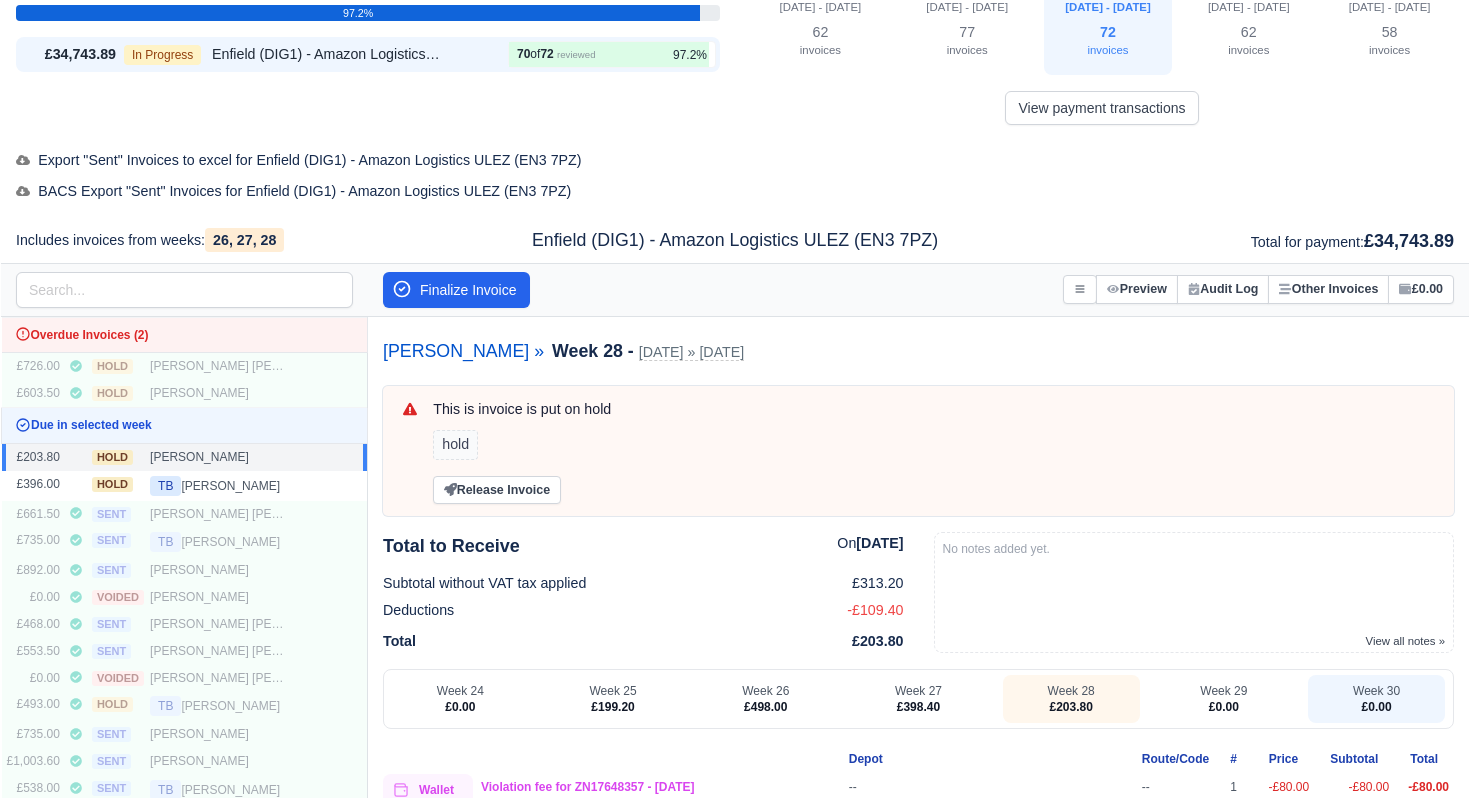click on "[PERSON_NAME]" at bounding box center [220, 457] 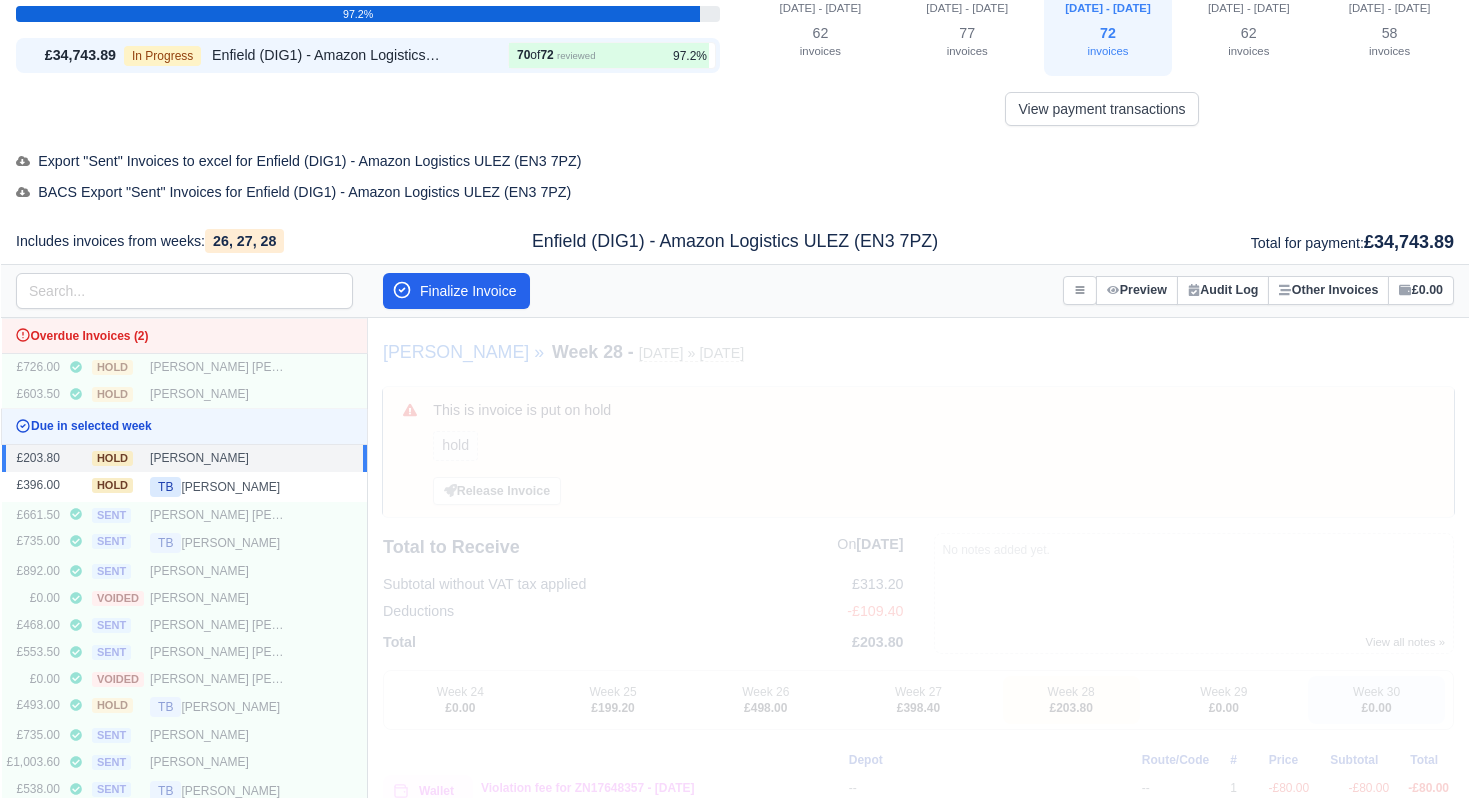 scroll, scrollTop: 112, scrollLeft: 0, axis: vertical 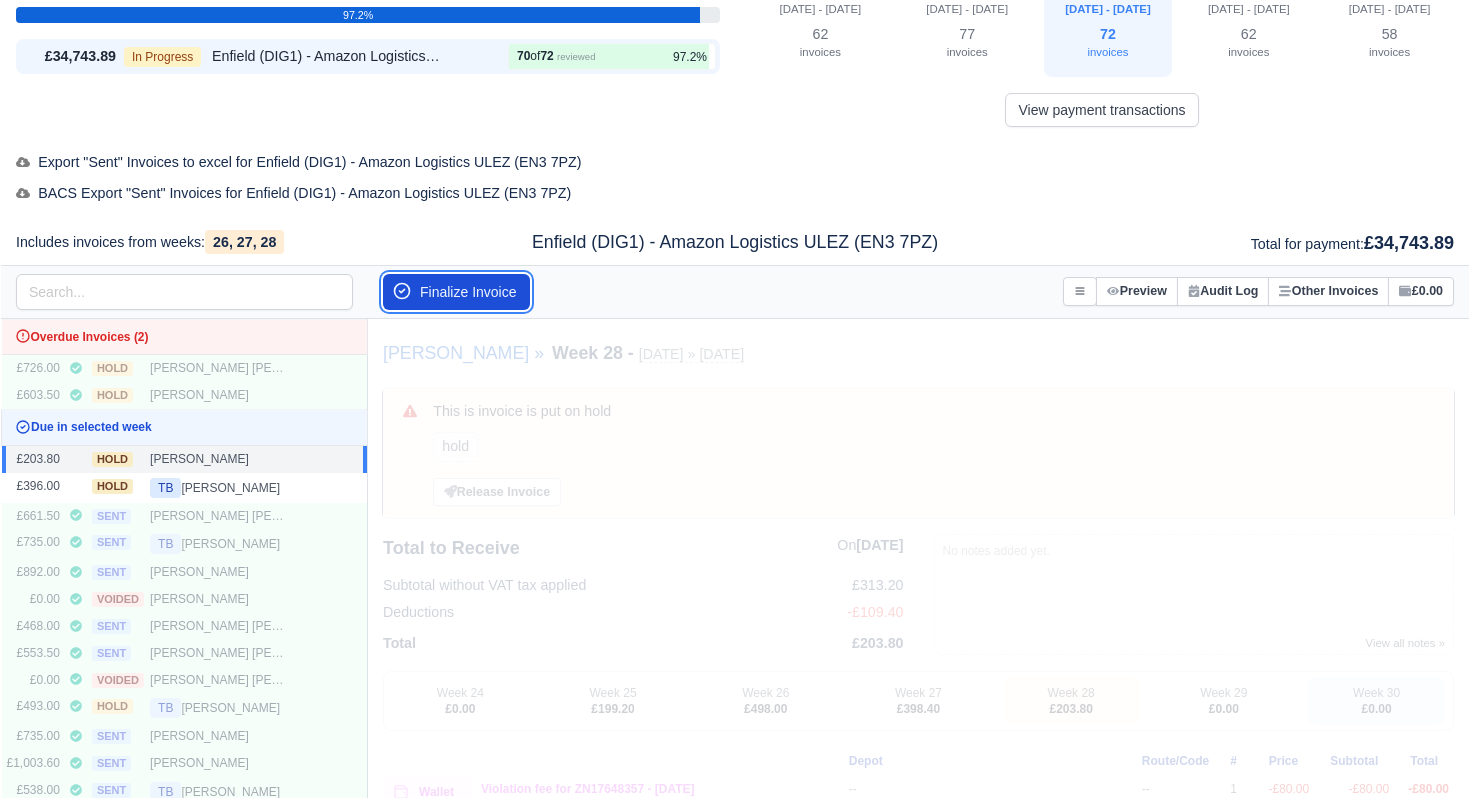 click on "Finalize Invoice" at bounding box center (456, 292) 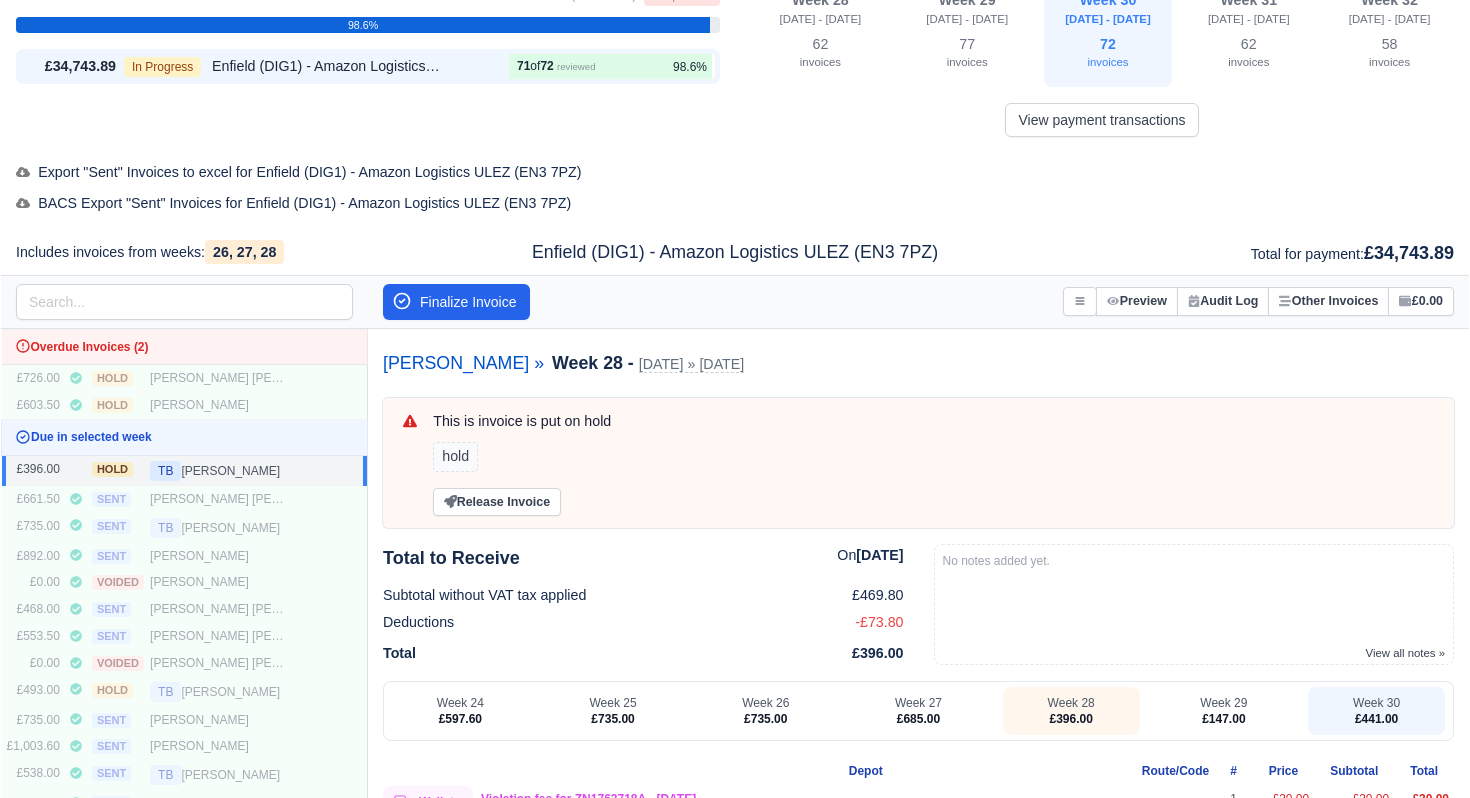 click on "TB
Yuriy Rumenov Minchev" at bounding box center (220, 471) 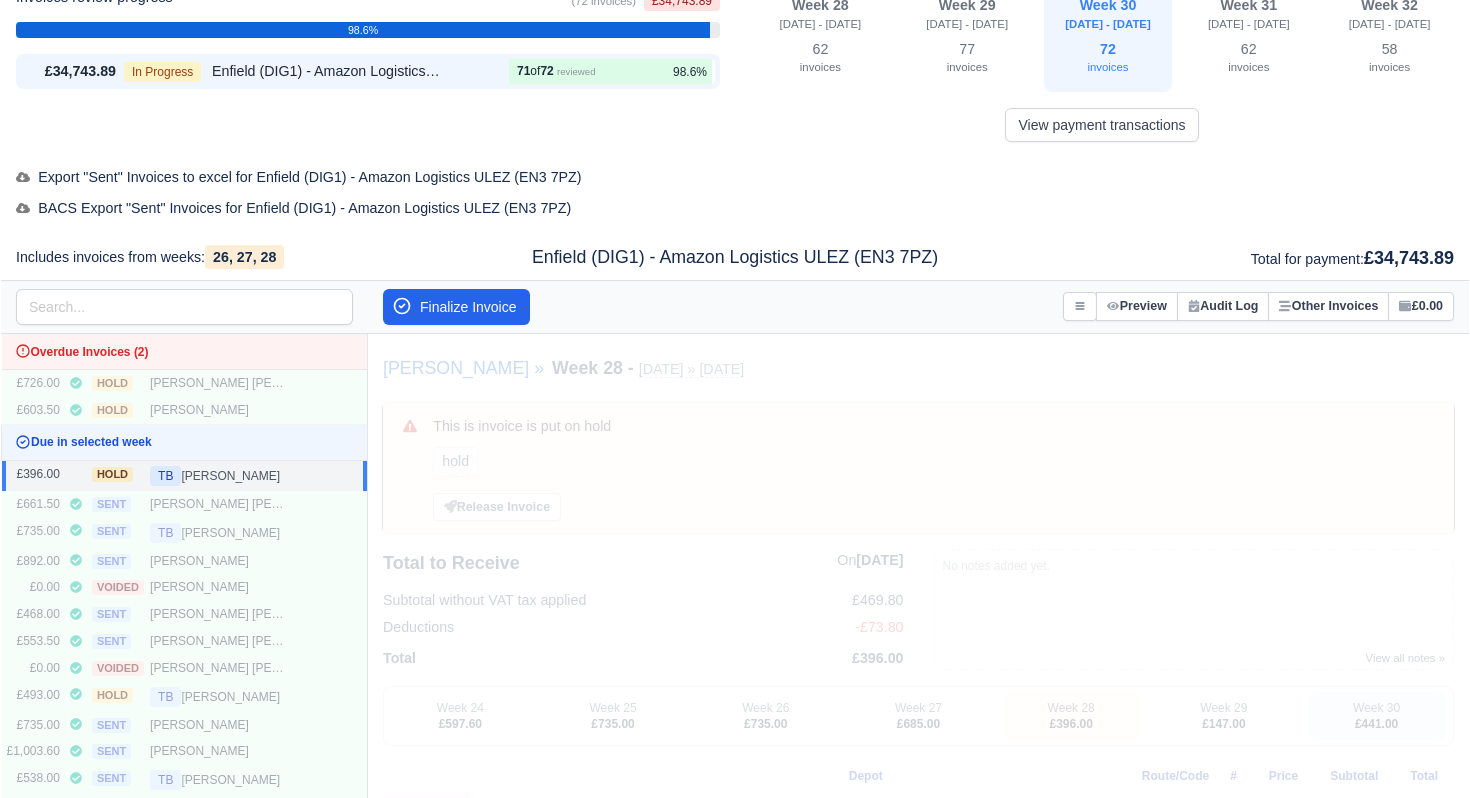 scroll, scrollTop: 94, scrollLeft: 0, axis: vertical 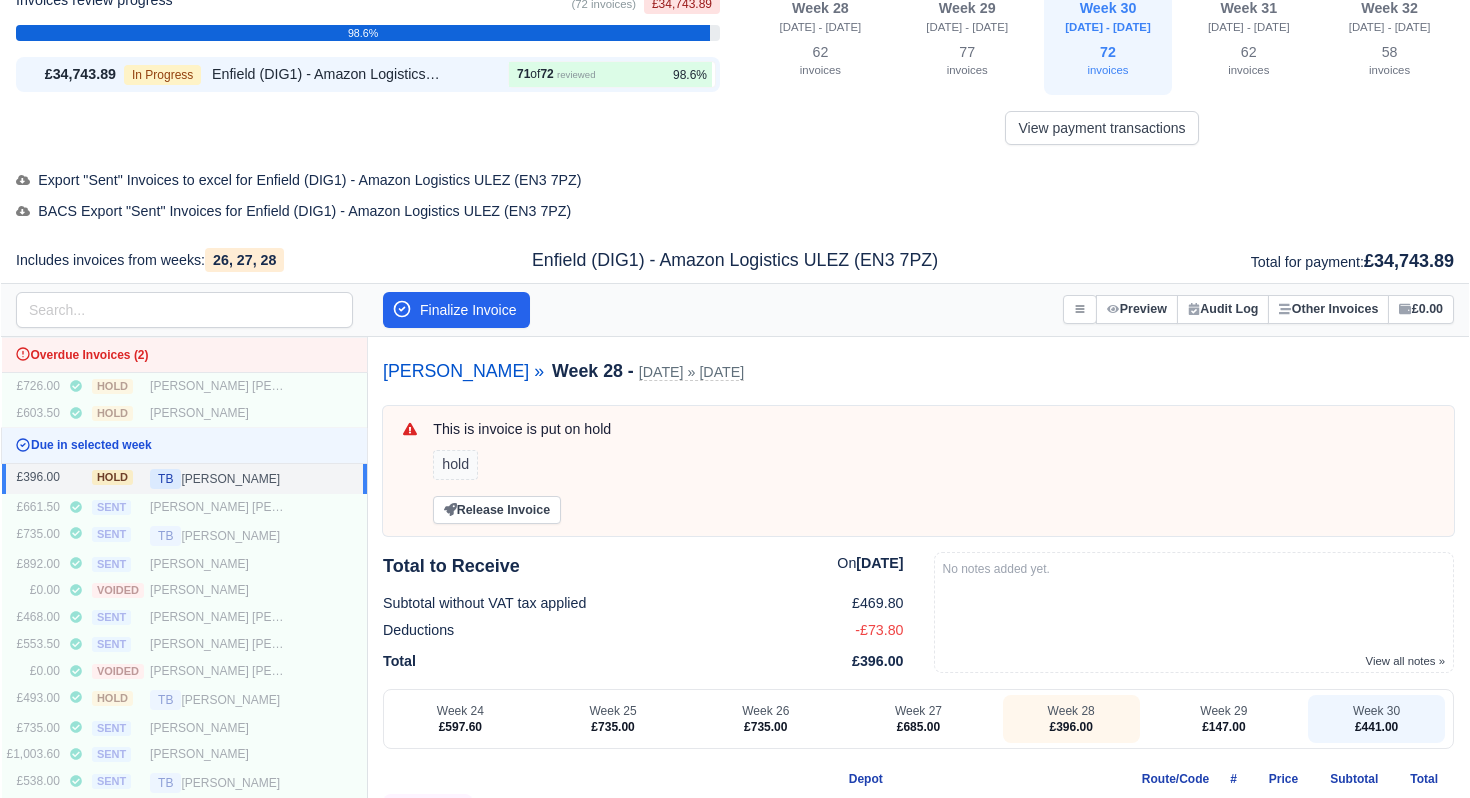 click on "TB
Yuriy Rumenov Minchev" at bounding box center [220, 479] 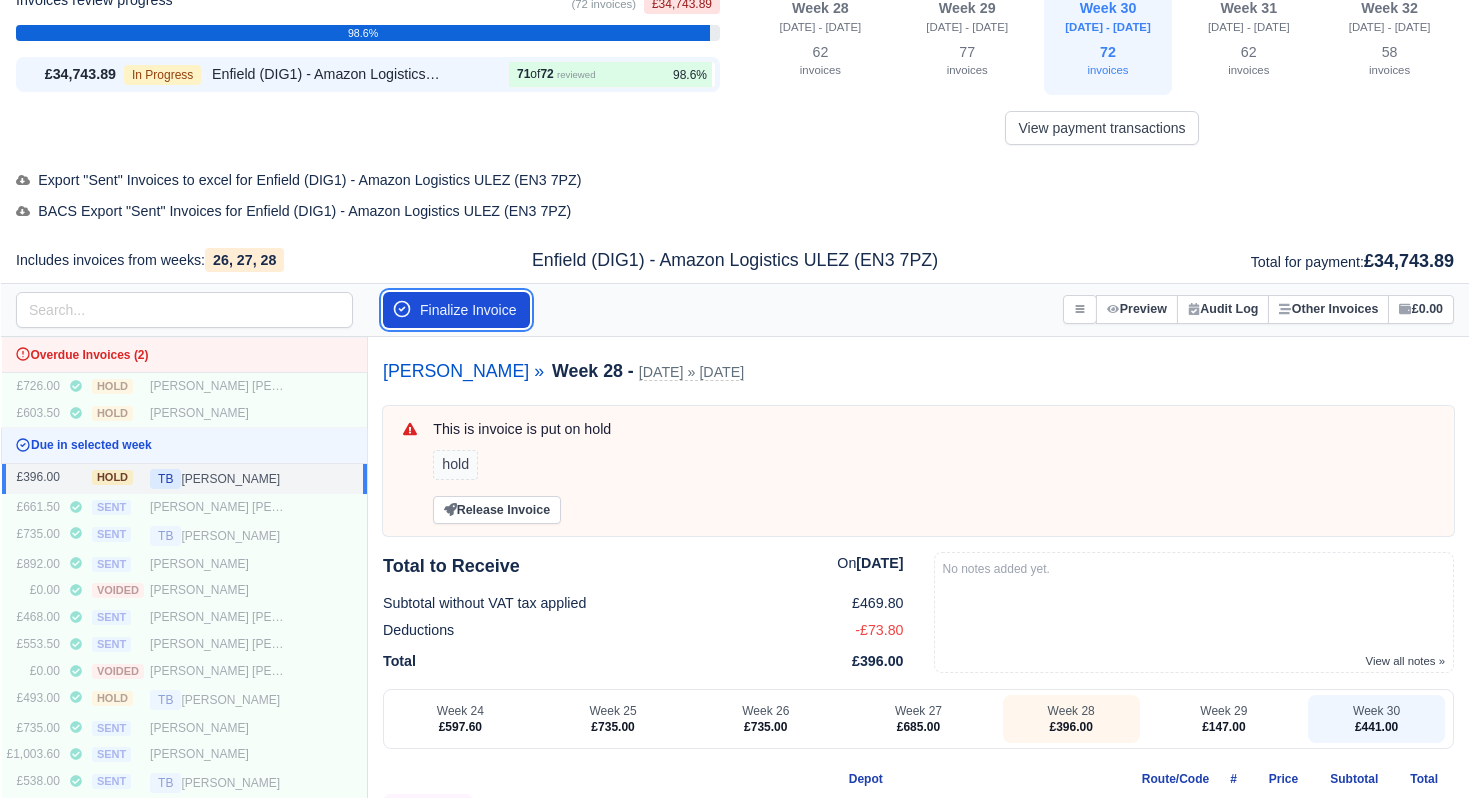 click on "Finalize Invoice" at bounding box center (456, 310) 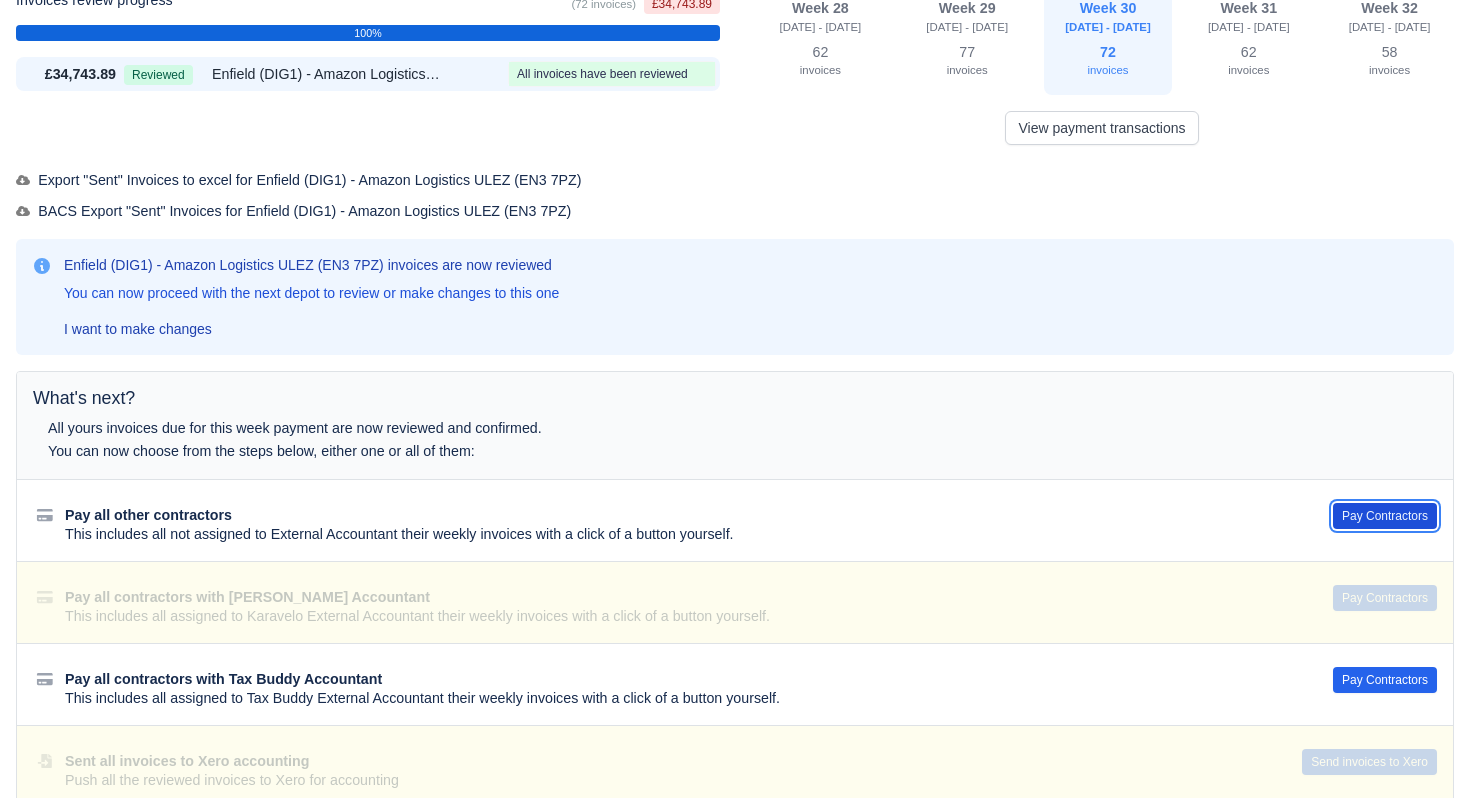 click on "Pay Contractors" at bounding box center [1385, 516] 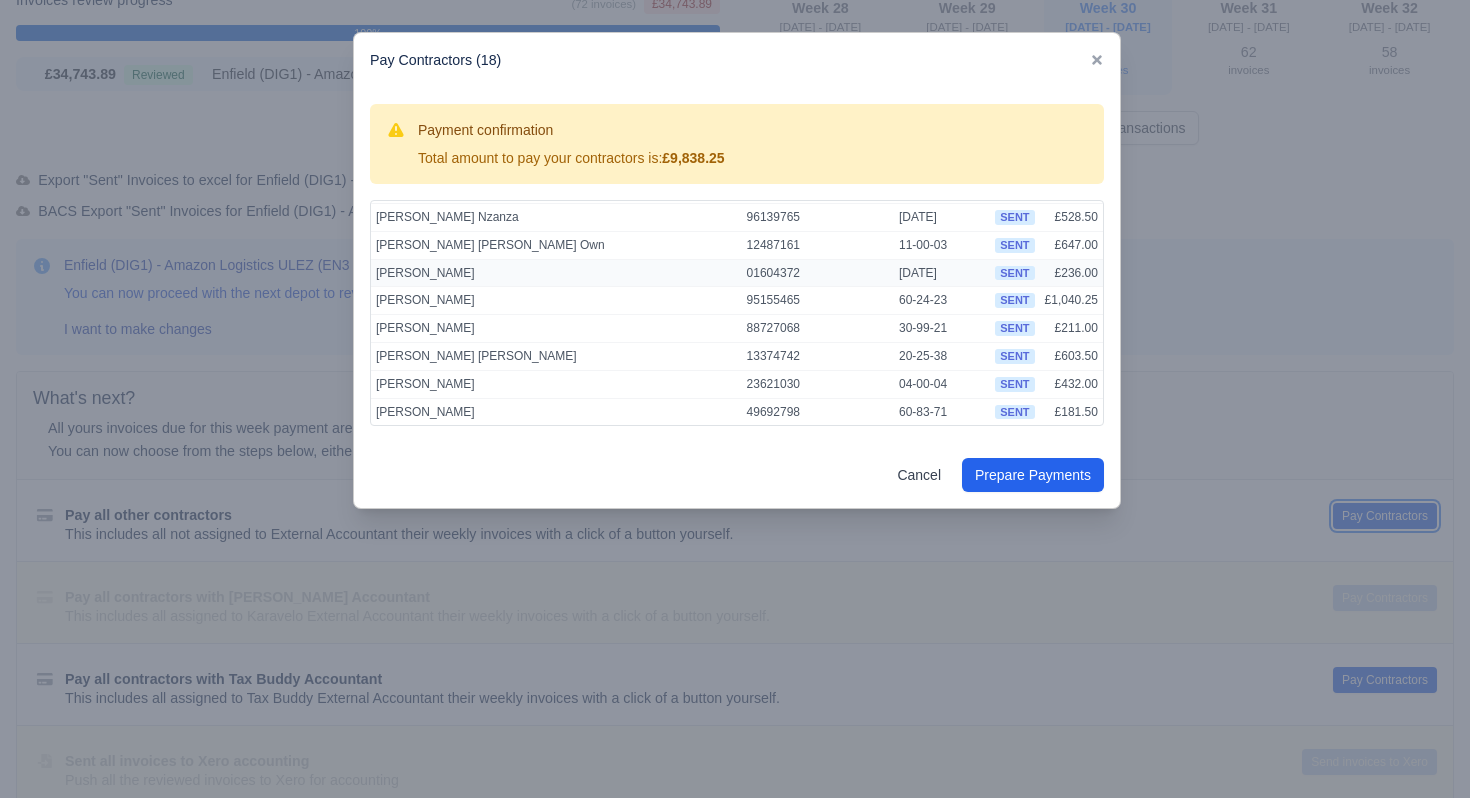 scroll, scrollTop: 0, scrollLeft: 0, axis: both 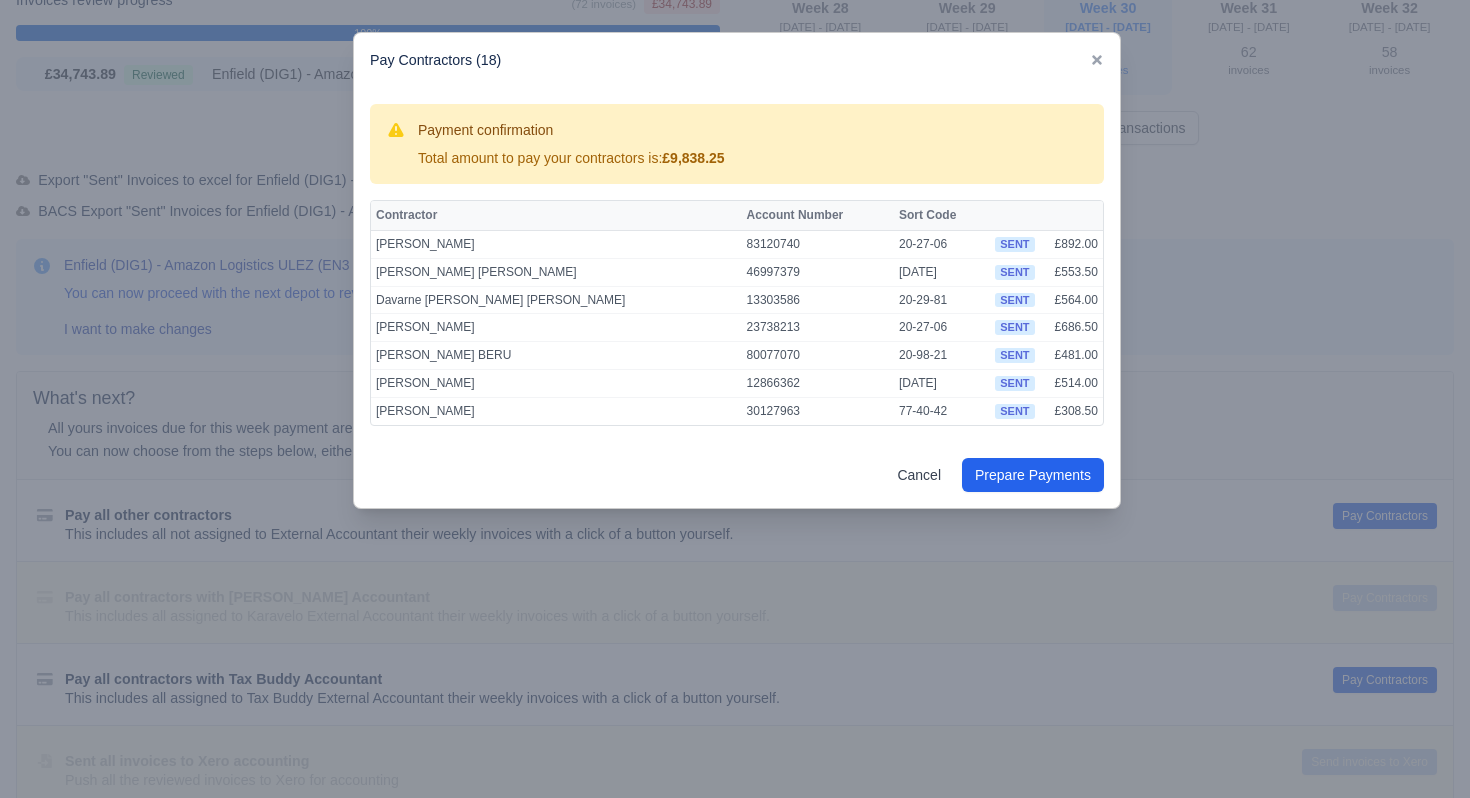 drag, startPoint x: 1095, startPoint y: 59, endPoint x: 1081, endPoint y: 93, distance: 36.769554 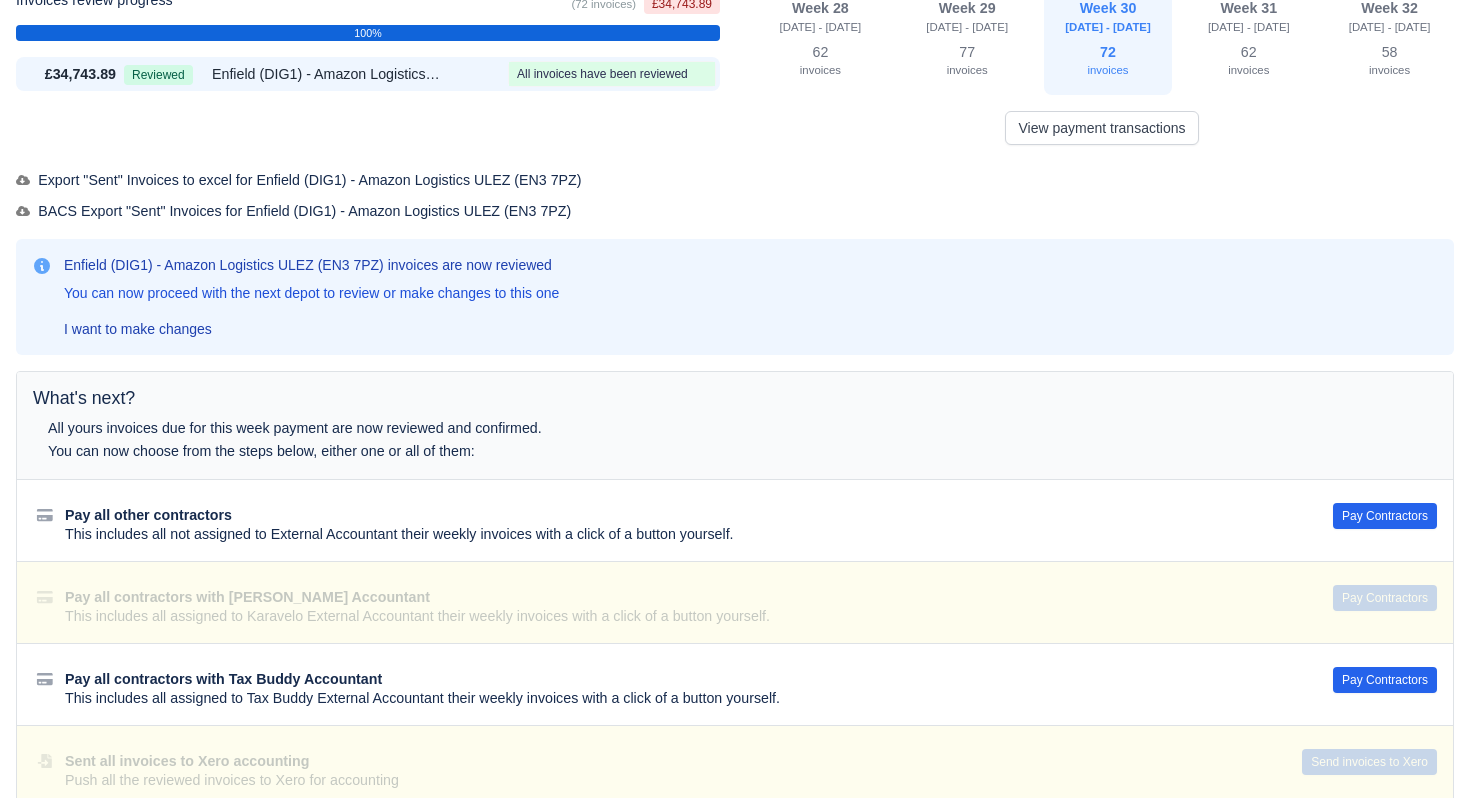 scroll, scrollTop: 0, scrollLeft: 0, axis: both 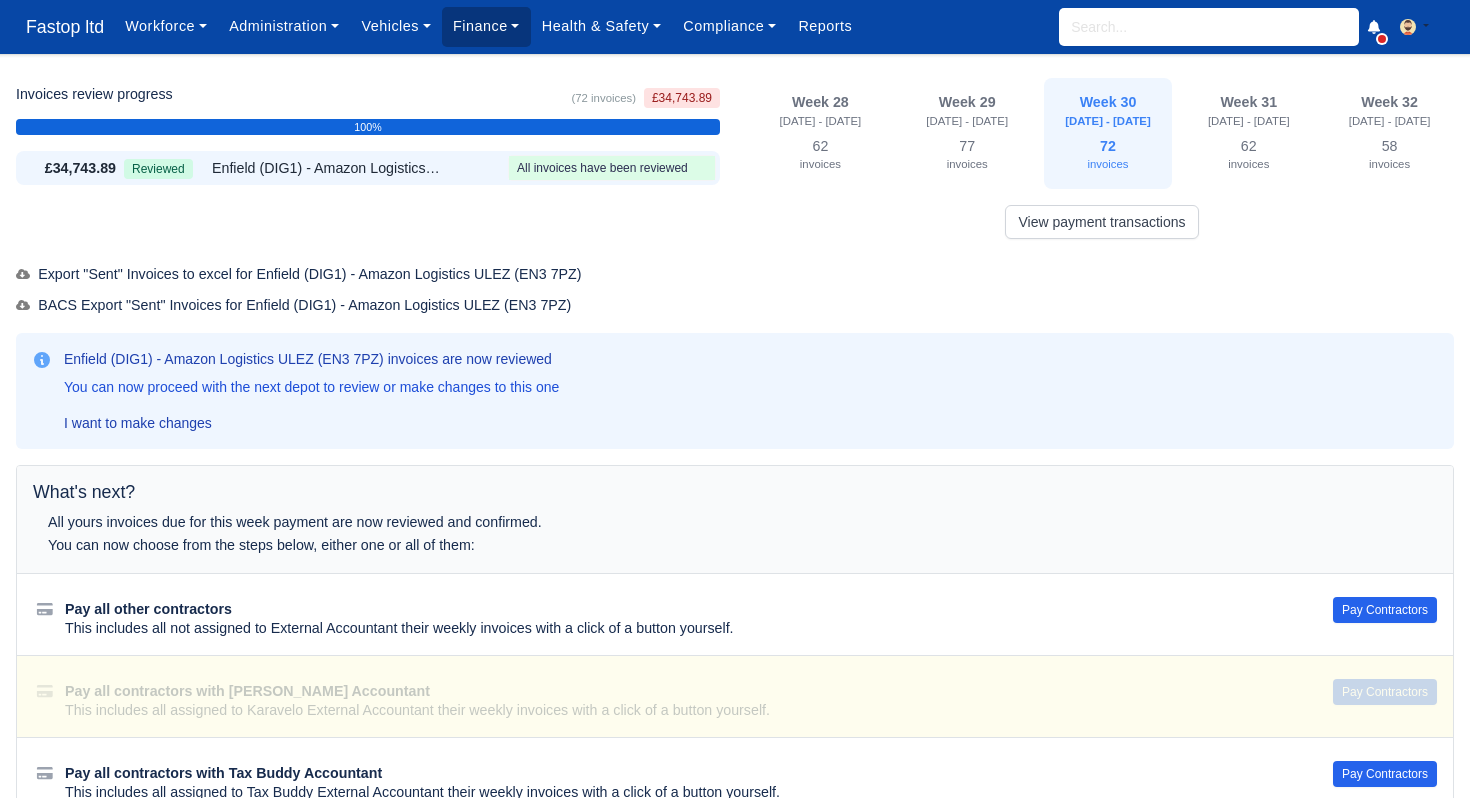 click on "Finance" at bounding box center [486, 26] 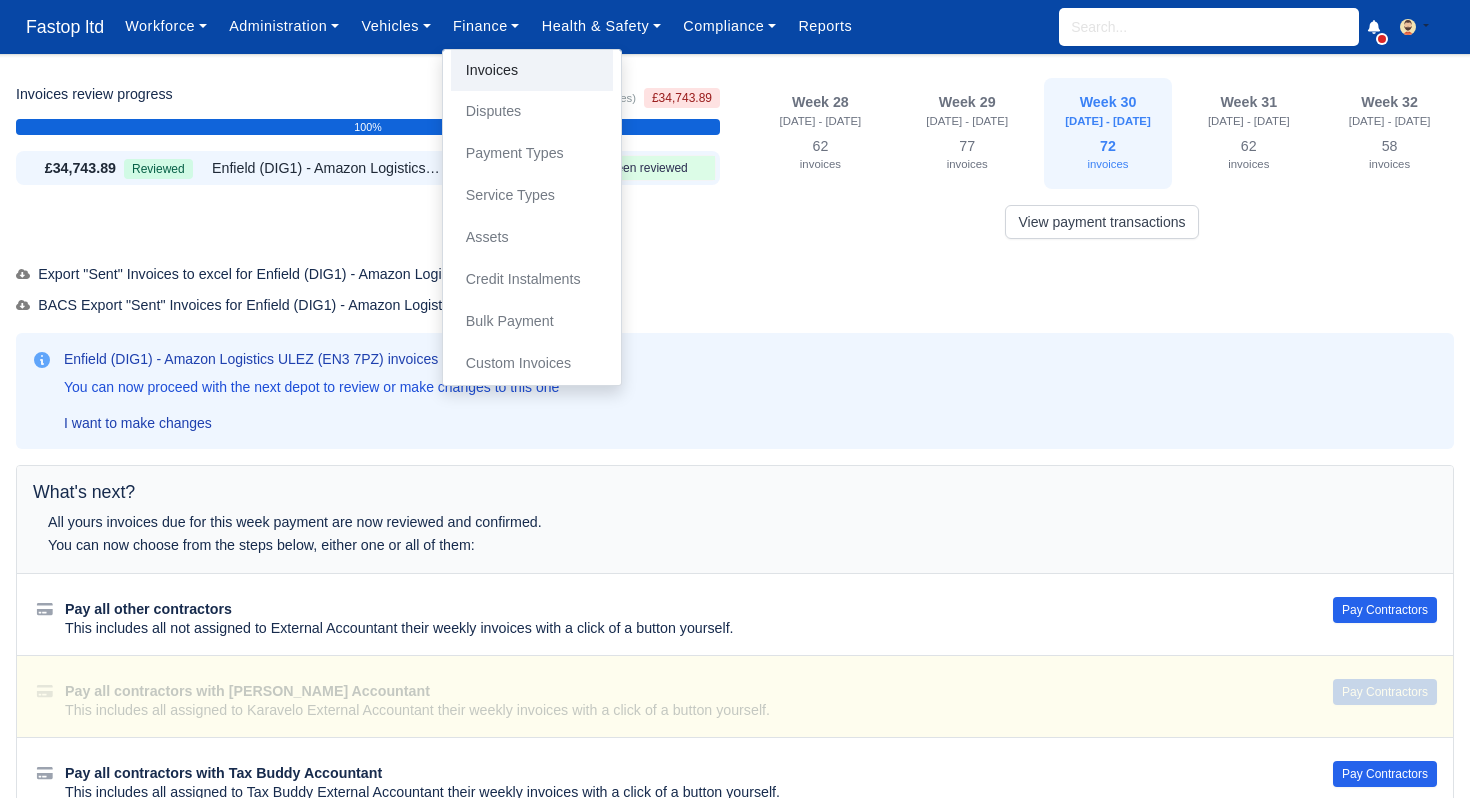 click on "Invoices" at bounding box center [532, 71] 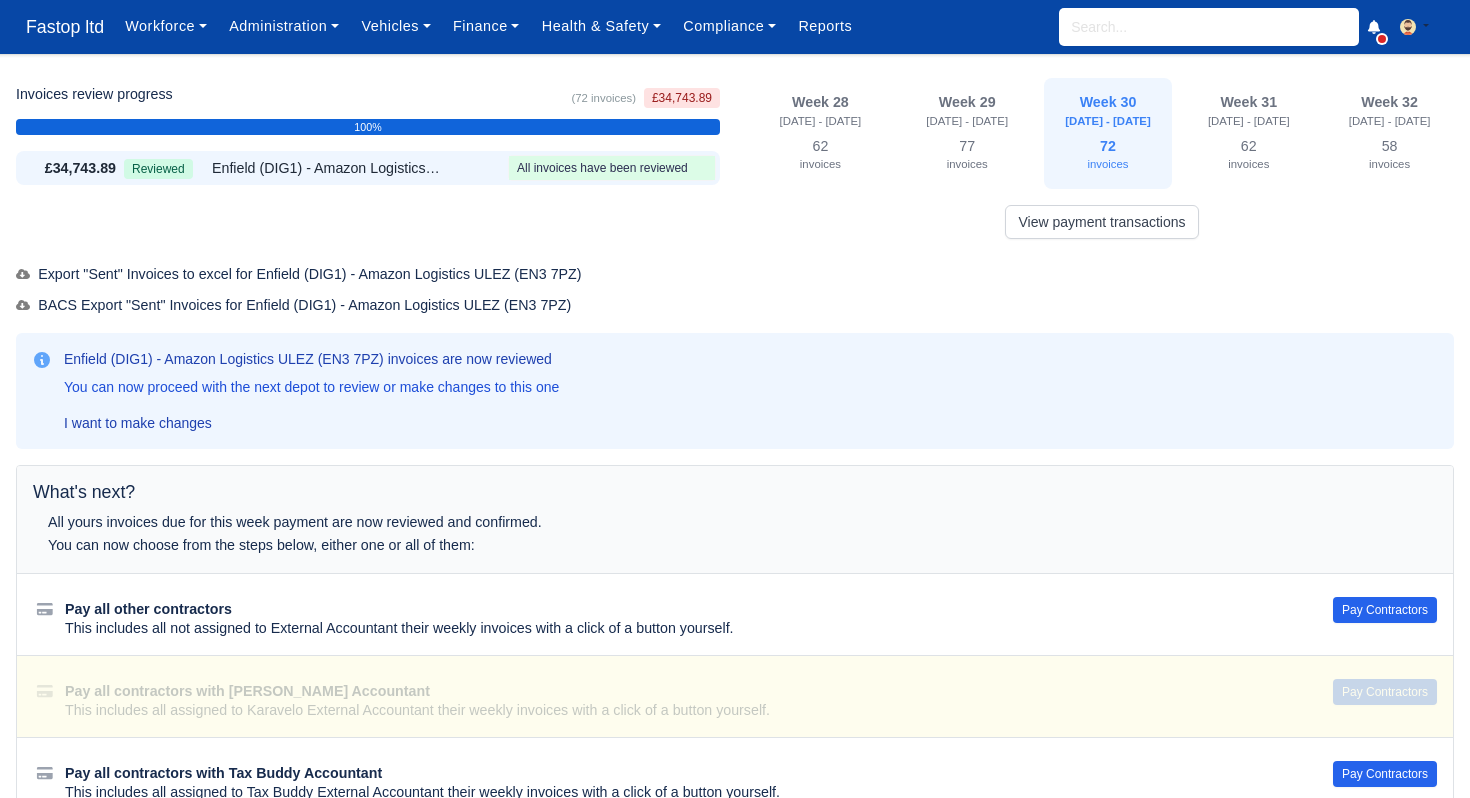 scroll, scrollTop: 7, scrollLeft: 0, axis: vertical 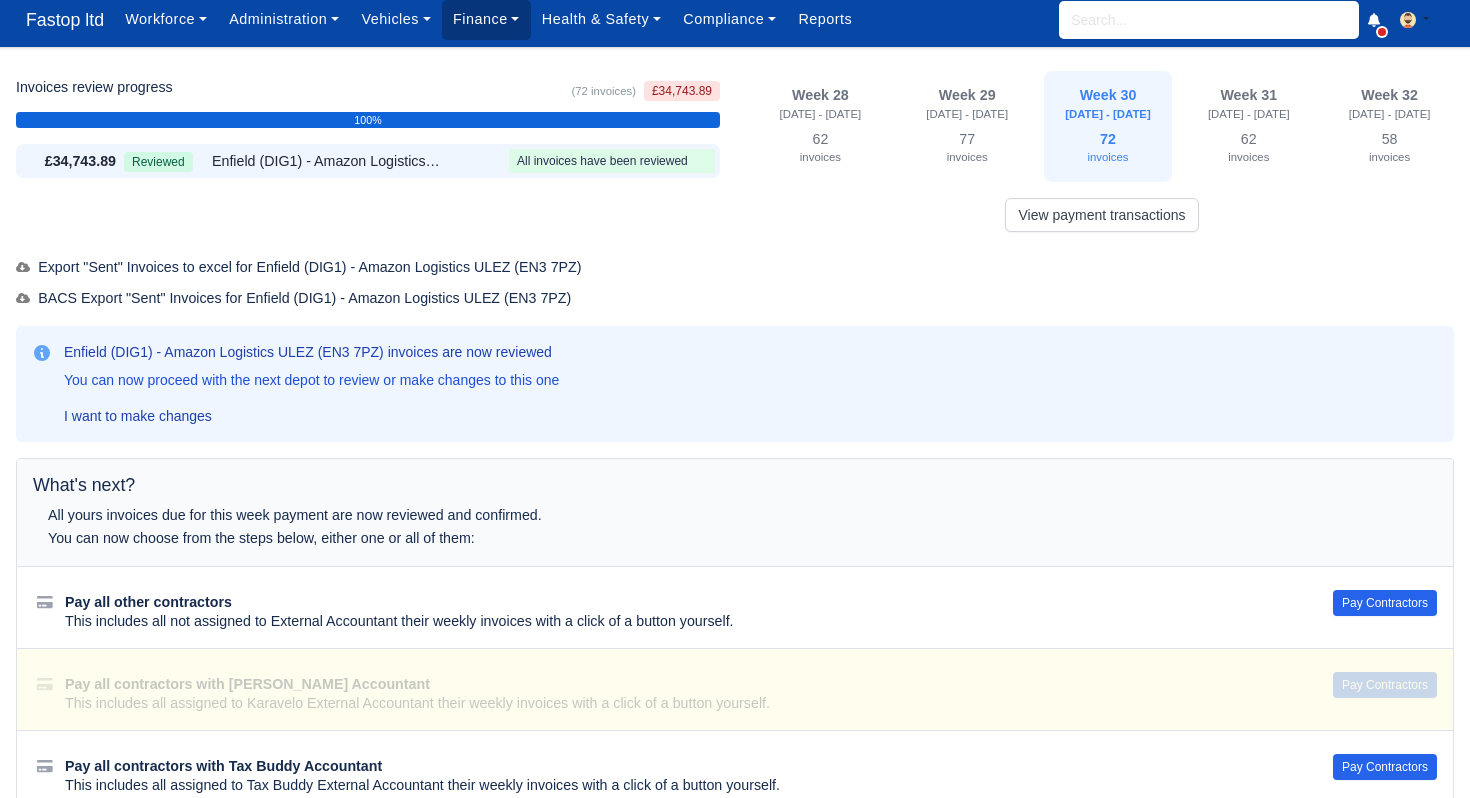 click on "Finance" at bounding box center (486, 19) 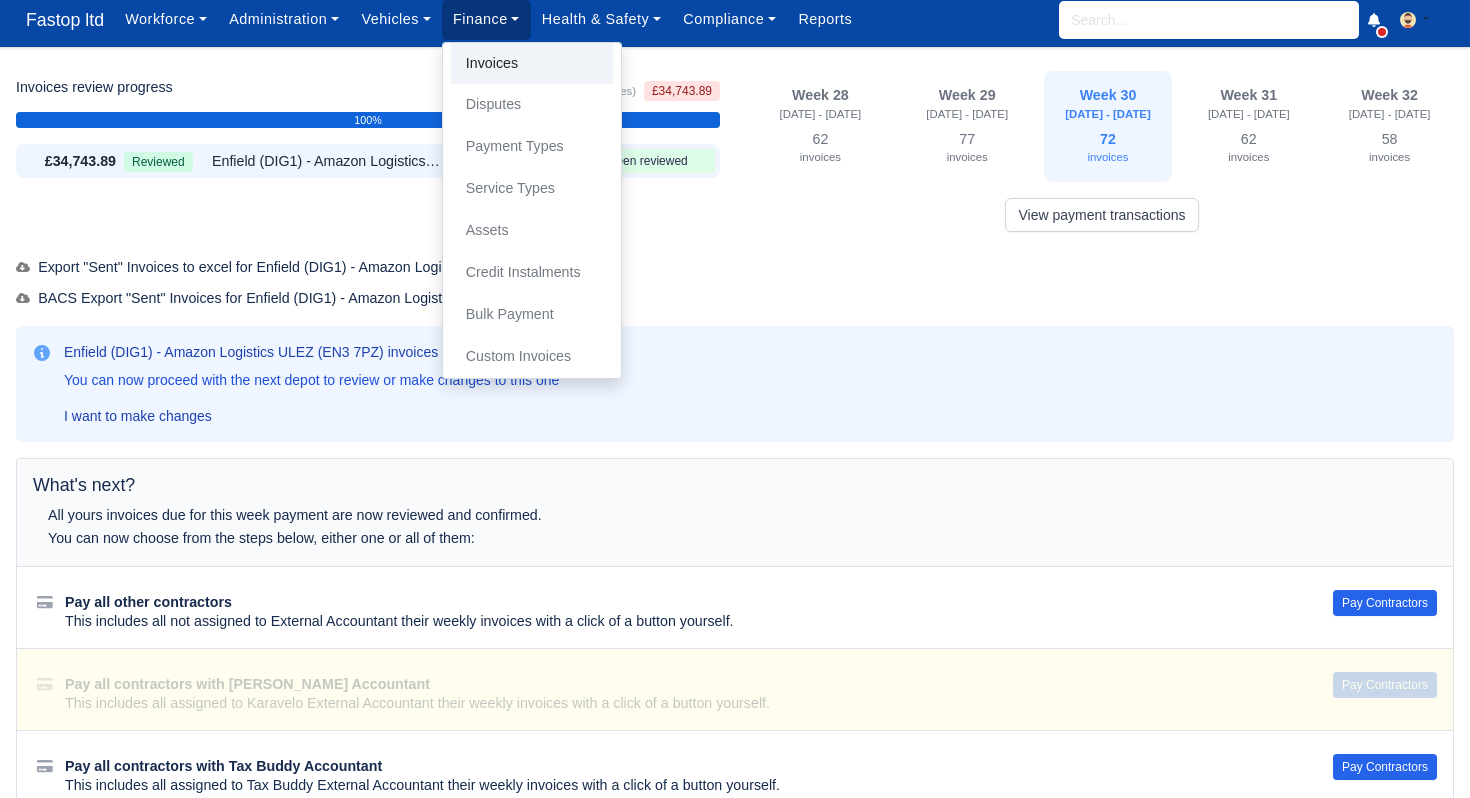 click on "Invoices" at bounding box center [532, 64] 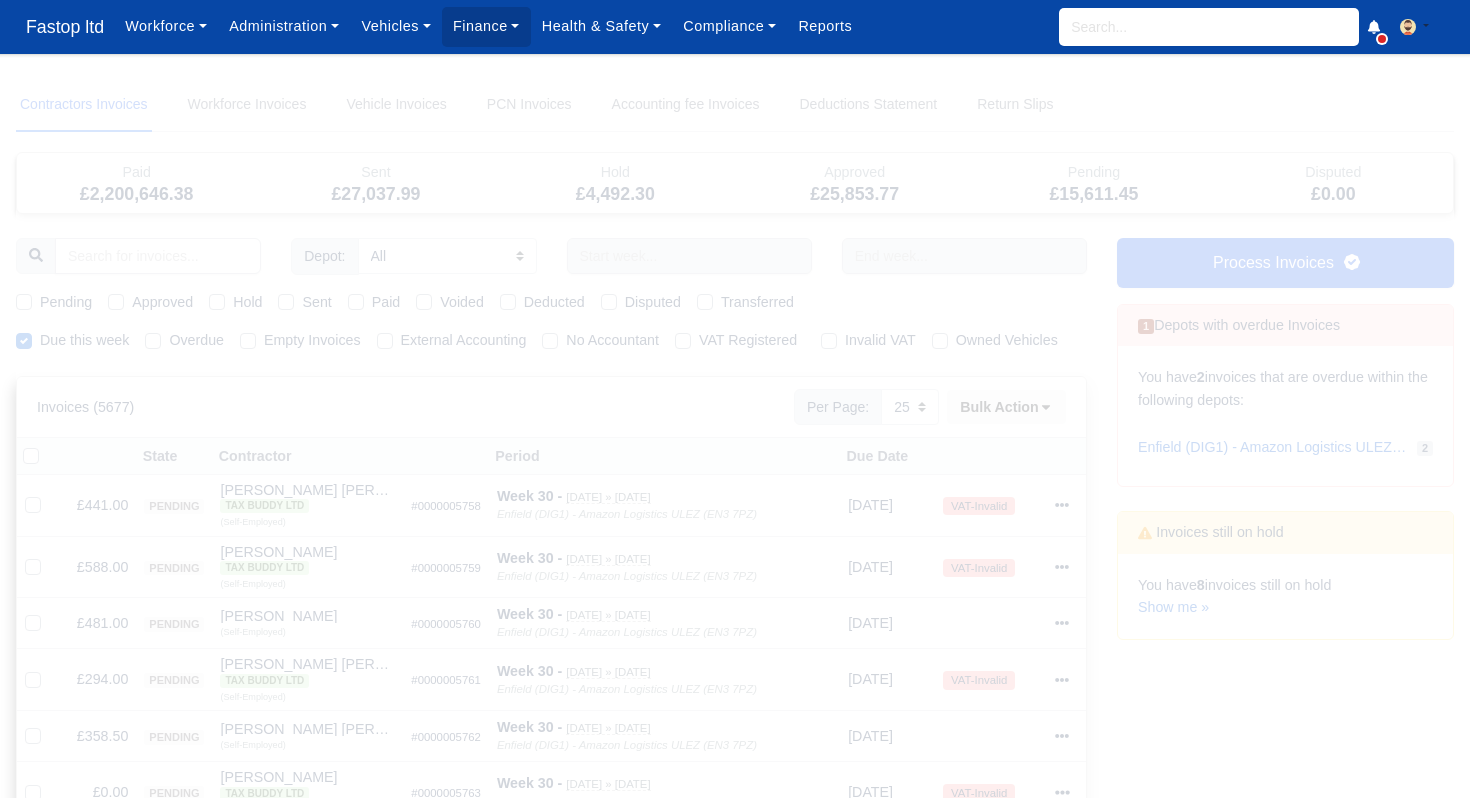 select on "25" 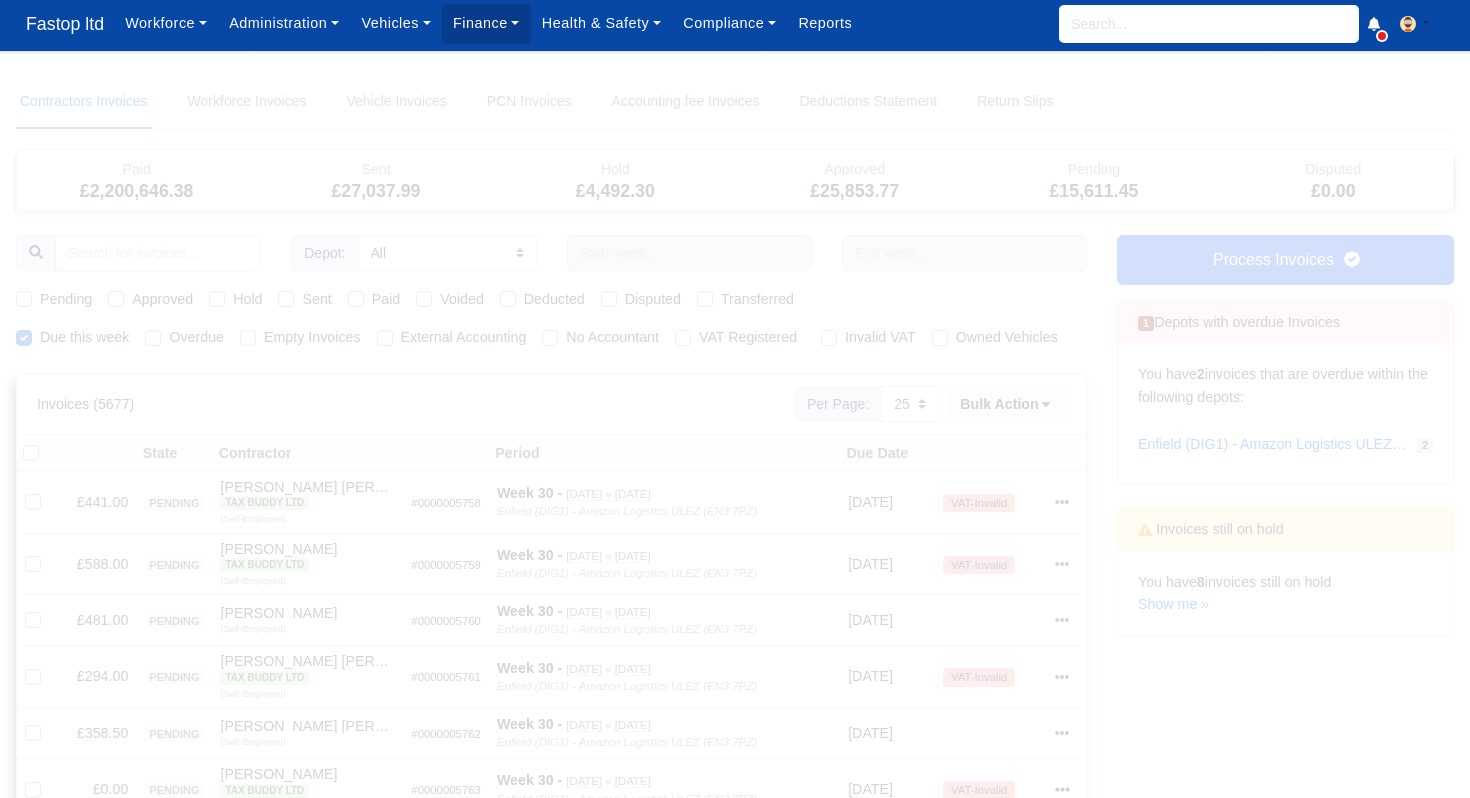 scroll, scrollTop: 0, scrollLeft: 0, axis: both 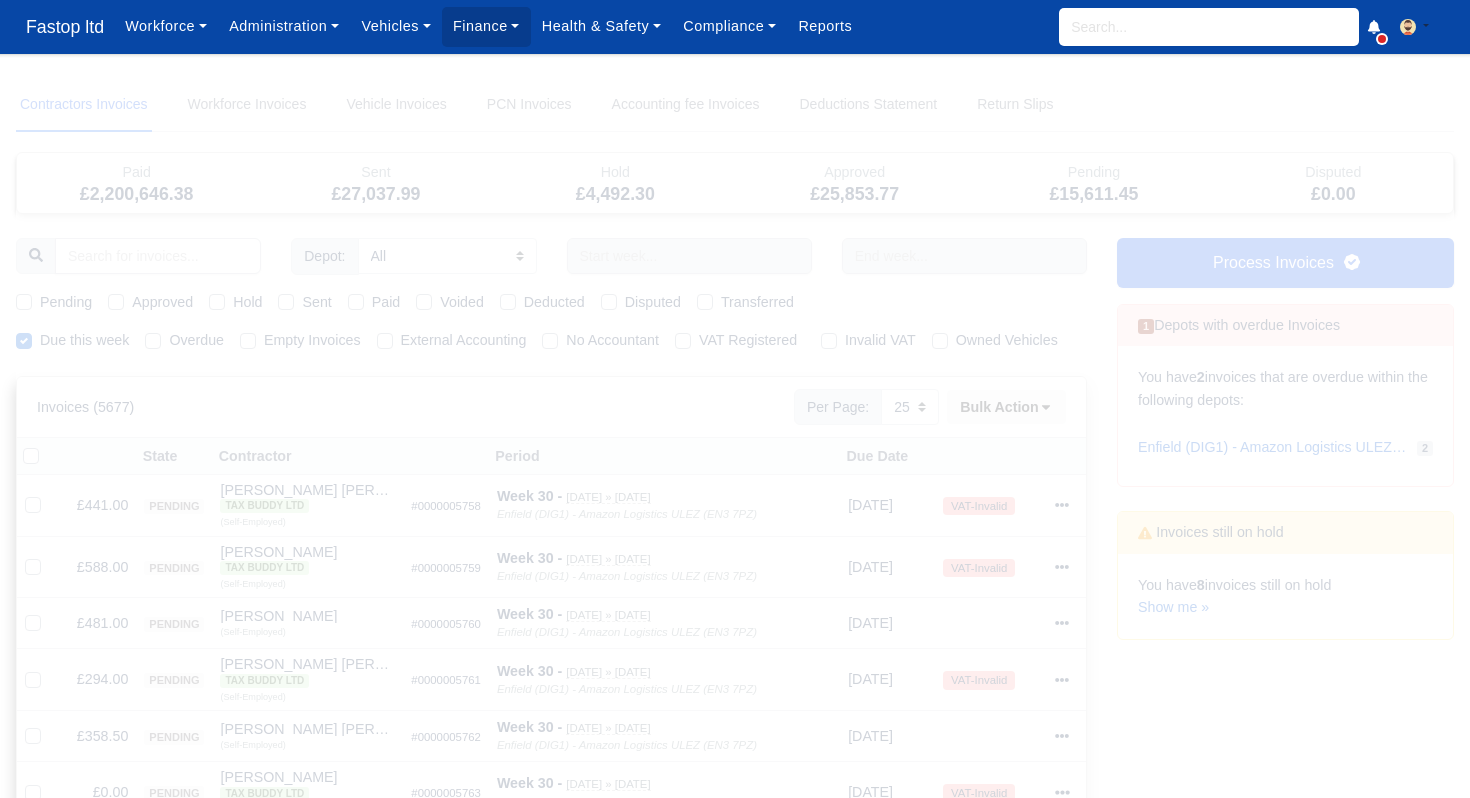 type 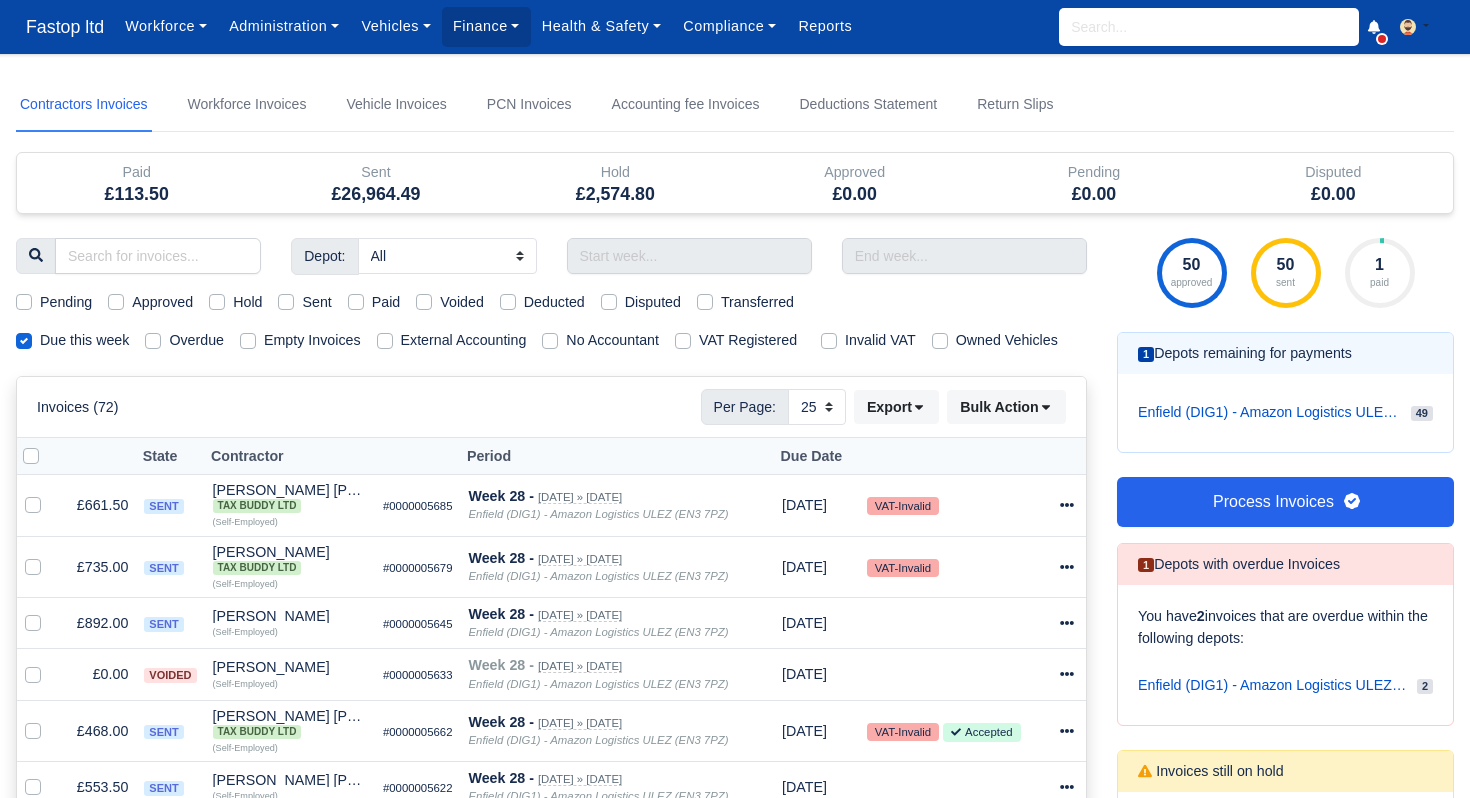 click on "External Accounting" at bounding box center [464, 340] 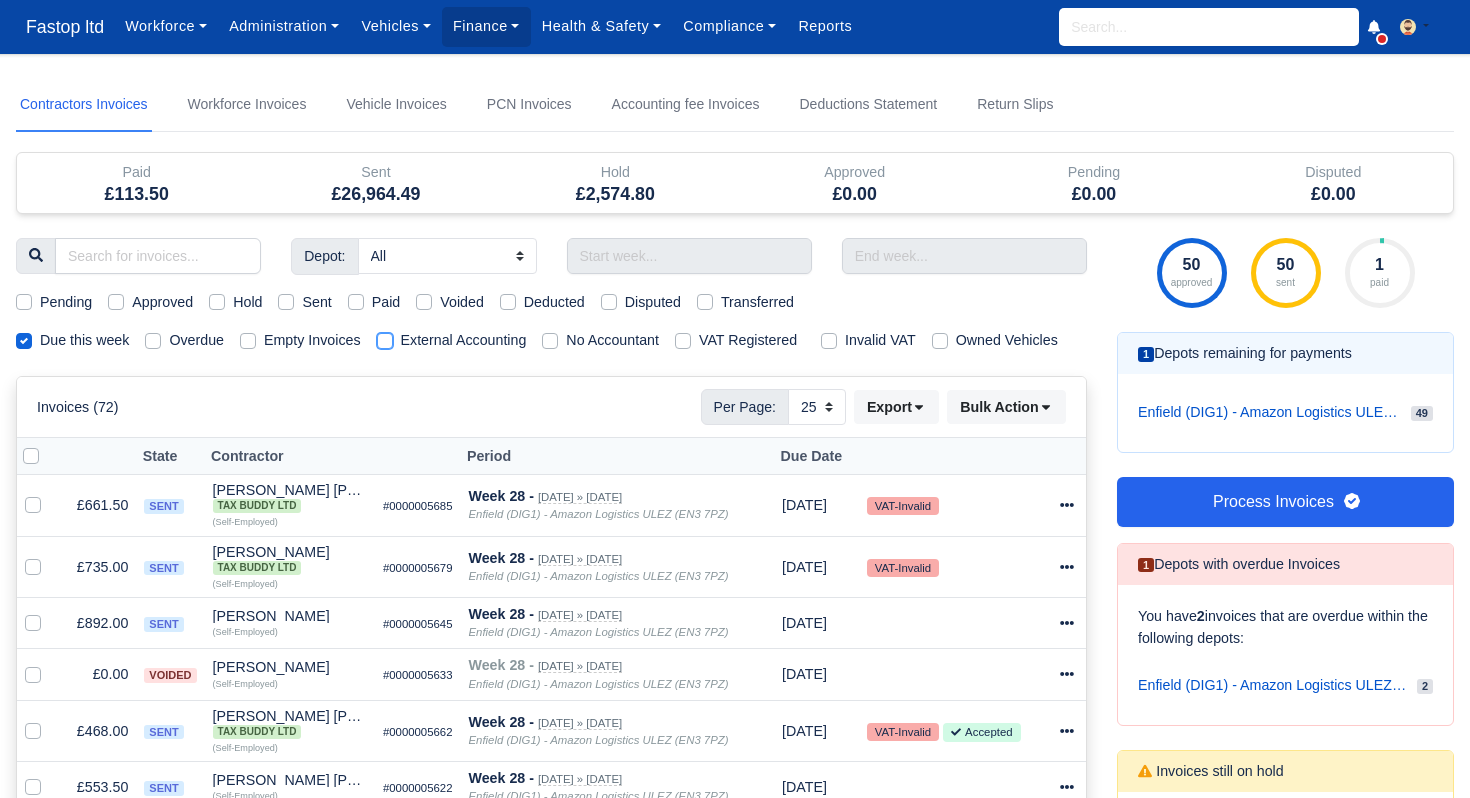 click on "External Accounting" at bounding box center [385, 337] 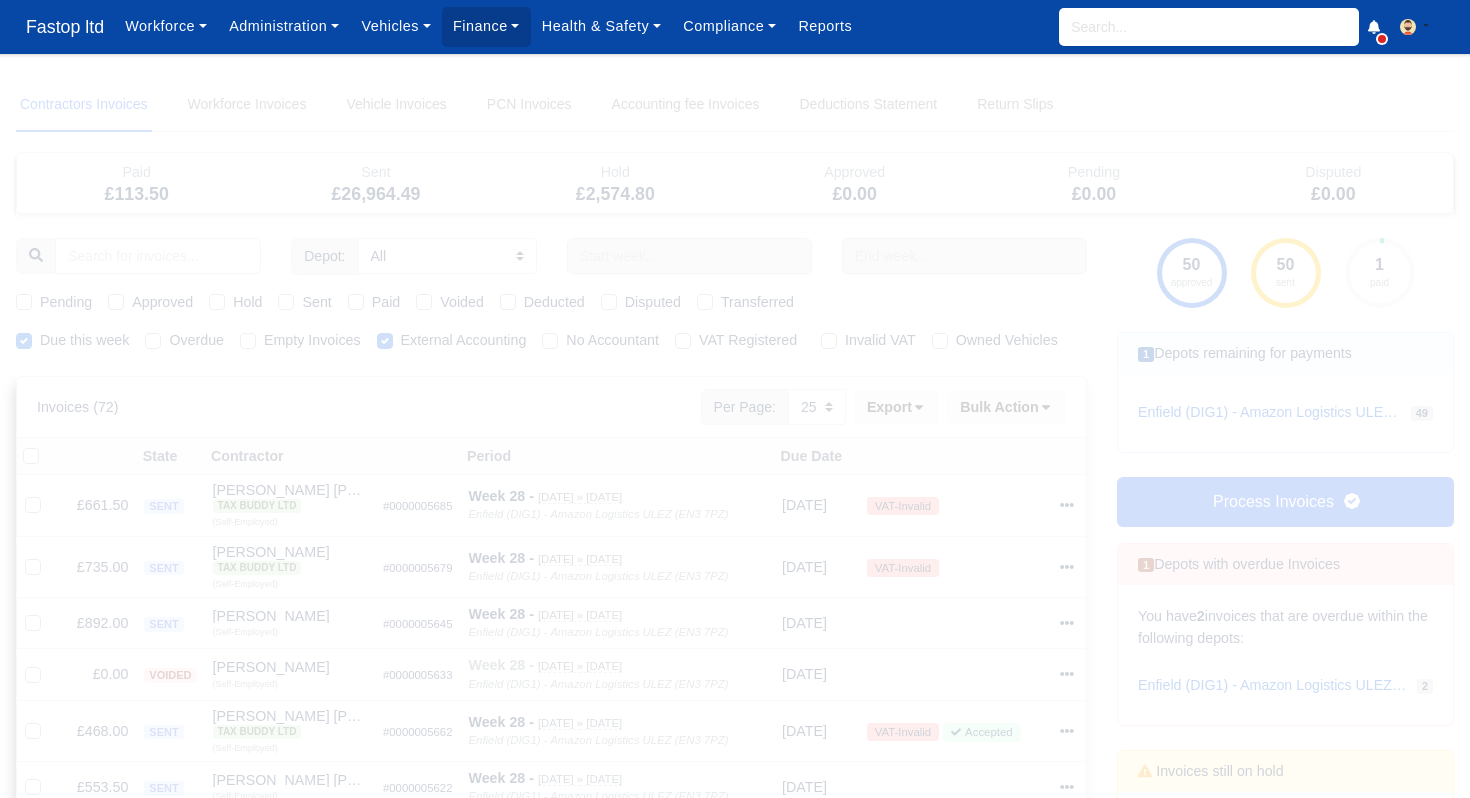 type 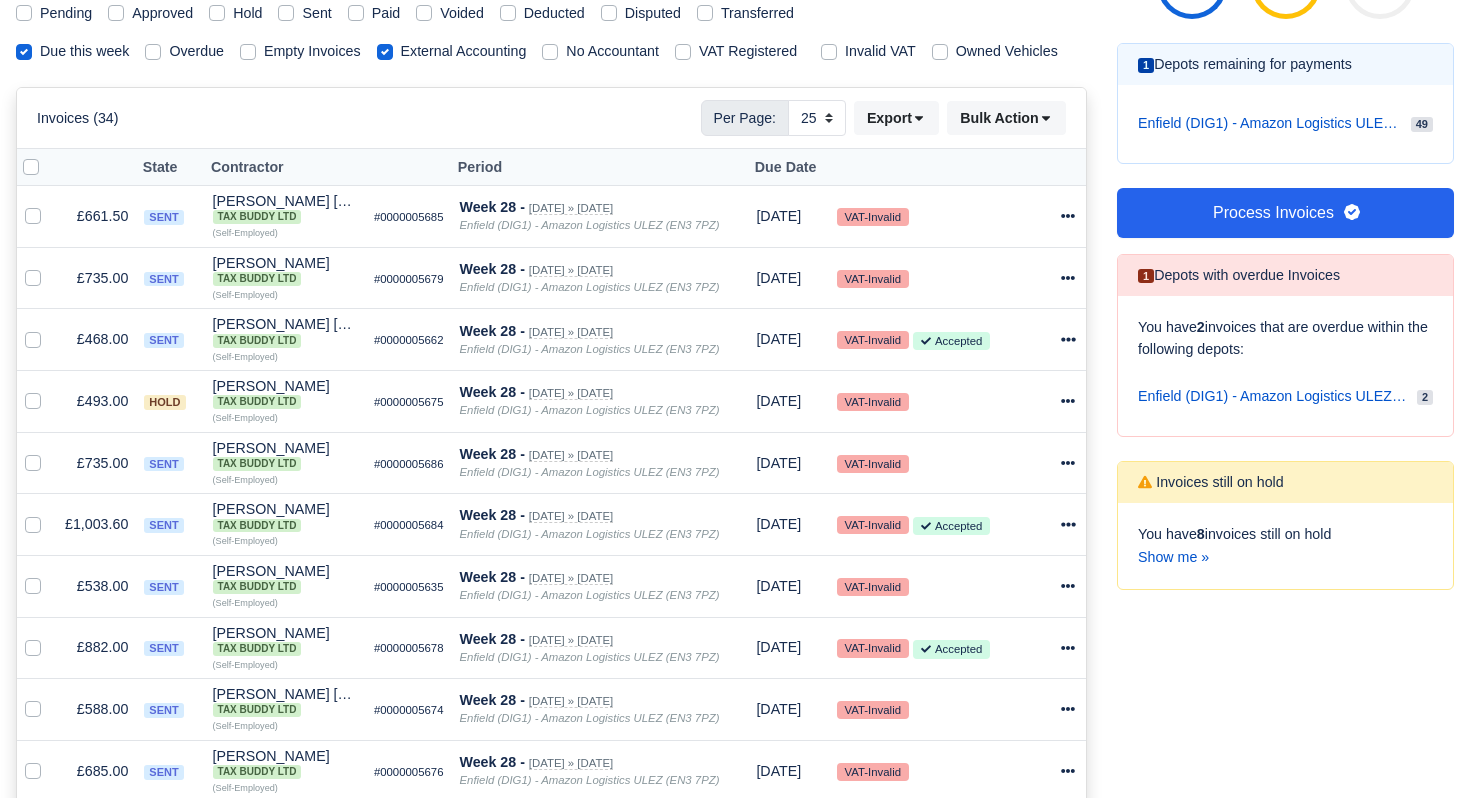 scroll, scrollTop: 0, scrollLeft: 0, axis: both 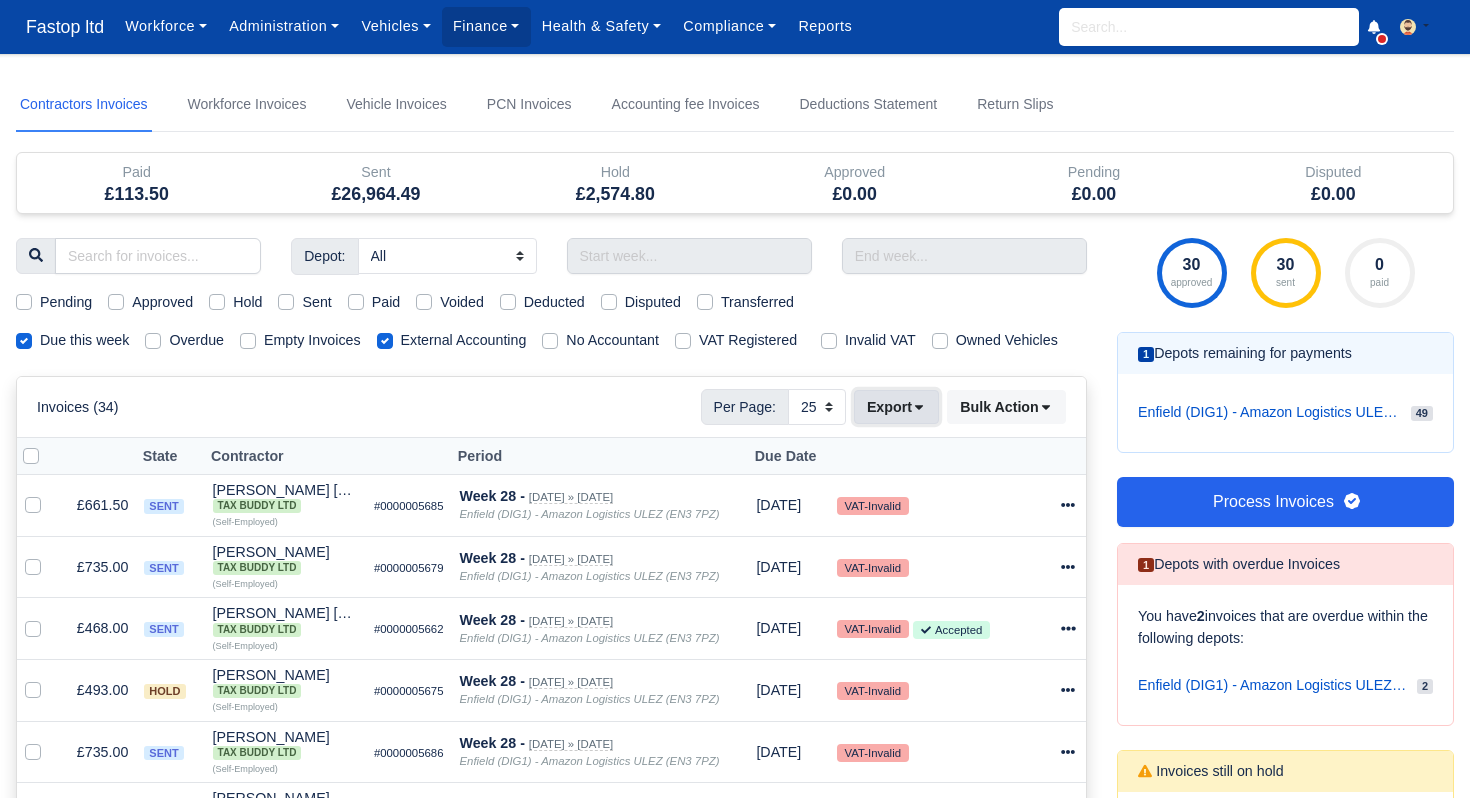 click on "Export" at bounding box center (896, 407) 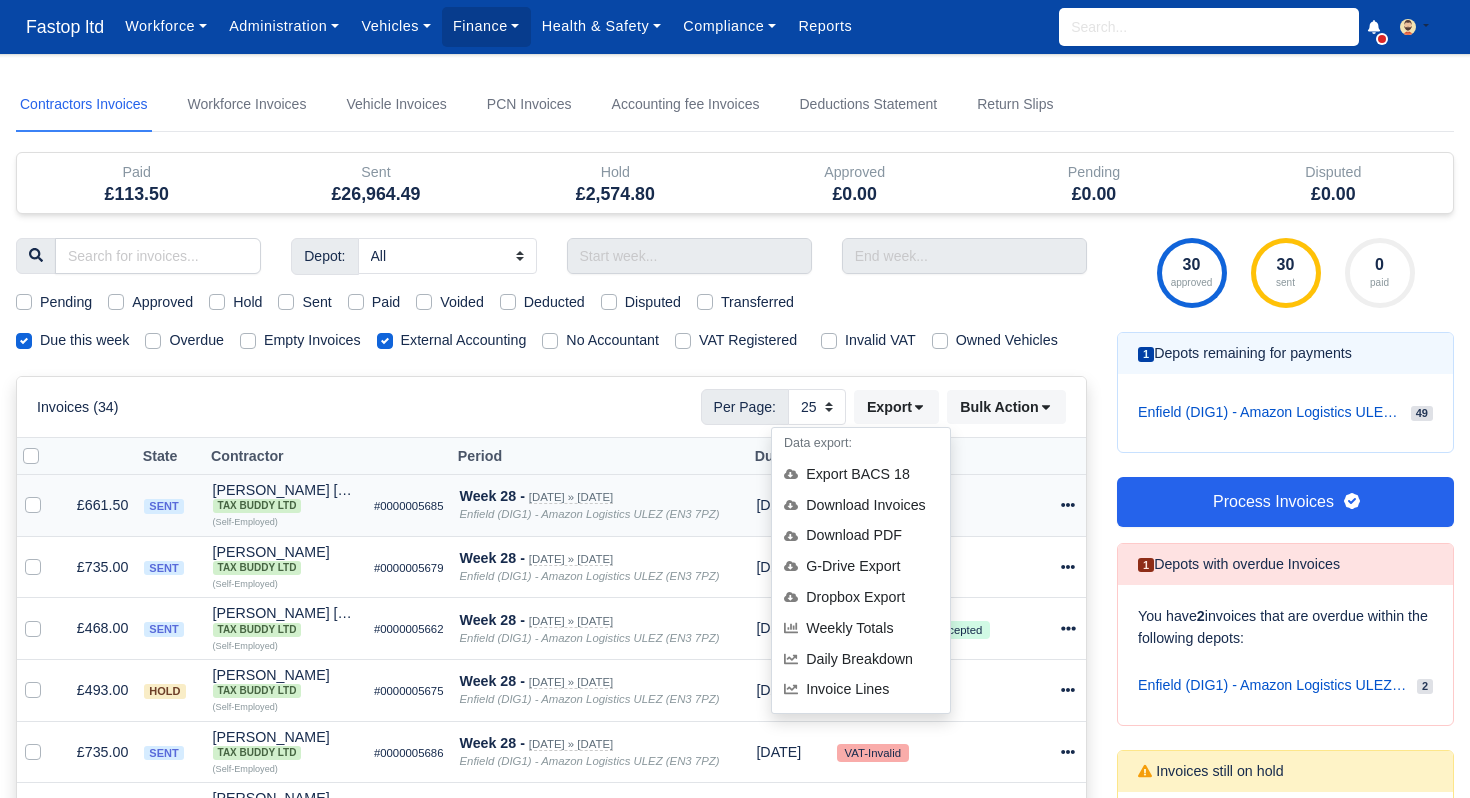 click on "Download Invoices" at bounding box center (861, 505) 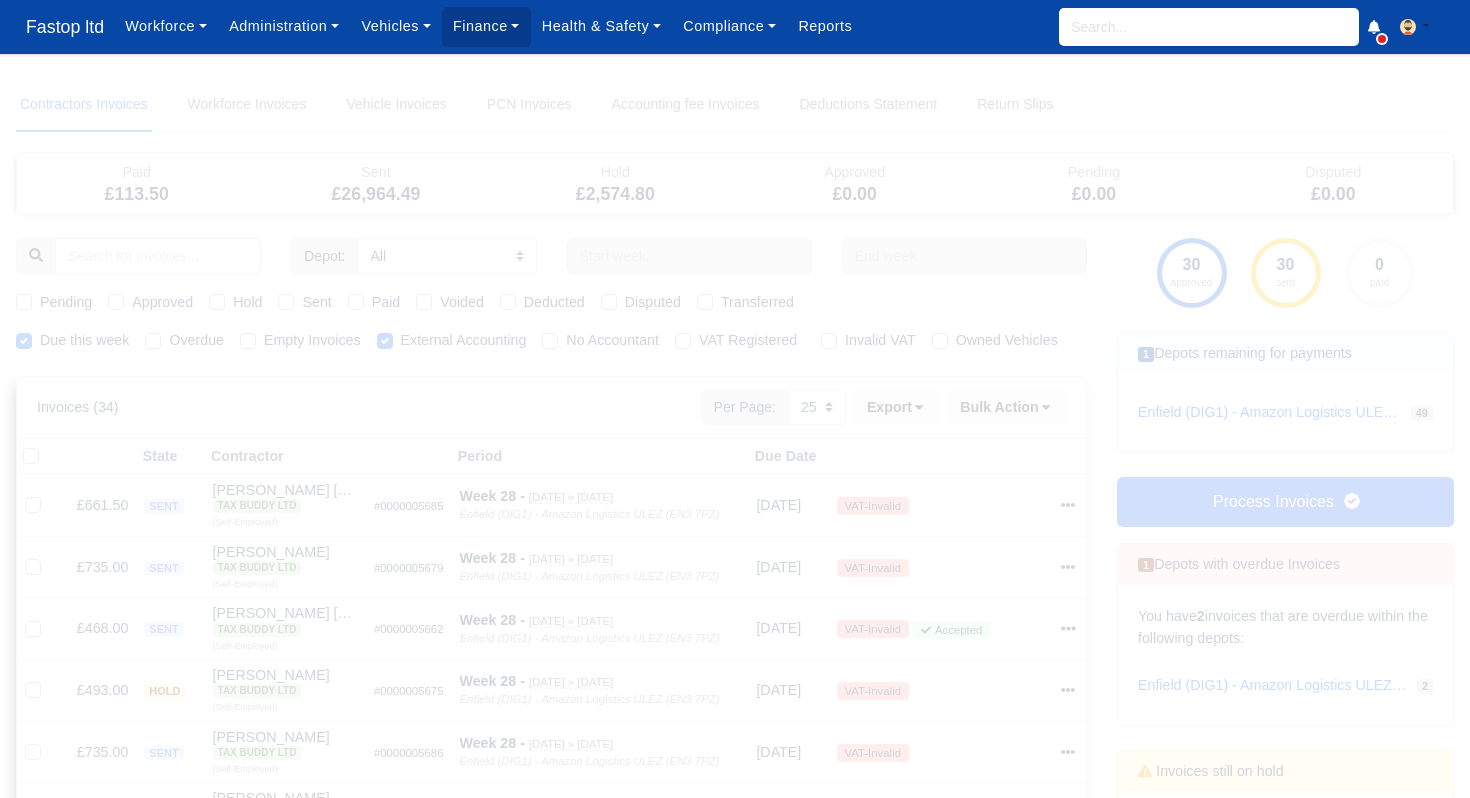 type 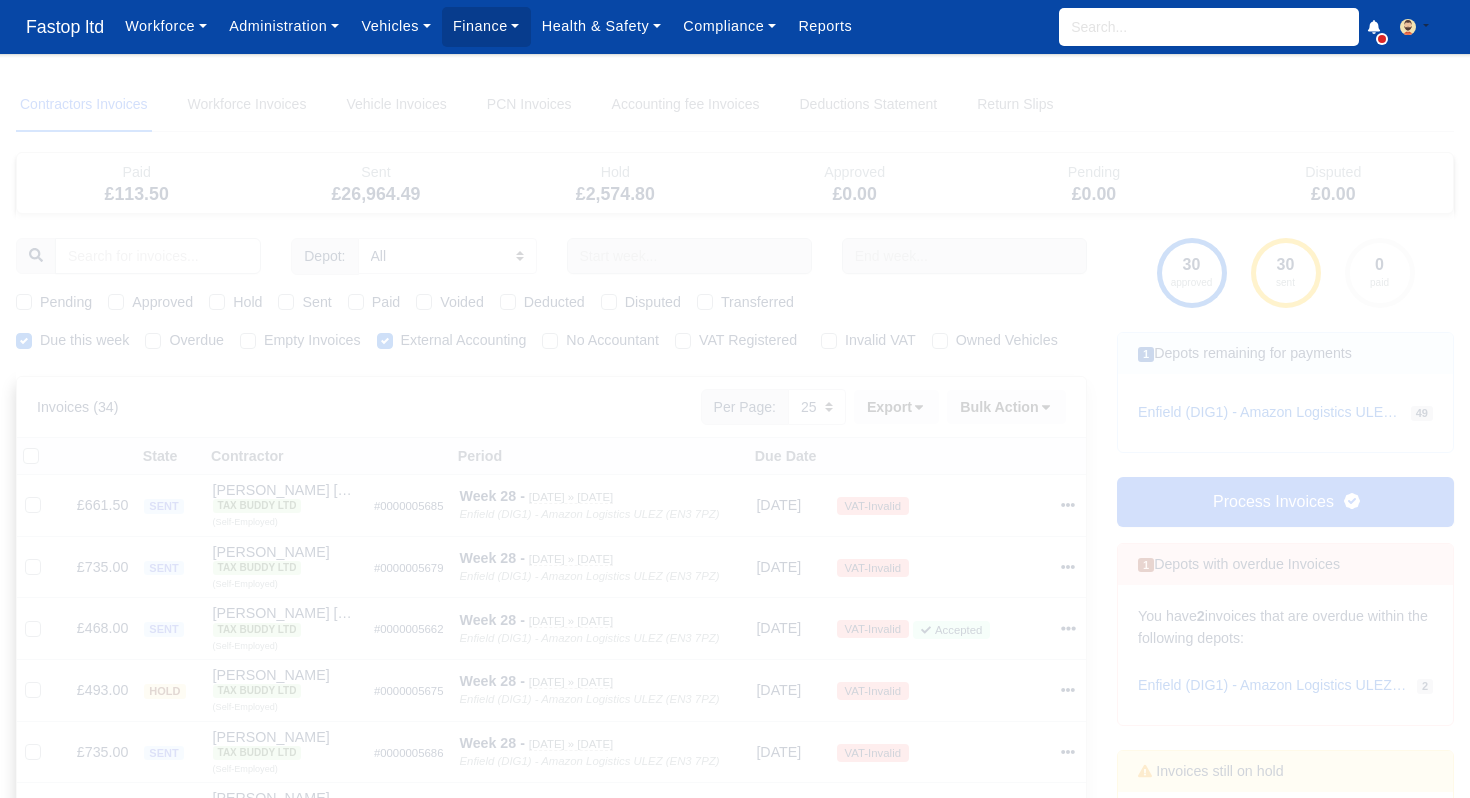 type 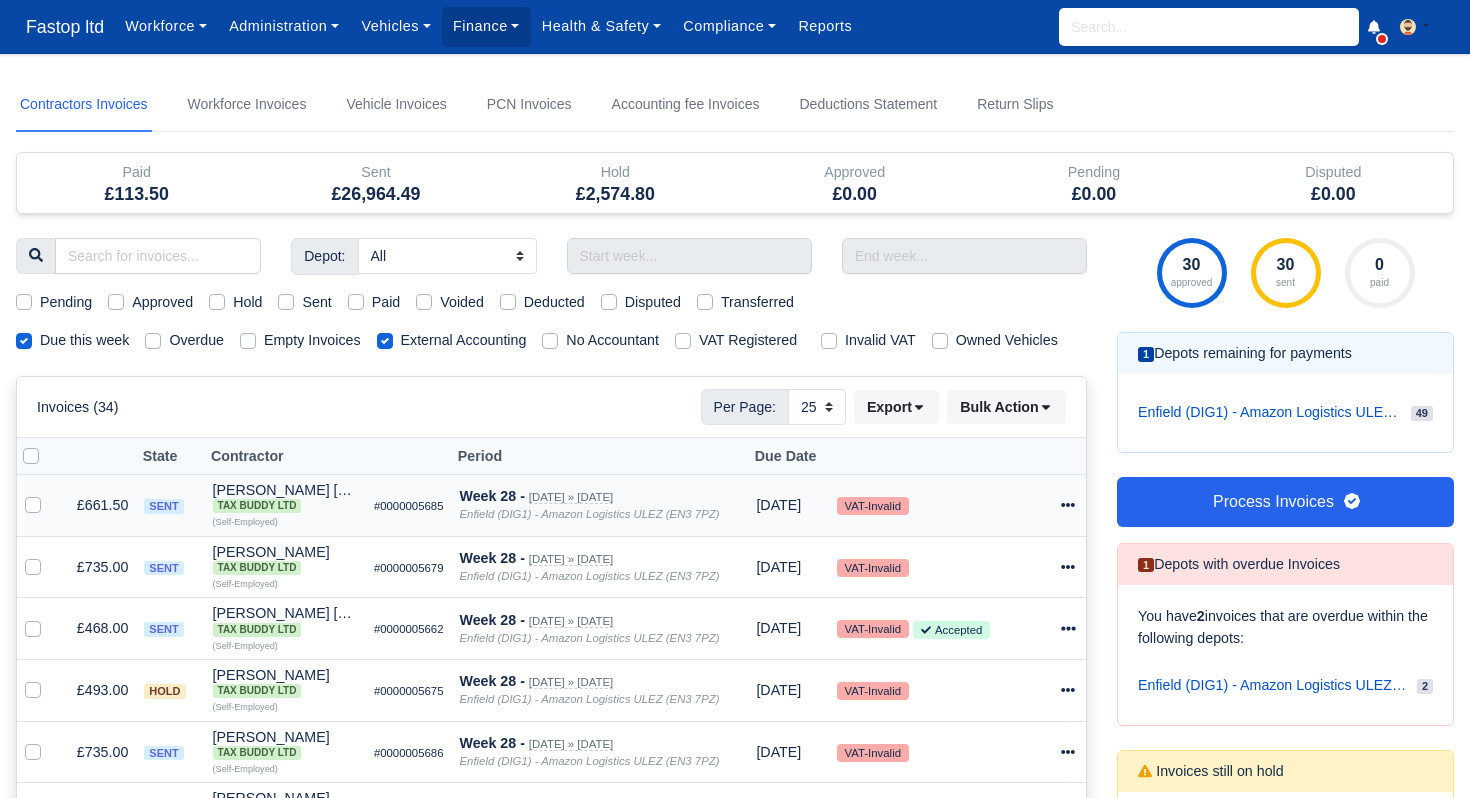 click on "[DATE]" at bounding box center [788, 506] 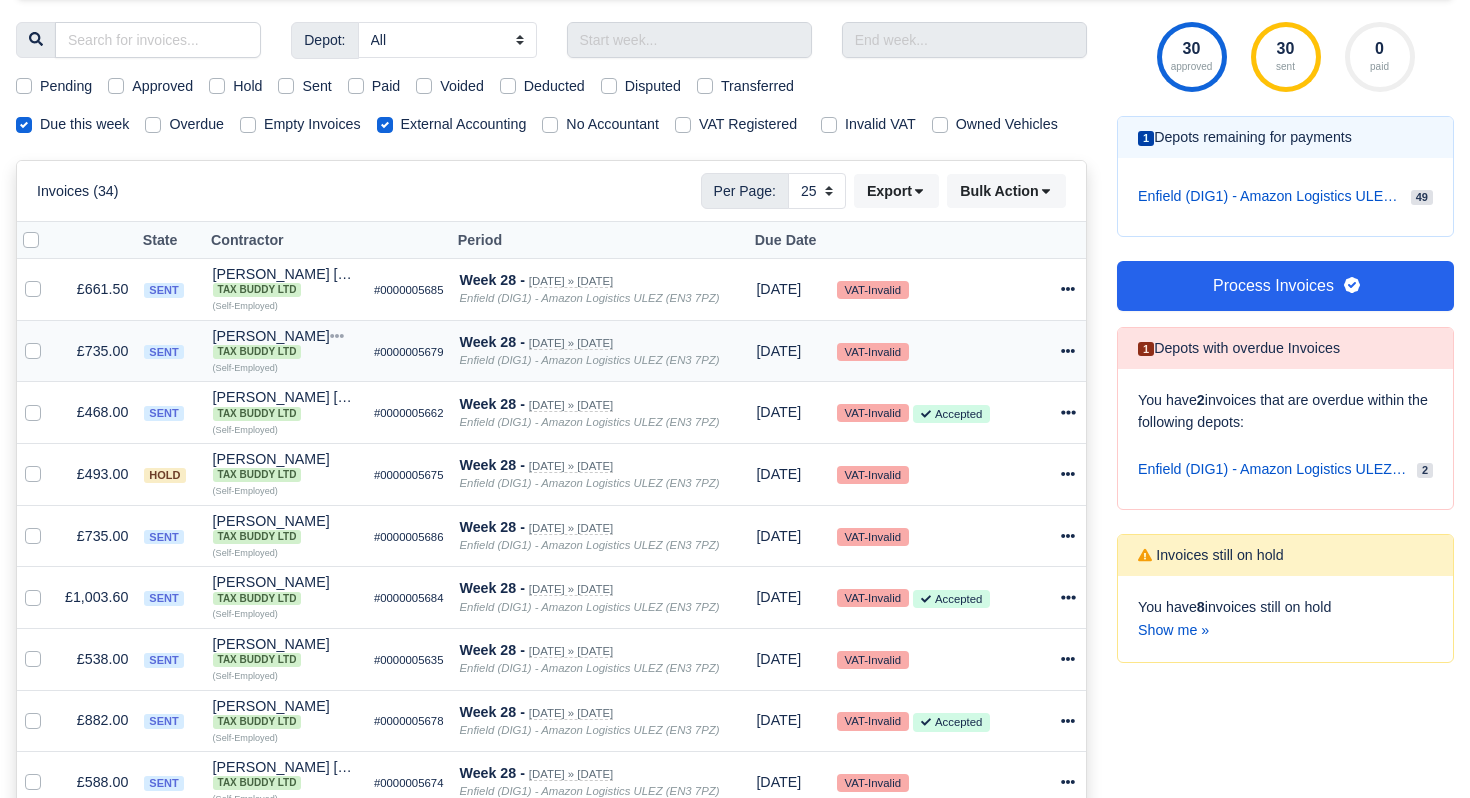 scroll, scrollTop: 78, scrollLeft: 0, axis: vertical 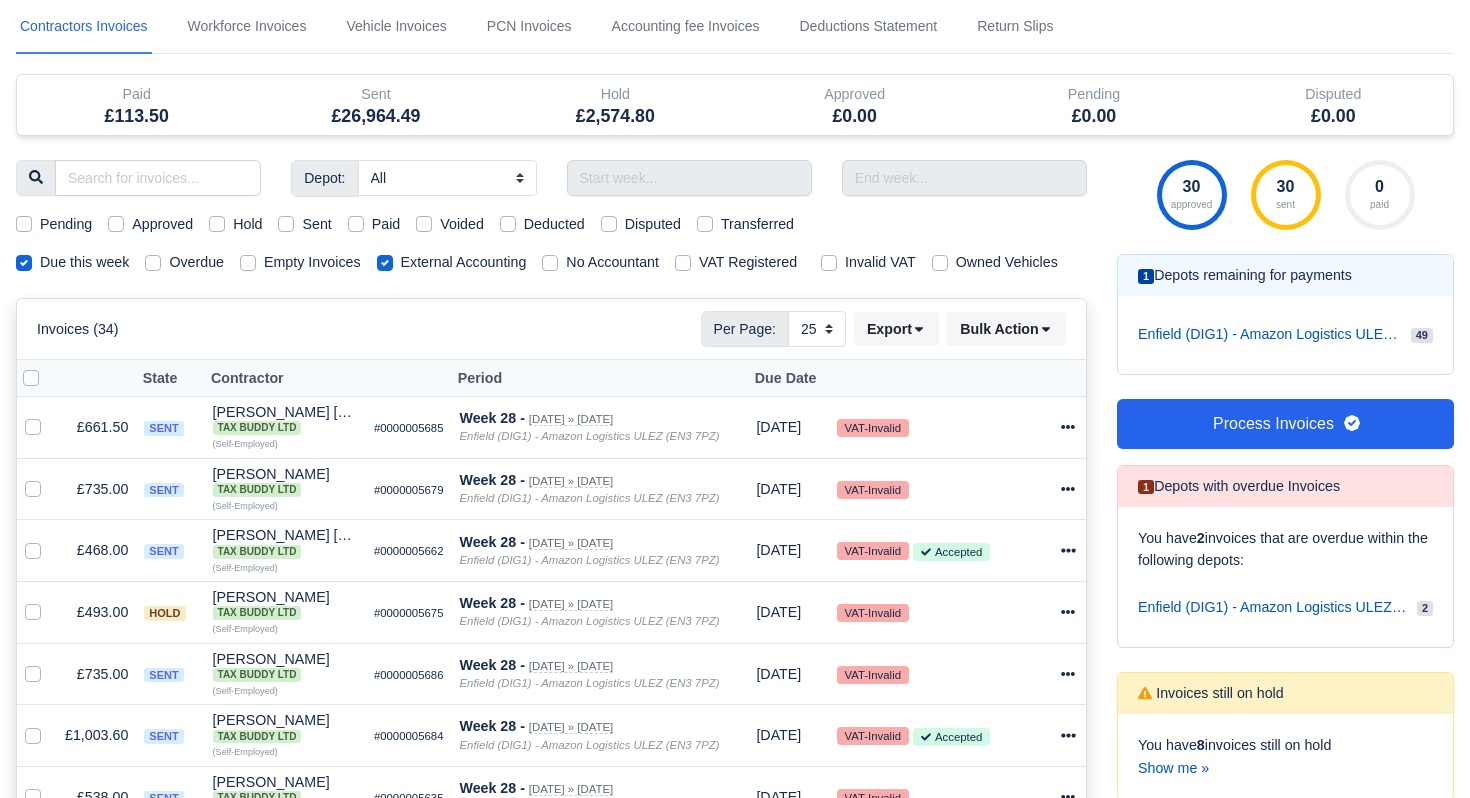 click on "Sent" at bounding box center [316, 224] 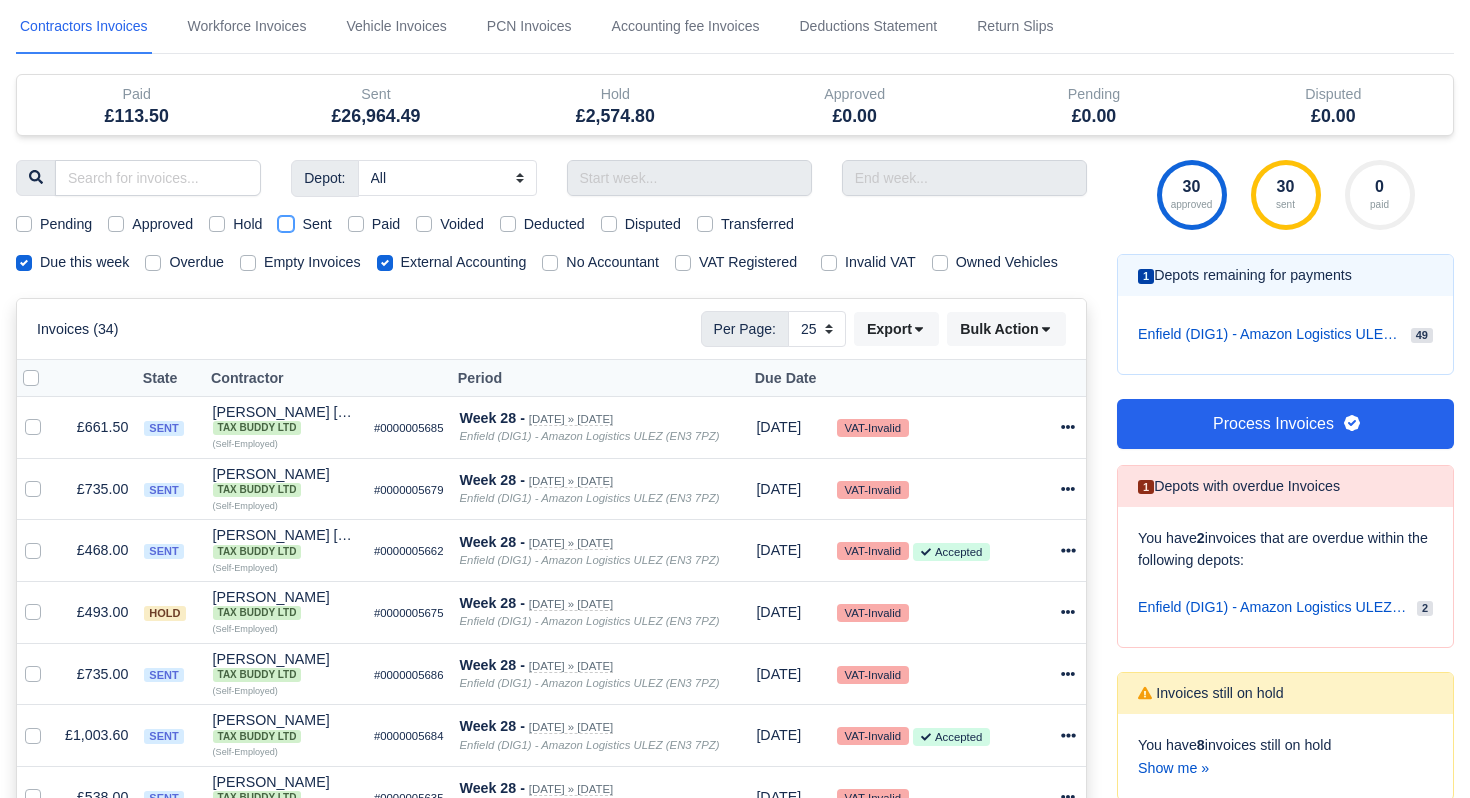 click on "Sent" at bounding box center [286, 221] 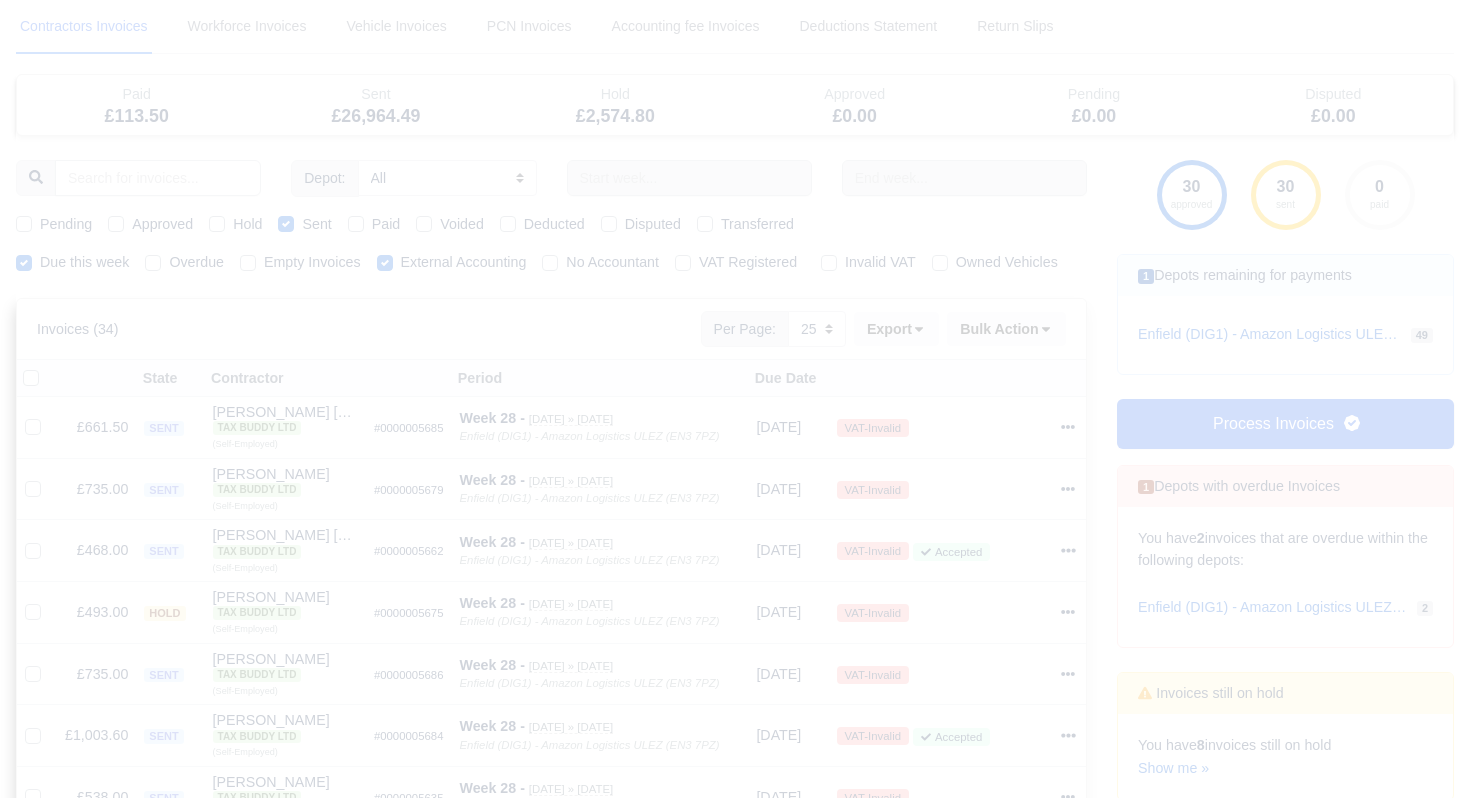 type 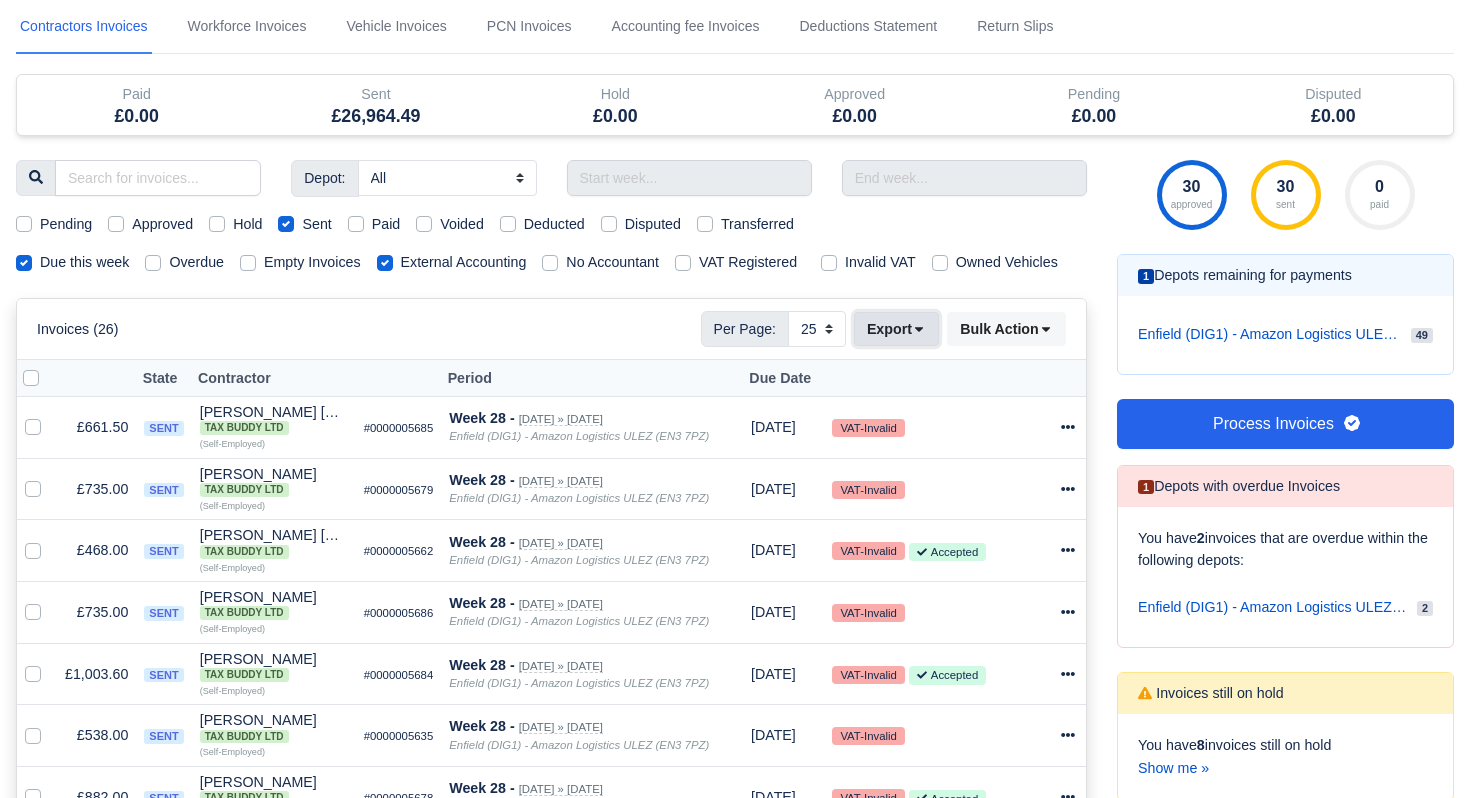 drag, startPoint x: 910, startPoint y: 355, endPoint x: 912, endPoint y: 371, distance: 16.124516 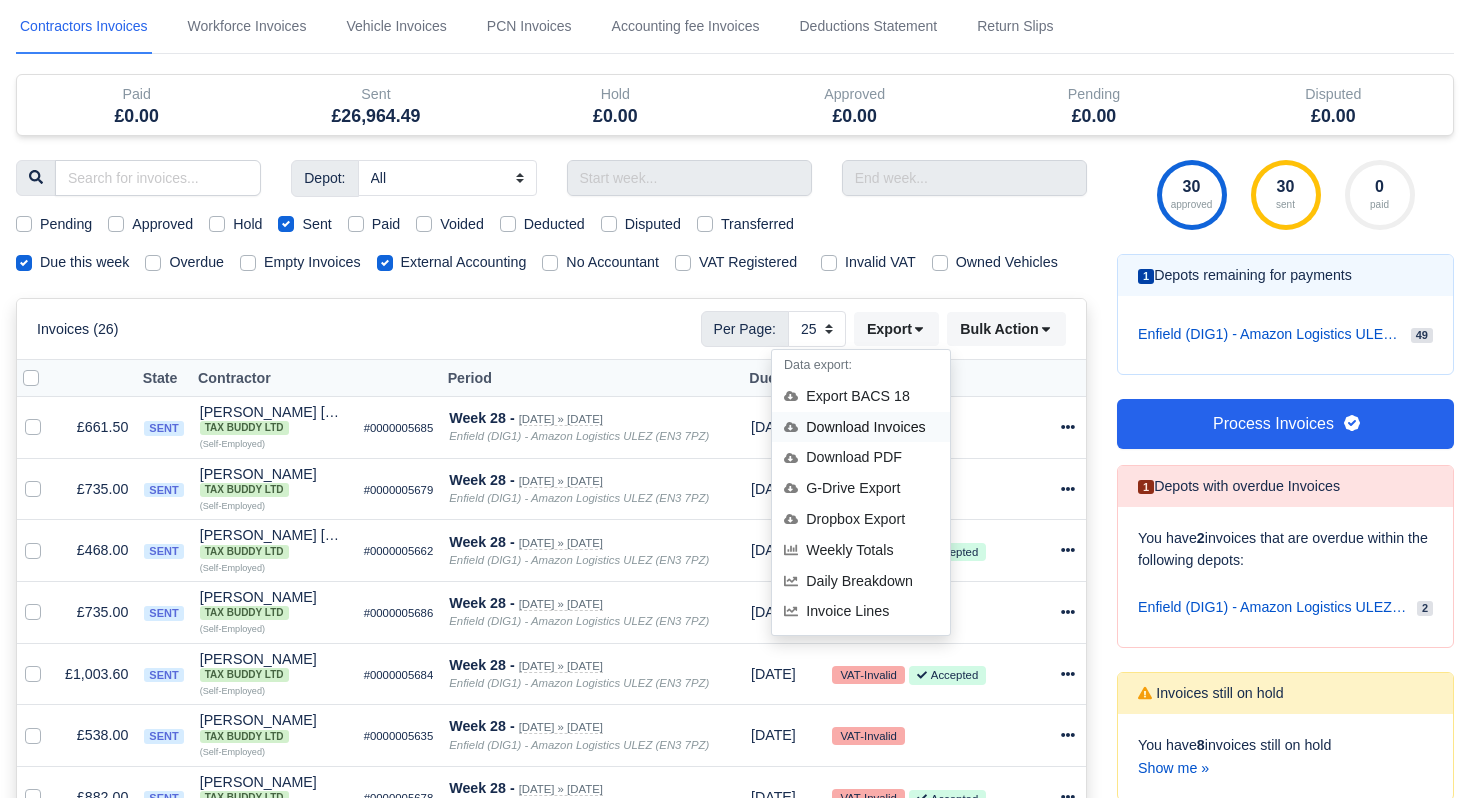 click on "Download Invoices" at bounding box center [861, 427] 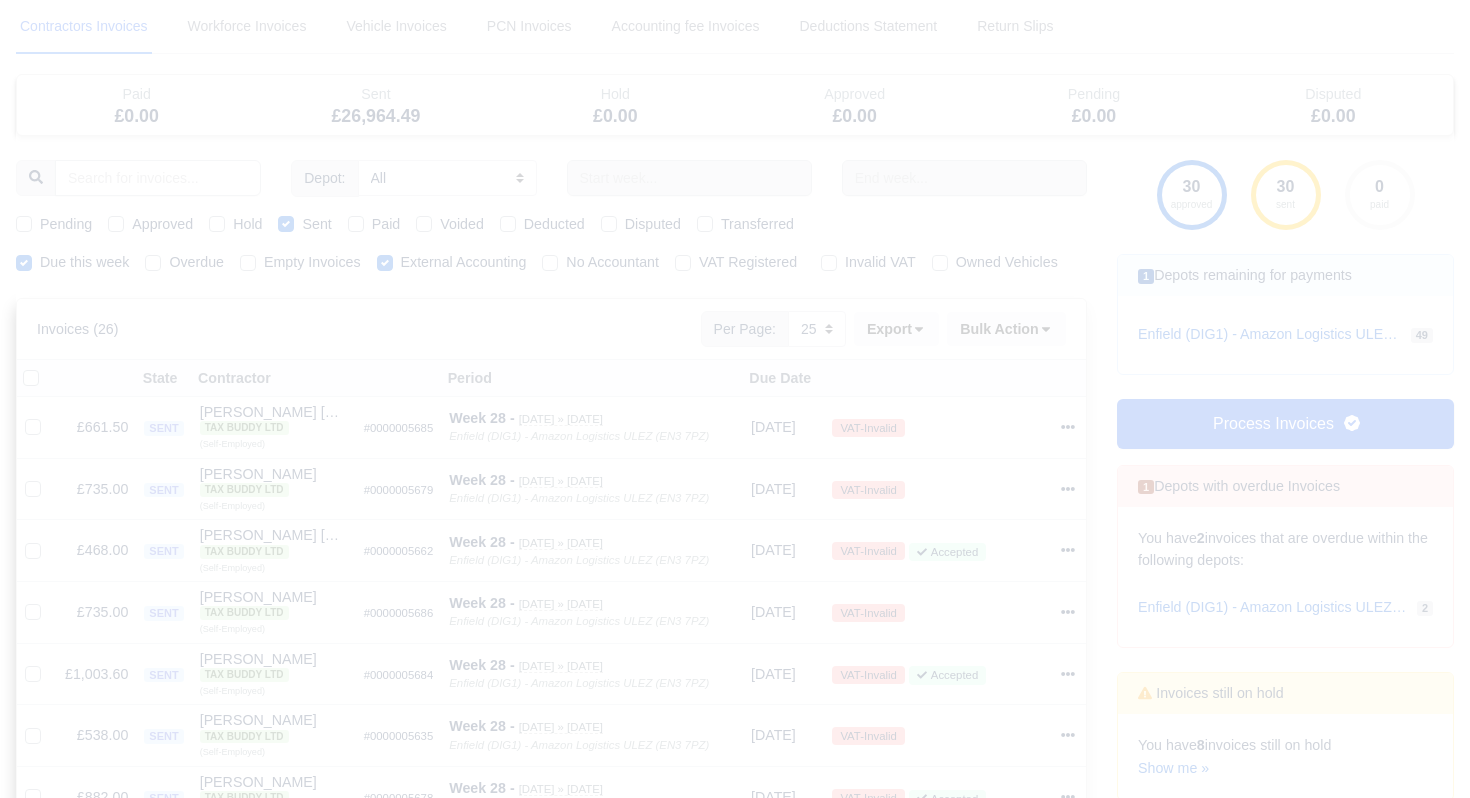 type 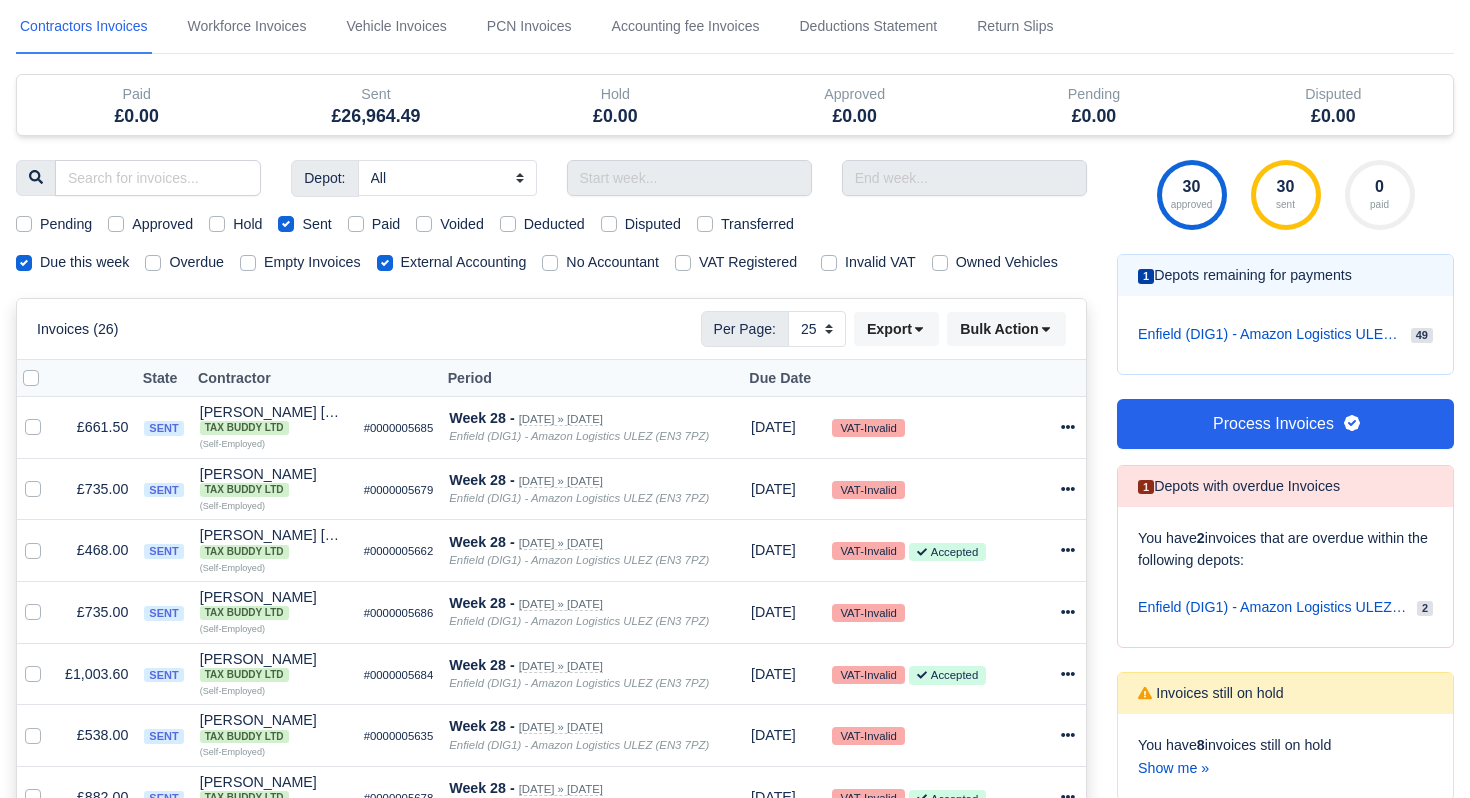 scroll, scrollTop: 113, scrollLeft: 0, axis: vertical 